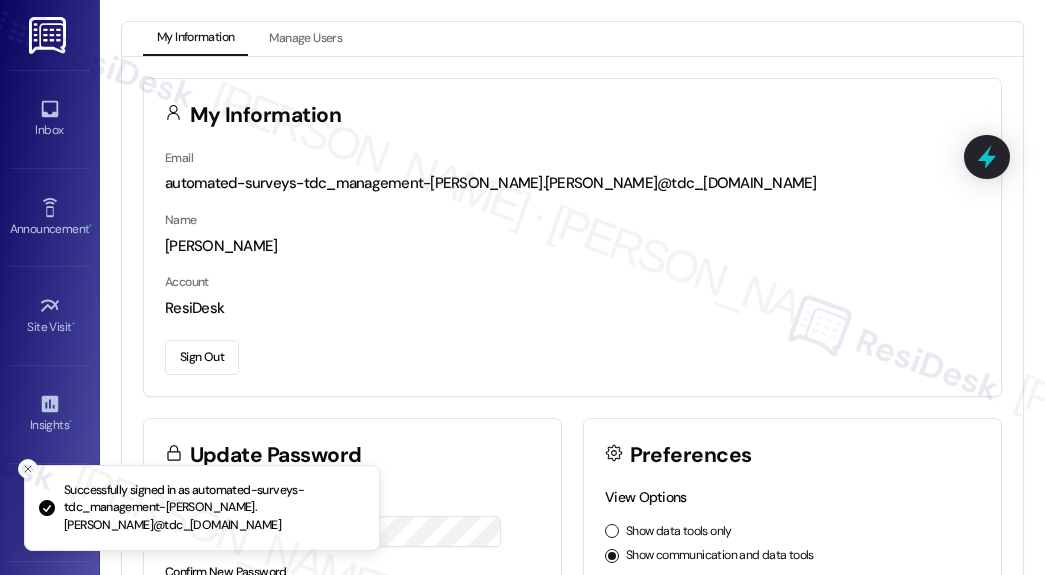 scroll, scrollTop: 0, scrollLeft: 0, axis: both 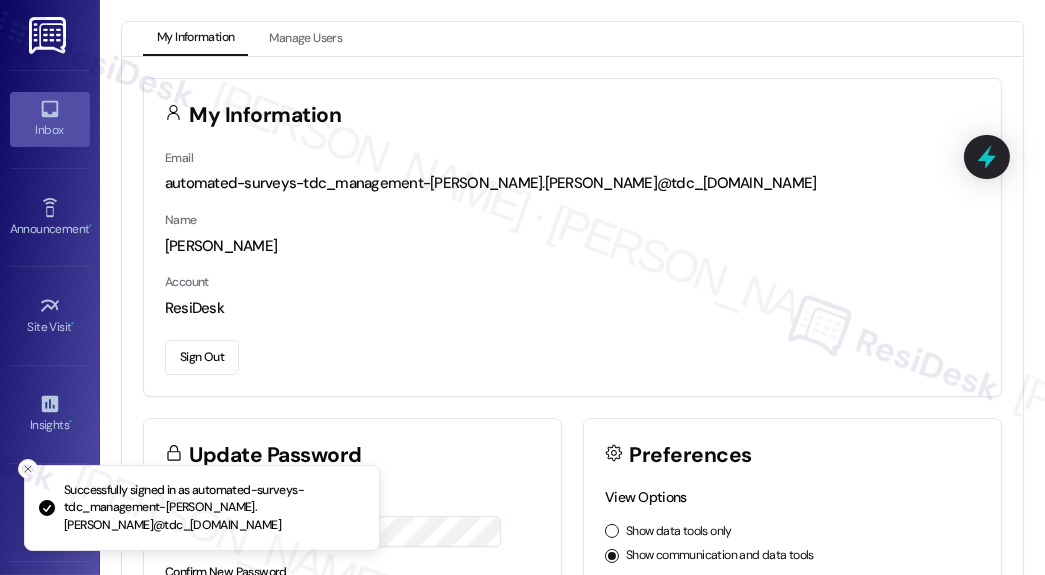 click 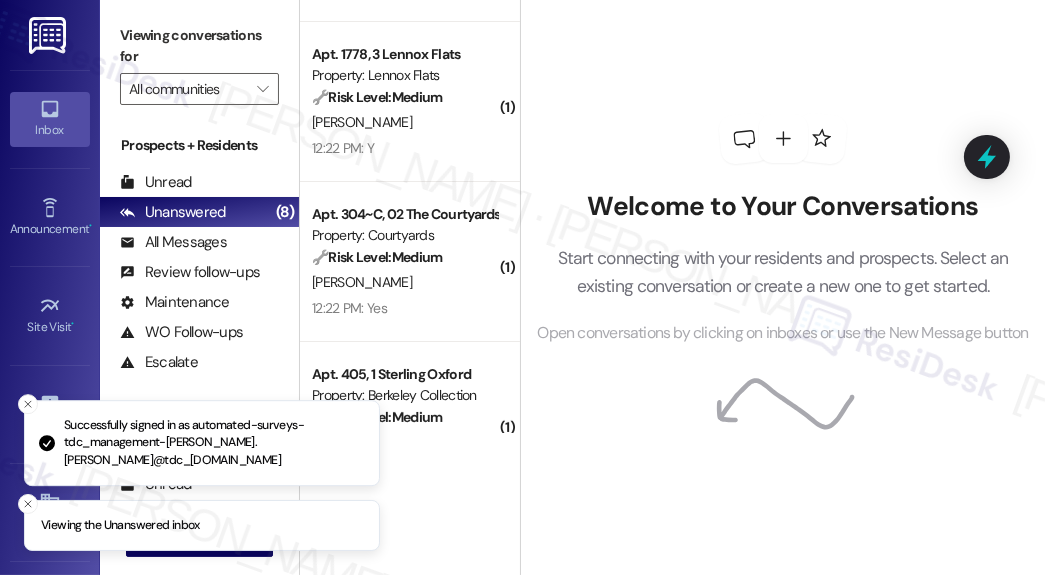 scroll, scrollTop: 206, scrollLeft: 0, axis: vertical 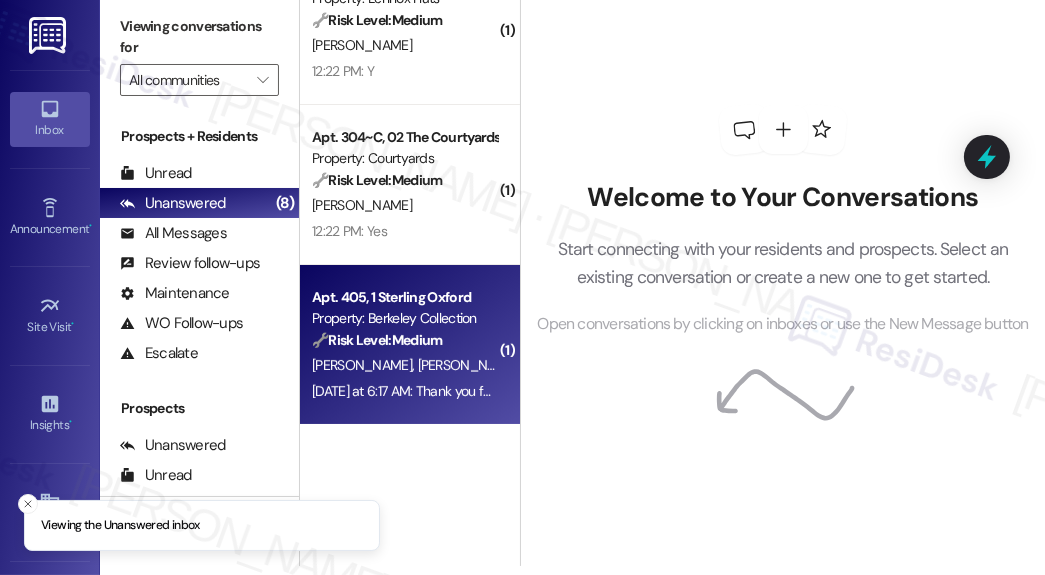 click on "[PERSON_NAME] [PERSON_NAME]" at bounding box center [404, 365] 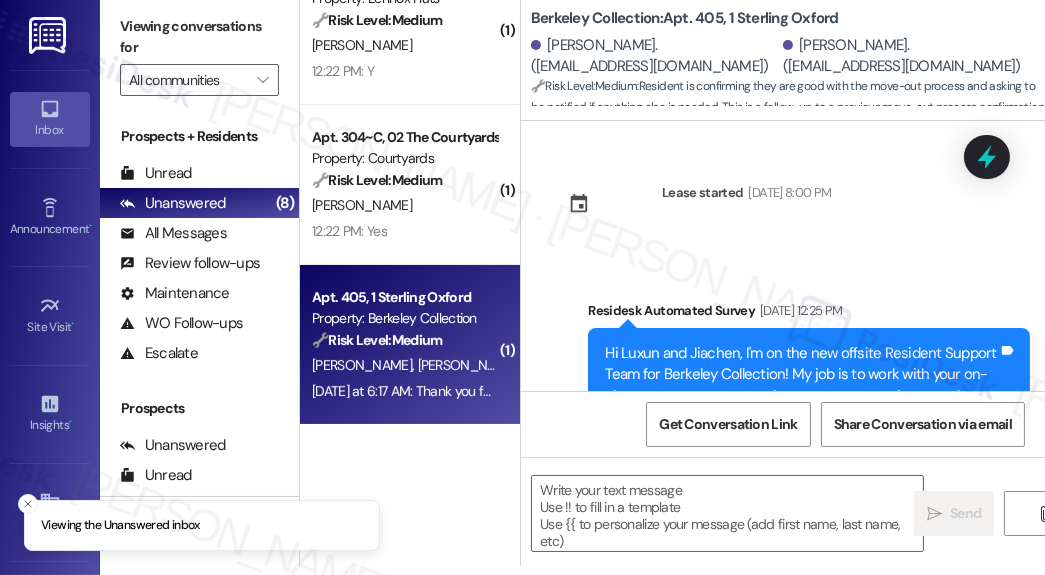 scroll, scrollTop: 638, scrollLeft: 0, axis: vertical 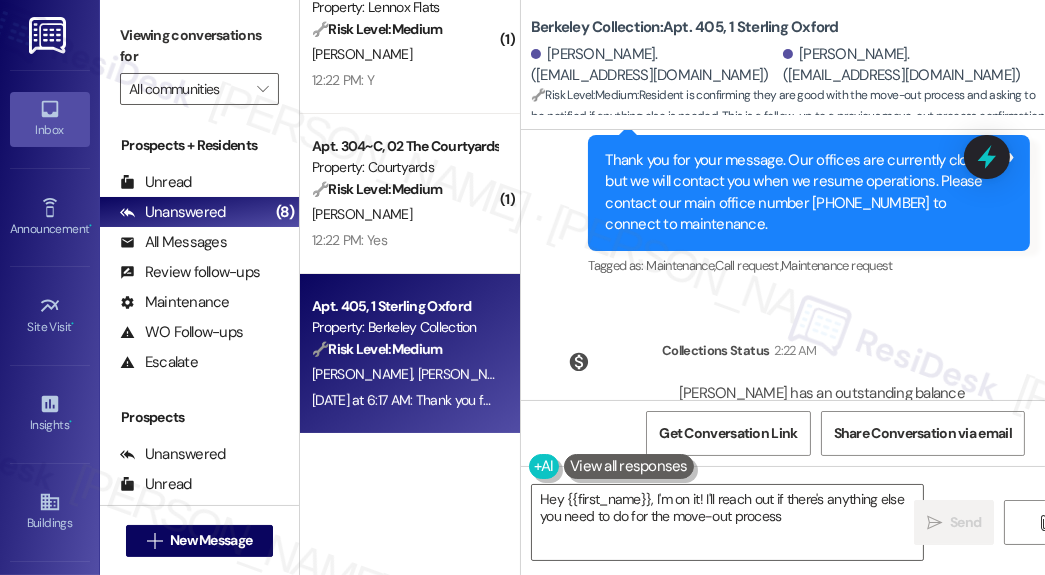 type on "Hey {{first_name}}, I'm on it! I'll reach out if there's anything else you need to do for the move-out process." 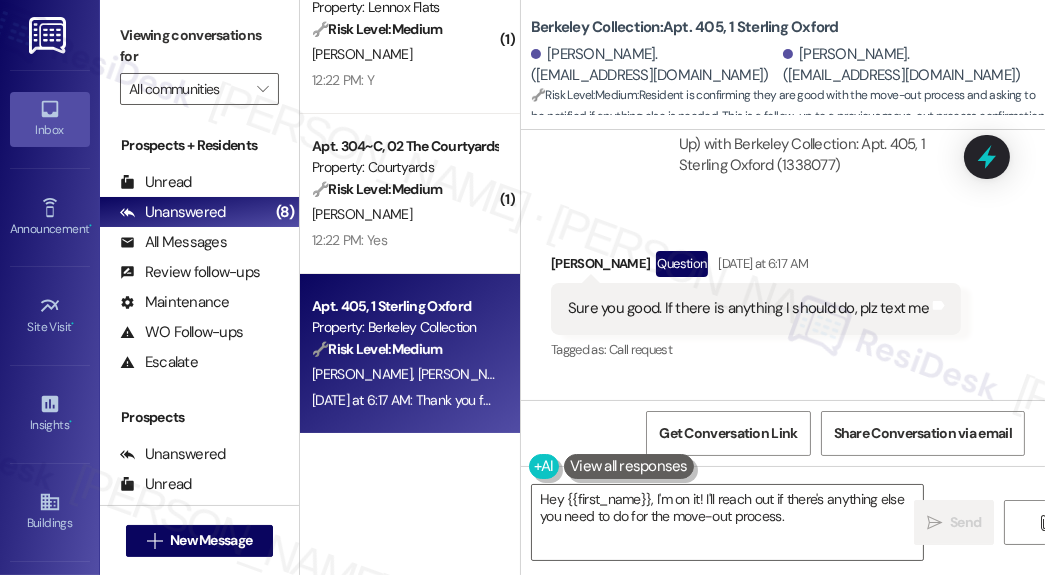 scroll, scrollTop: 8513, scrollLeft: 0, axis: vertical 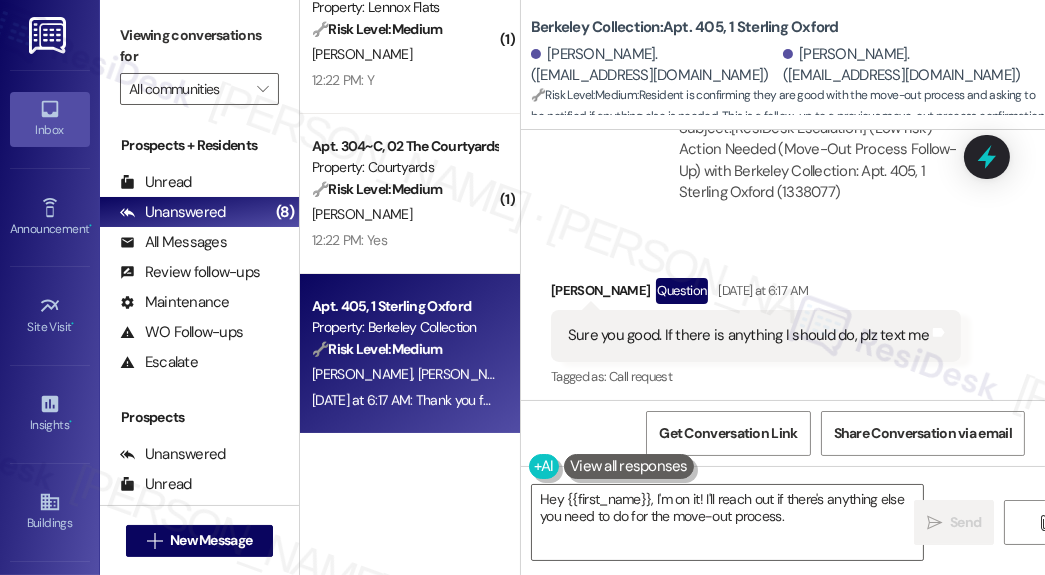 click on "Sure you good. If there is anything I should do, plz text me" at bounding box center (748, 335) 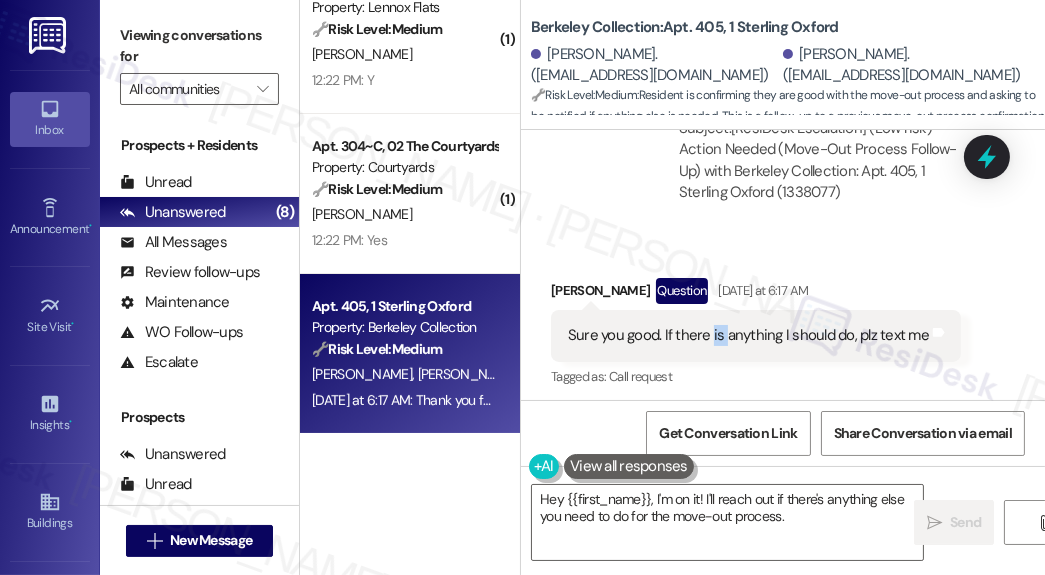 click on "Sure you good. If there is anything I should do, plz text me" at bounding box center [748, 335] 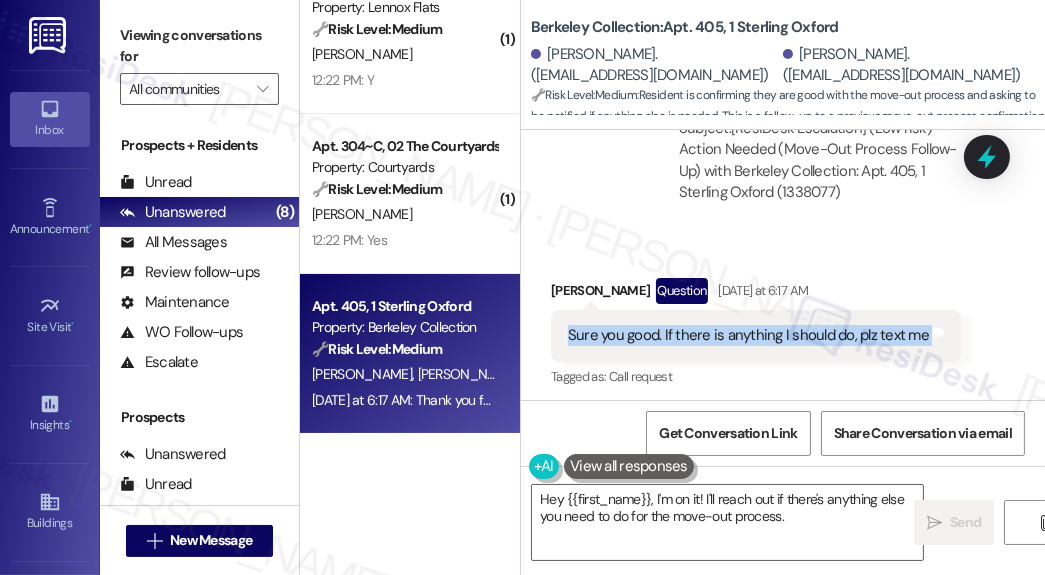 click on "Sure you good. If there is anything I should do, plz text me" at bounding box center [748, 335] 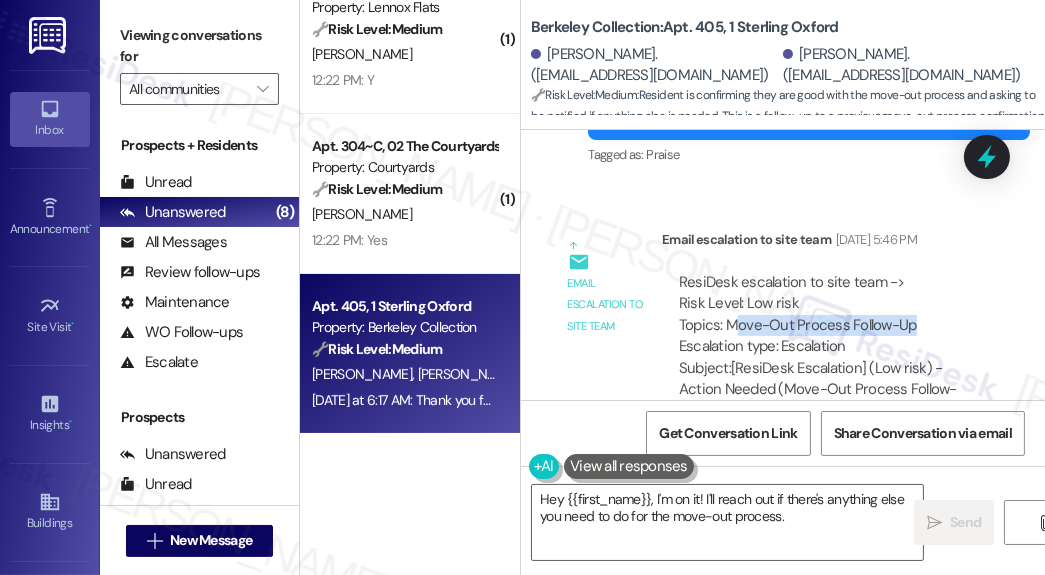 drag, startPoint x: 730, startPoint y: 279, endPoint x: 929, endPoint y: 279, distance: 199 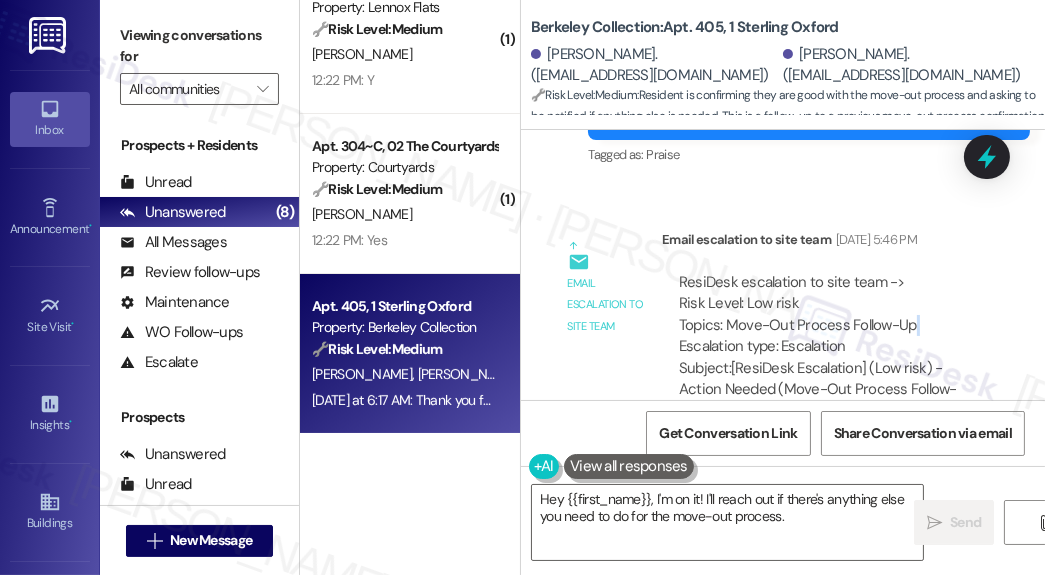 click on "ResiDesk escalation to site team ->
Risk Level: Low risk
Topics: Move-Out Process Follow-Up
Escalation type: Escalation" at bounding box center [827, 315] 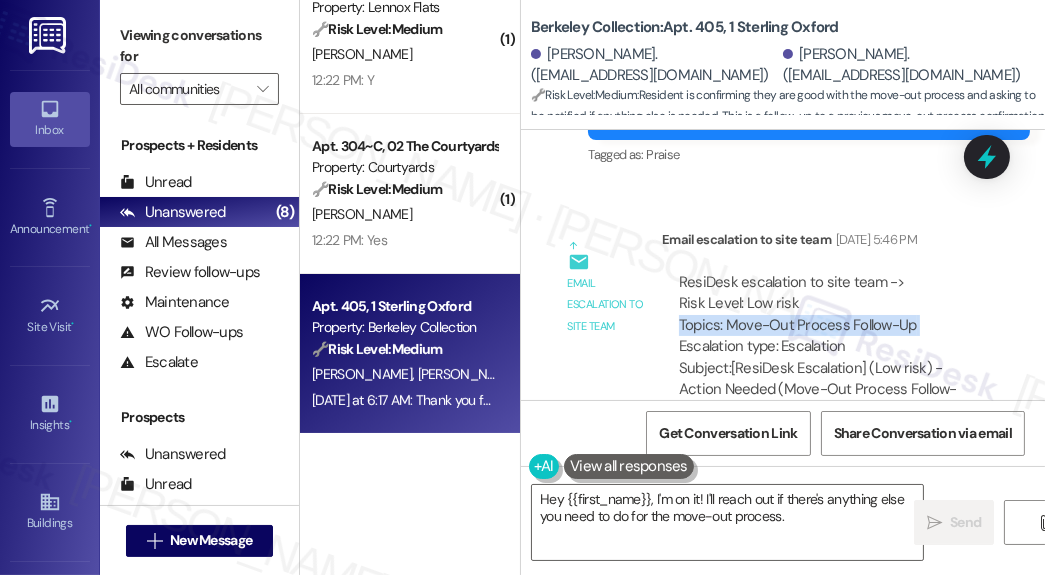 click on "ResiDesk escalation to site team ->
Risk Level: Low risk
Topics: Move-Out Process Follow-Up
Escalation type: Escalation" at bounding box center (827, 315) 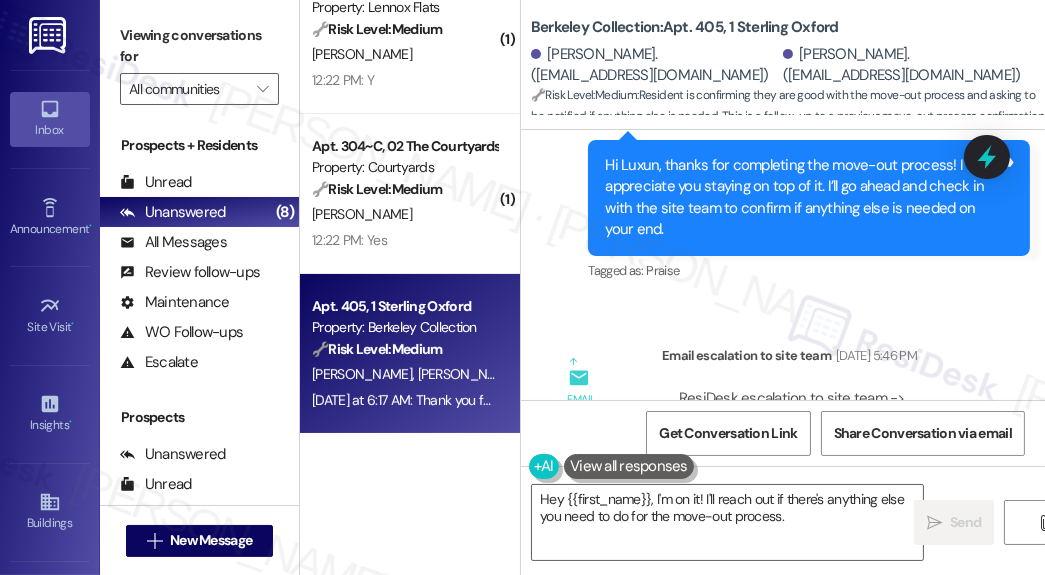 scroll, scrollTop: 8033, scrollLeft: 0, axis: vertical 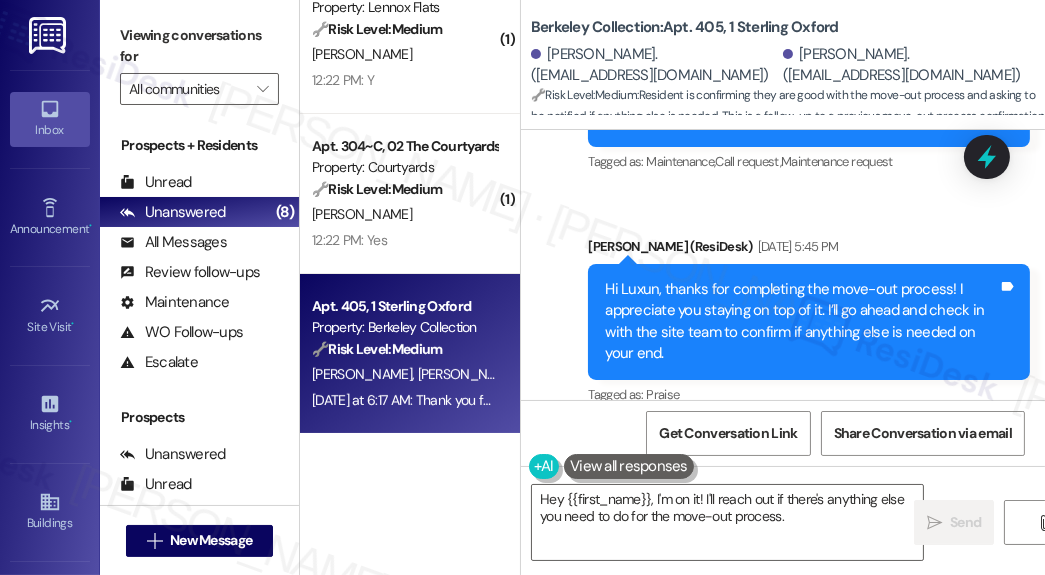 click on "Hi Luxun, thanks for completing the move-out process! I appreciate you staying on top of it. I’ll go ahead and check in with the site team to confirm if anything else is needed on your end." at bounding box center (801, 322) 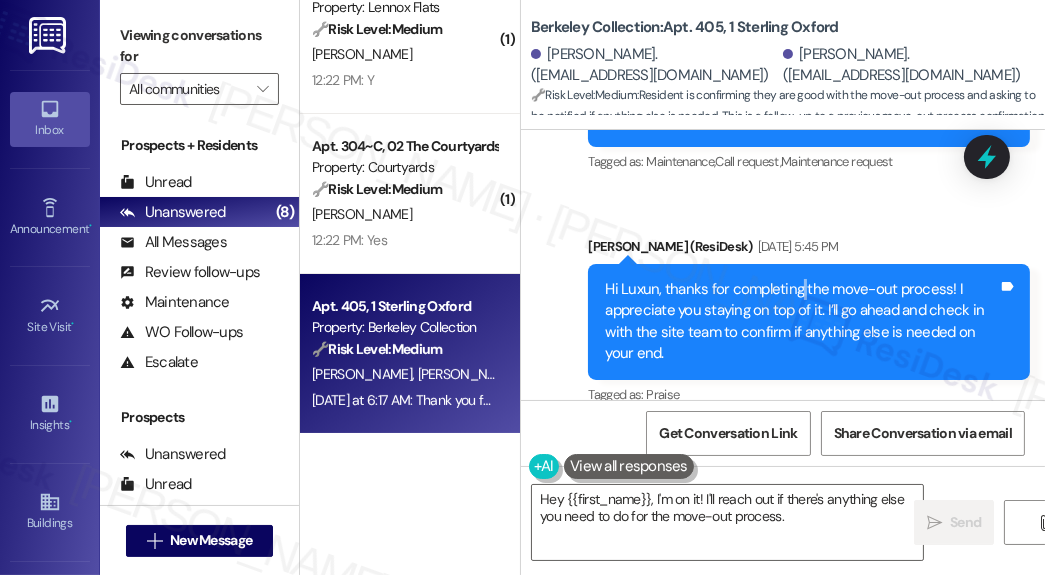 click on "Hi Luxun, thanks for completing the move-out process! I appreciate you staying on top of it. I’ll go ahead and check in with the site team to confirm if anything else is needed on your end." at bounding box center [801, 322] 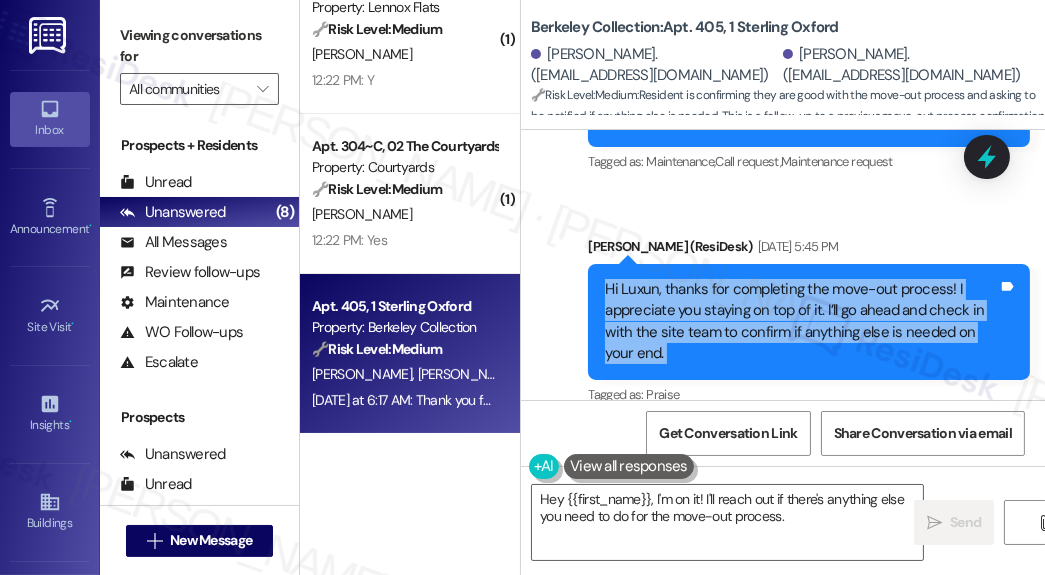 click on "Hi Luxun, thanks for completing the move-out process! I appreciate you staying on top of it. I’ll go ahead and check in with the site team to confirm if anything else is needed on your end." at bounding box center [801, 322] 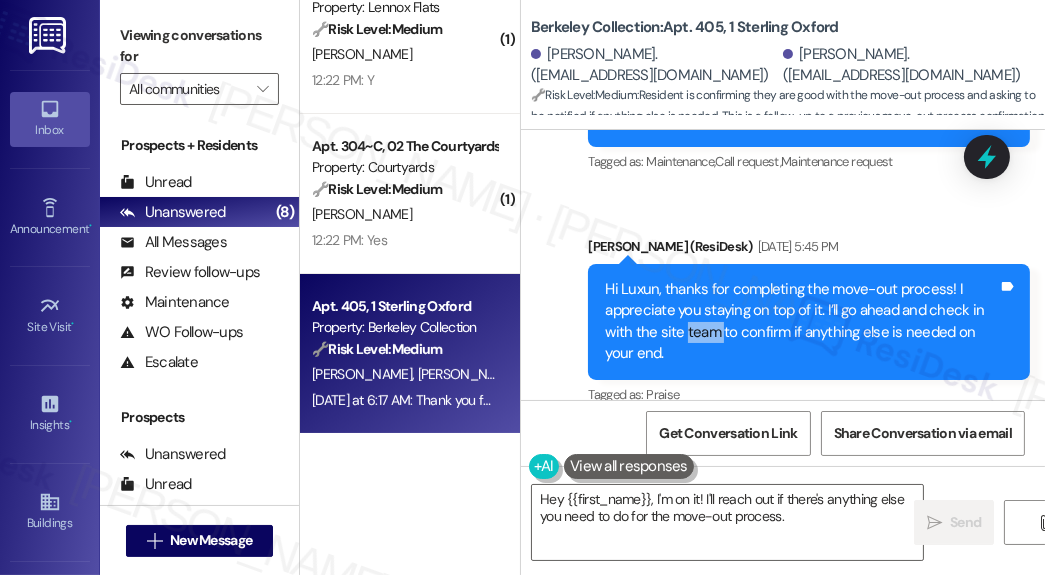click on "Hi Luxun, thanks for completing the move-out process! I appreciate you staying on top of it. I’ll go ahead and check in with the site team to confirm if anything else is needed on your end." at bounding box center (801, 322) 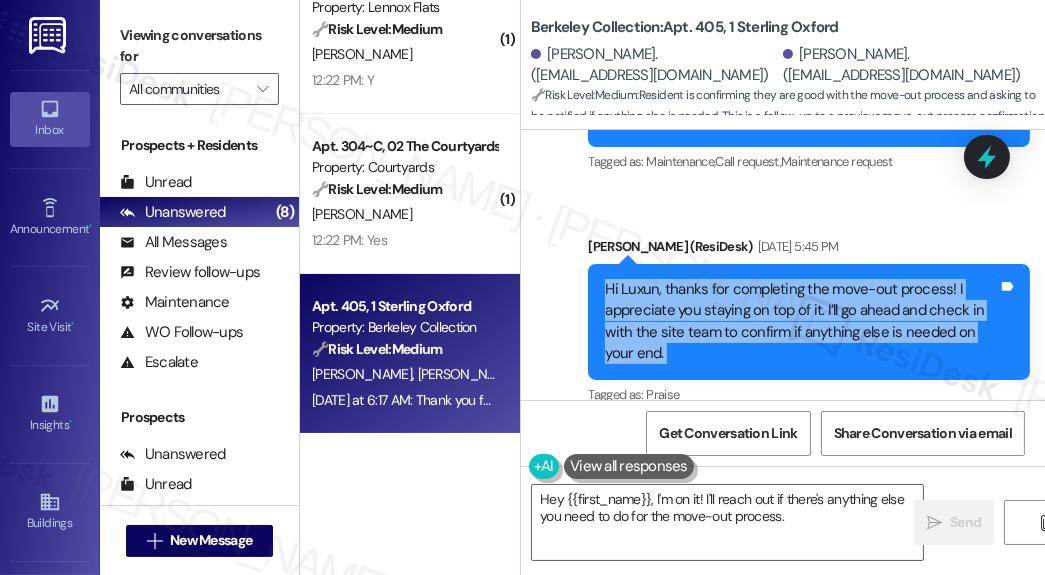 click on "Hi Luxun, thanks for completing the move-out process! I appreciate you staying on top of it. I’ll go ahead and check in with the site team to confirm if anything else is needed on your end." at bounding box center [801, 322] 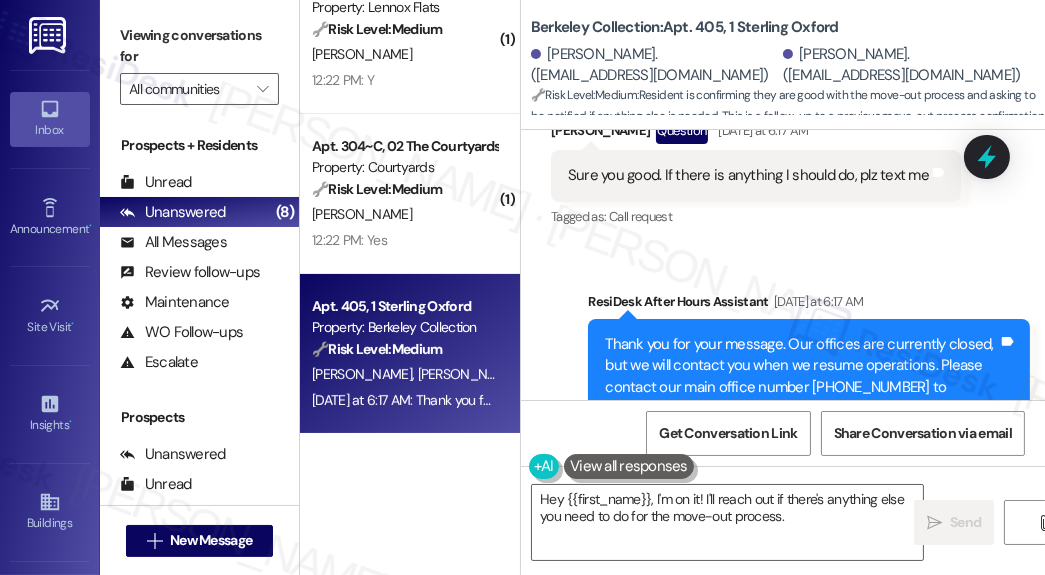 scroll, scrollTop: 8673, scrollLeft: 0, axis: vertical 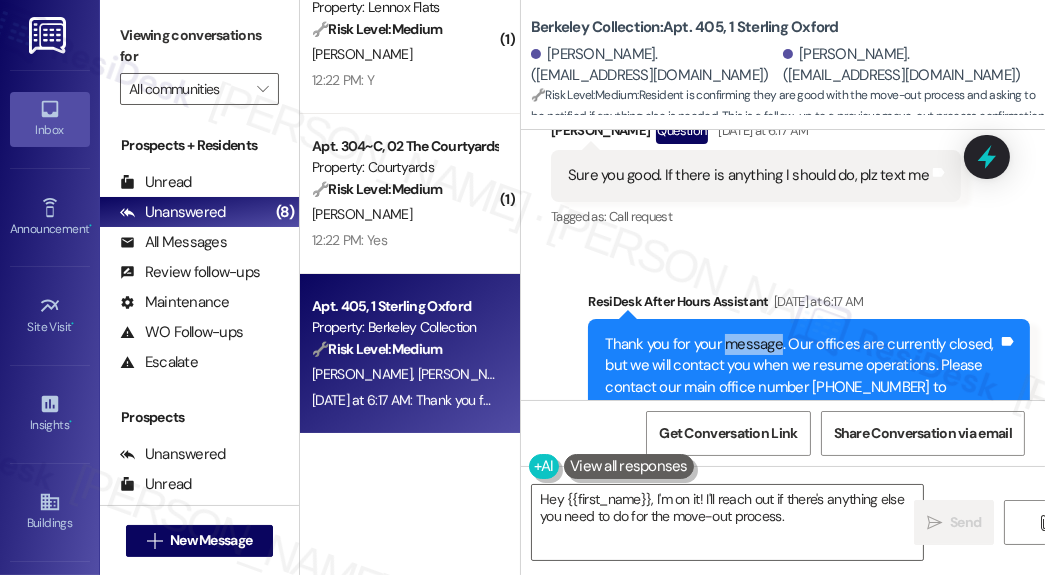 click on "Thank you for your message. Our offices are currently closed, but we will contact you when we resume operations. Please contact our main office number [PHONE_NUMBER] to connect to maintenance. Tags and notes" at bounding box center (809, 377) 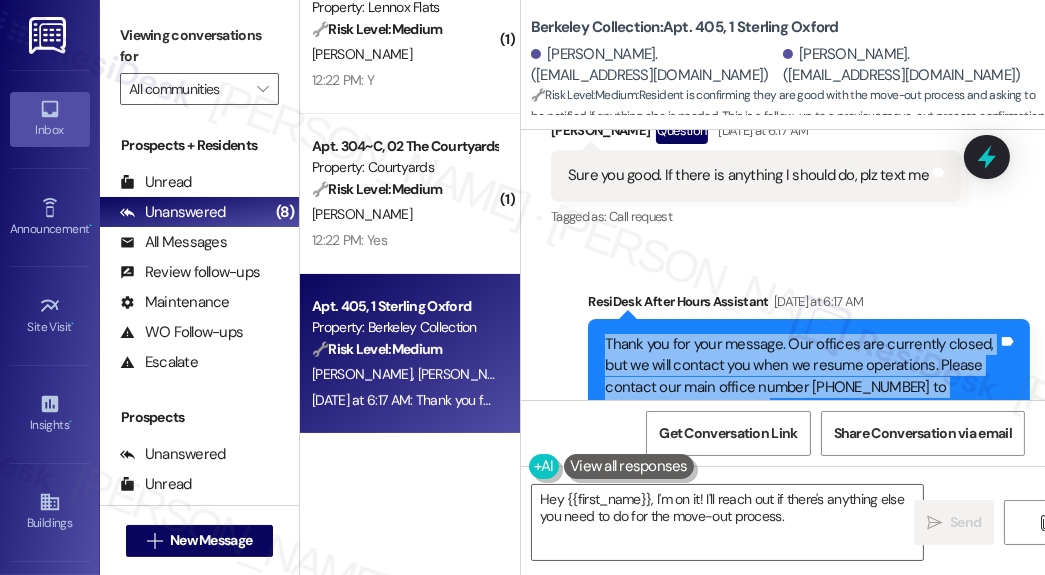 click on "Thank you for your message. Our offices are currently closed, but we will contact you when we resume operations. Please contact our main office number [PHONE_NUMBER] to connect to maintenance. Tags and notes" at bounding box center (809, 377) 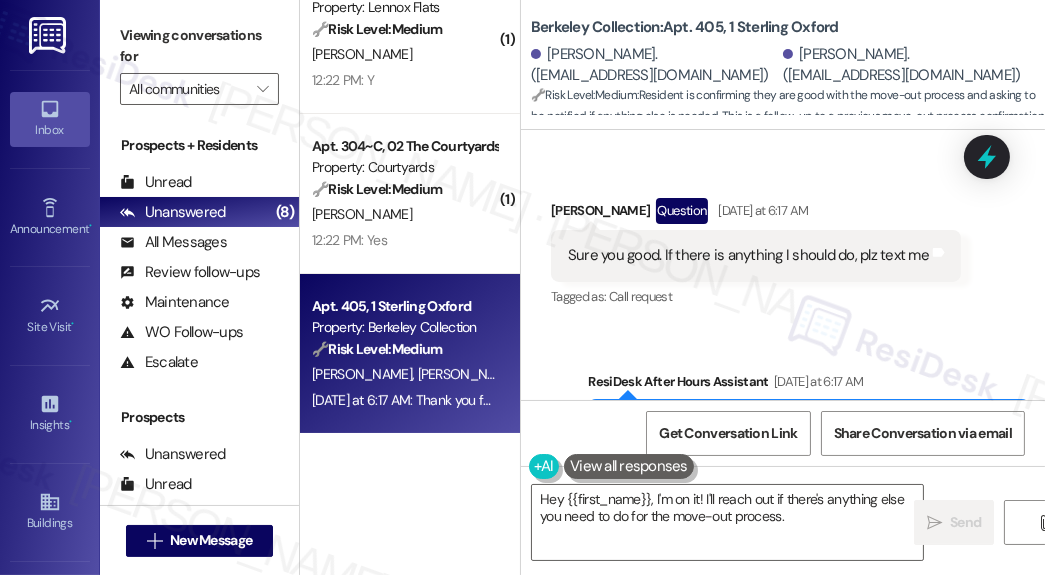 click on "Sure you good. If there is anything I should do, plz text me" at bounding box center [748, 255] 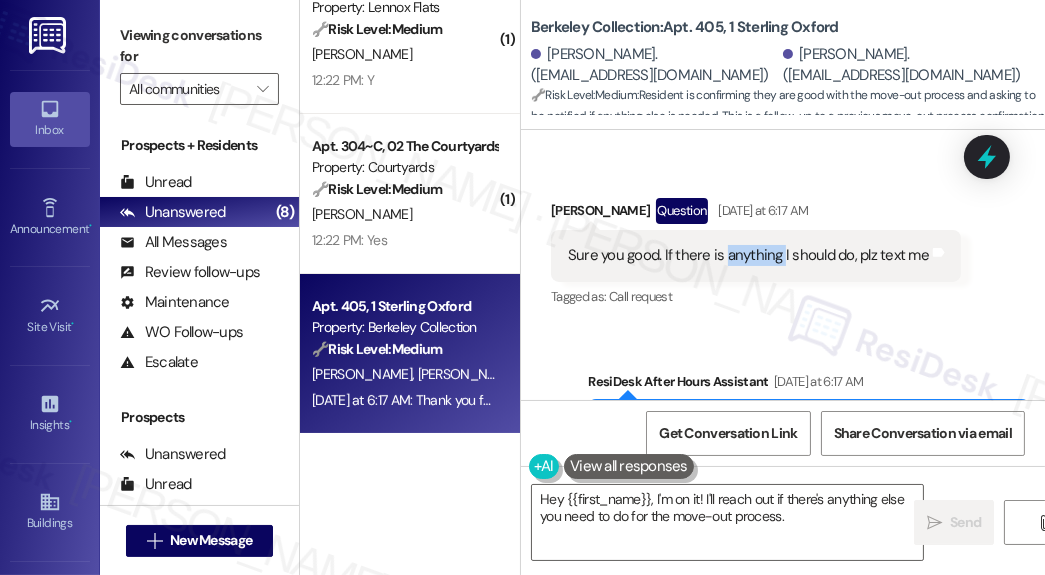 click on "Sure you good. If there is anything I should do, plz text me" at bounding box center [748, 255] 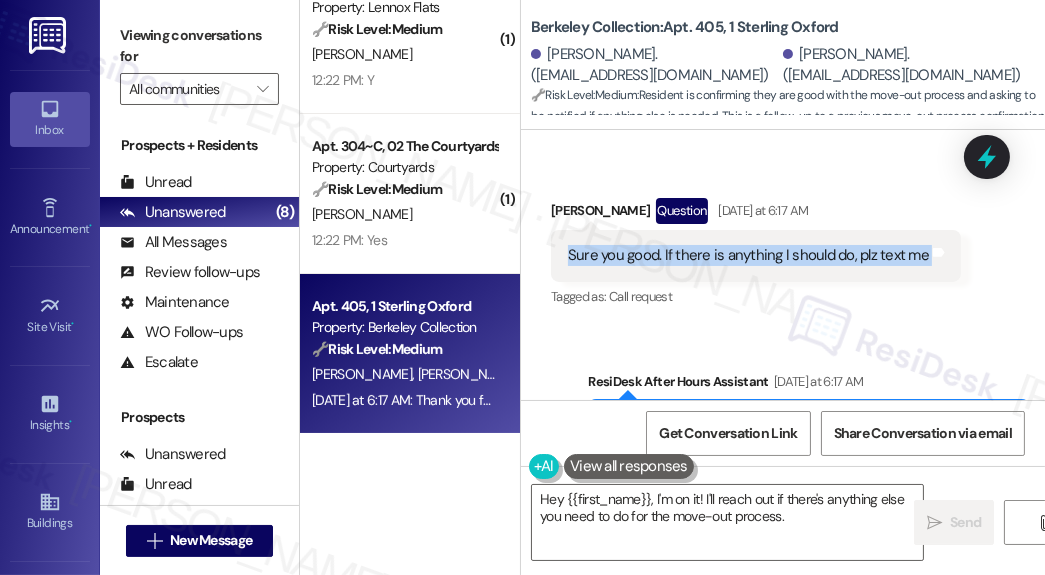 click on "Sure you good. If there is anything I should do, plz text me" at bounding box center (748, 255) 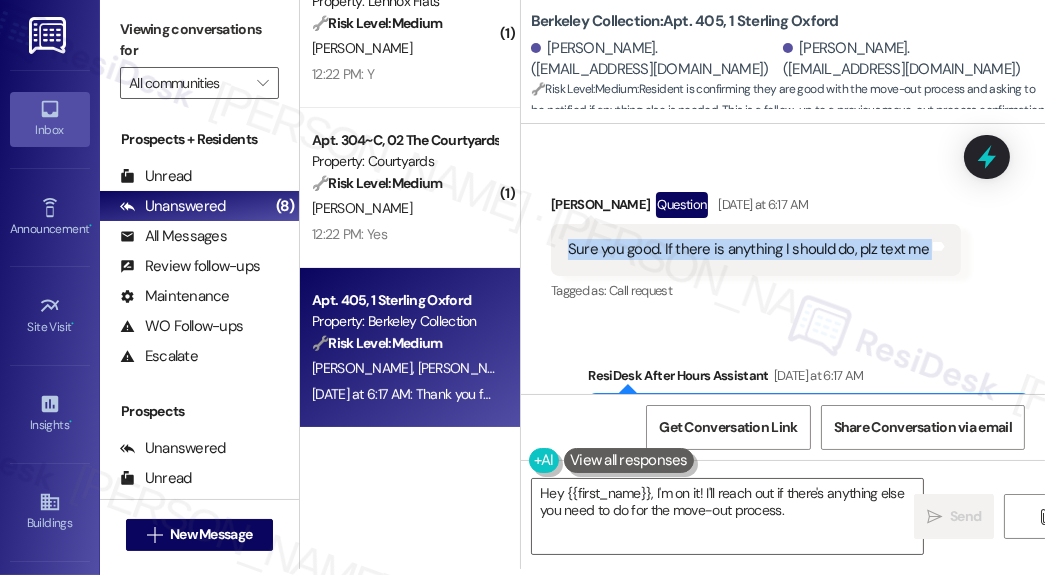 scroll, scrollTop: 9, scrollLeft: 0, axis: vertical 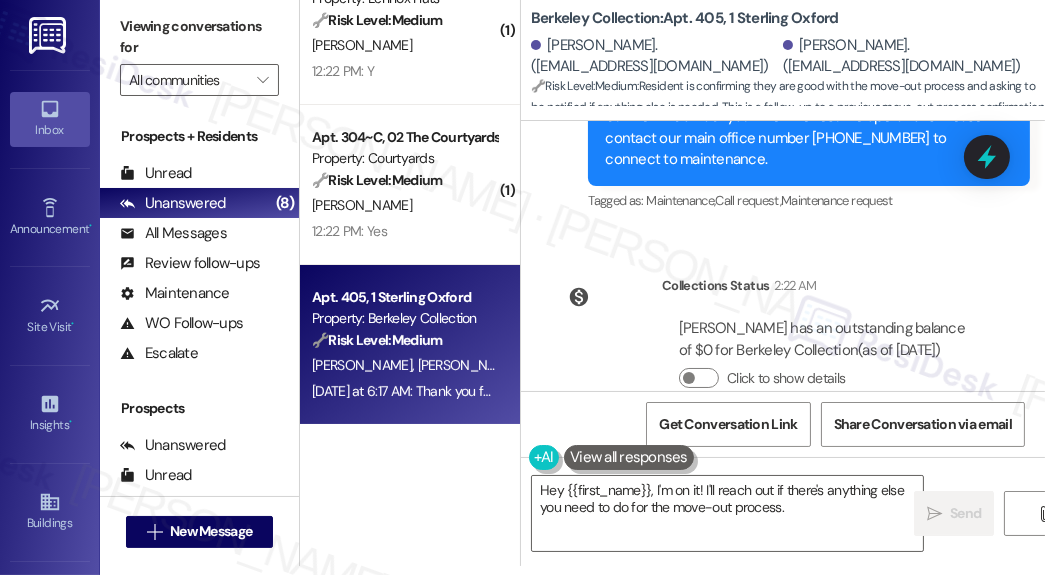 click on "Berkeley Collection:  Apt. 405, 1 Sterling Oxford" at bounding box center (685, 18) 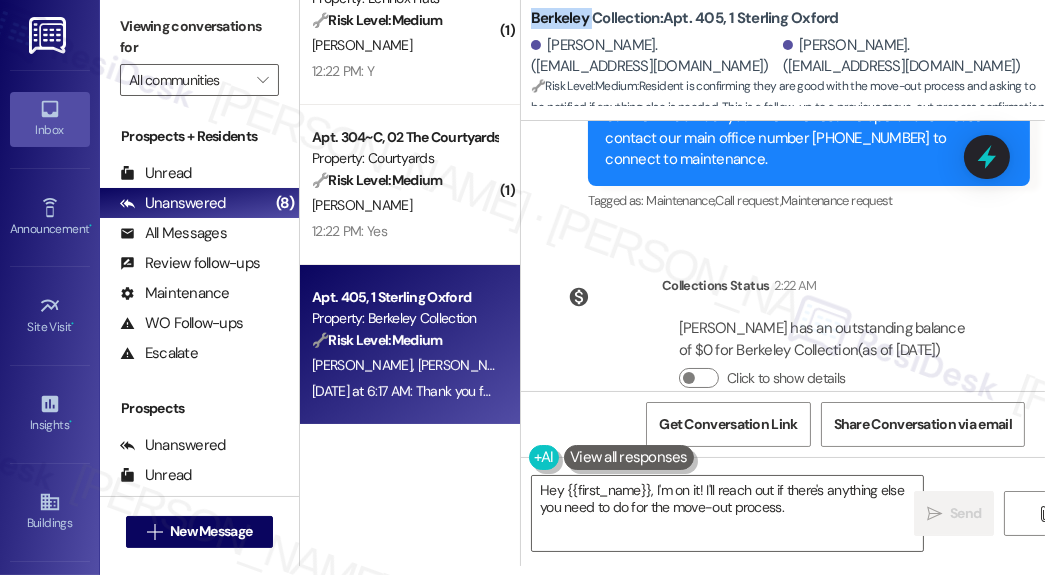 click on "Berkeley Collection:  Apt. 405, 1 Sterling Oxford" at bounding box center (685, 18) 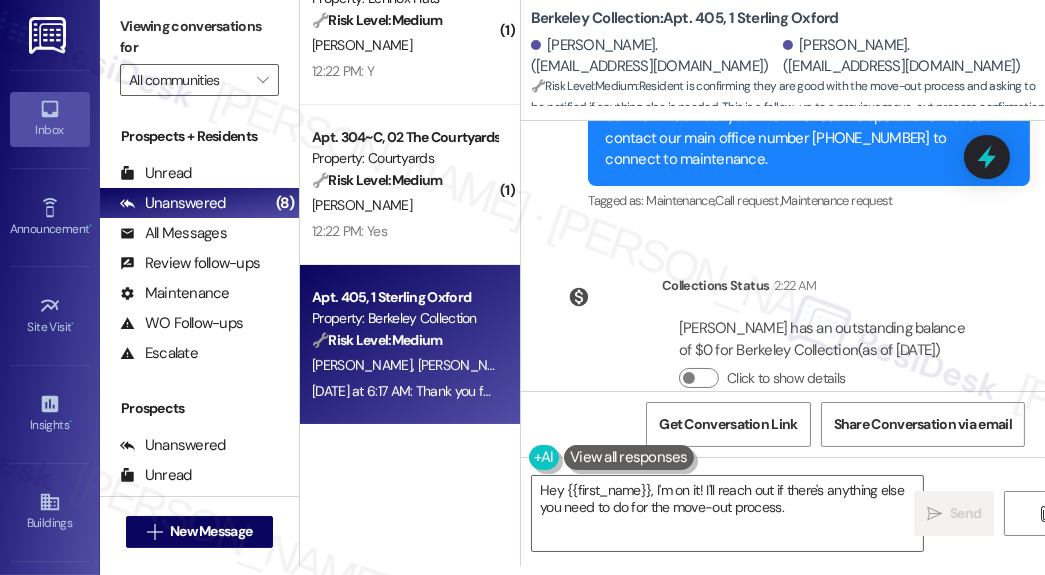 drag, startPoint x: 968, startPoint y: 37, endPoint x: 948, endPoint y: 42, distance: 20.615528 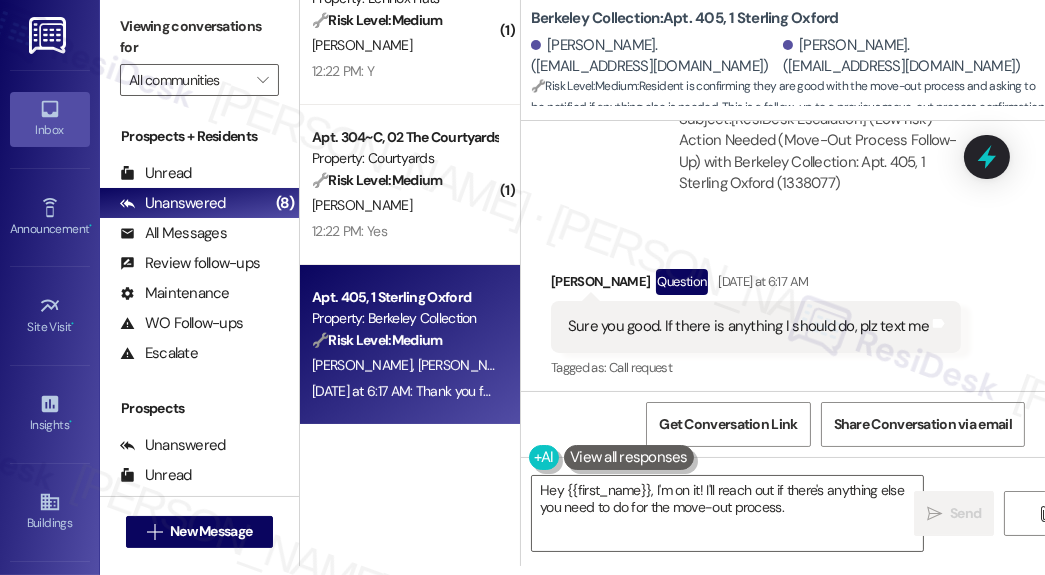 scroll, scrollTop: 8753, scrollLeft: 0, axis: vertical 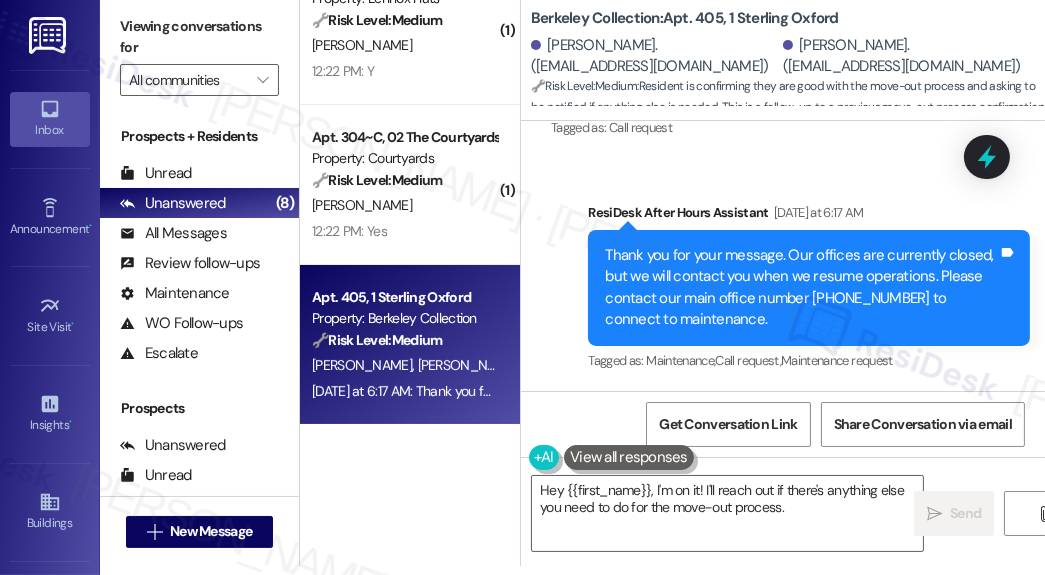 click on "Thank you for your message. Our offices are currently closed, but we will contact you when we resume operations. Please contact our main office number [PHONE_NUMBER] to connect to maintenance." at bounding box center (801, 288) 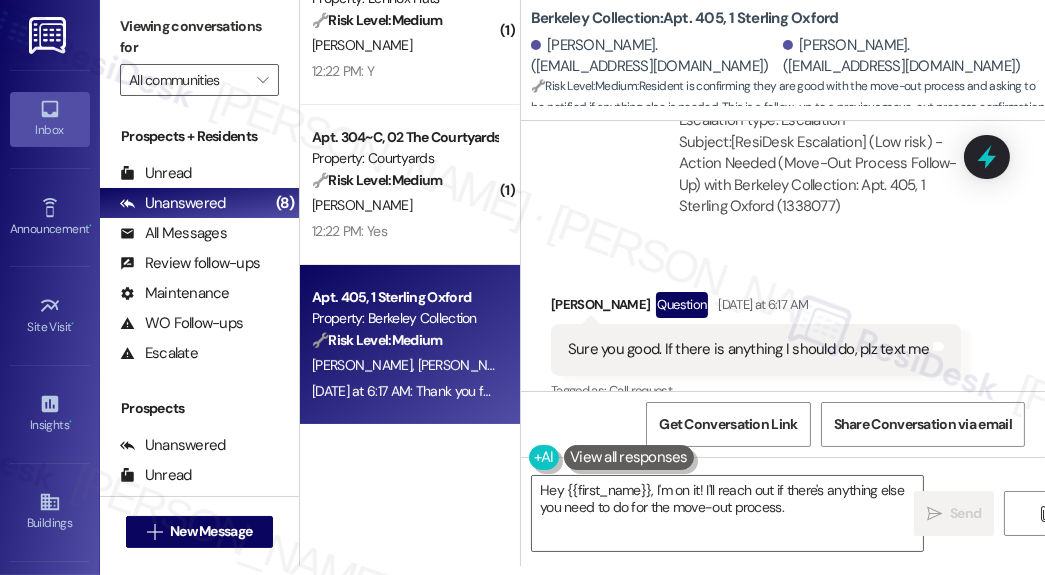 scroll, scrollTop: 8353, scrollLeft: 0, axis: vertical 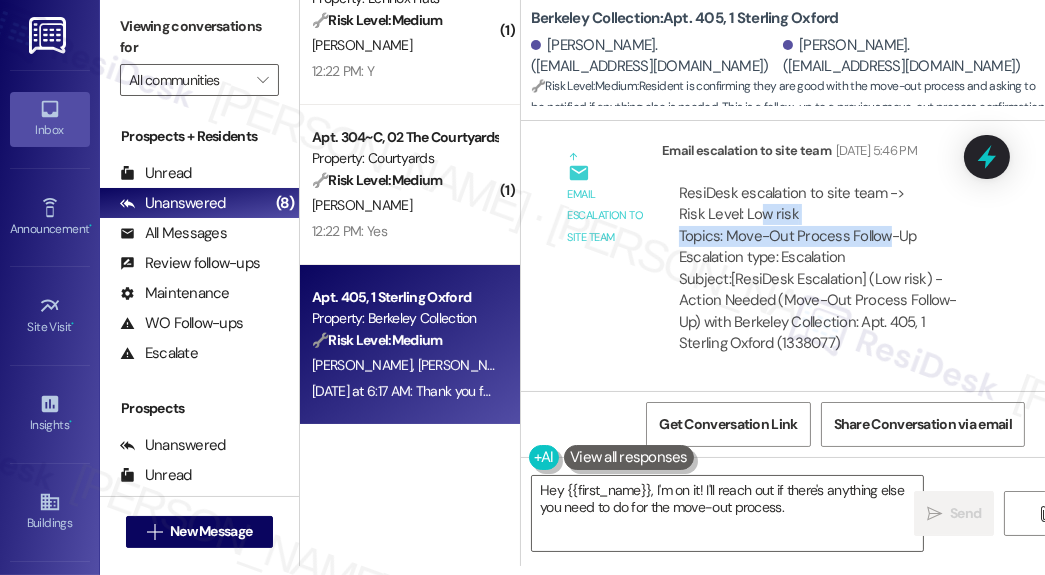 drag, startPoint x: 755, startPoint y: 176, endPoint x: 882, endPoint y: 180, distance: 127.06297 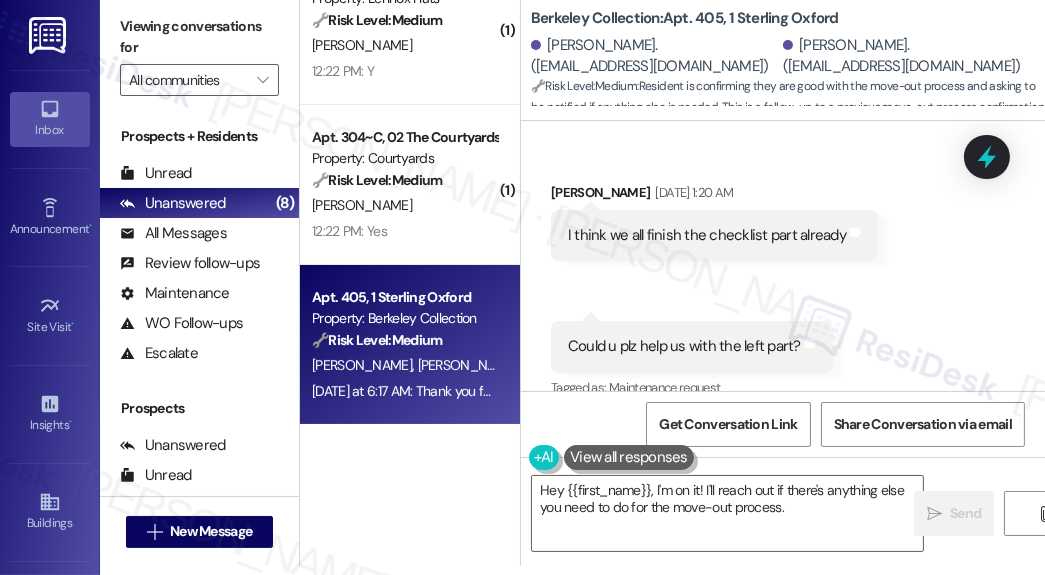 scroll, scrollTop: 6433, scrollLeft: 0, axis: vertical 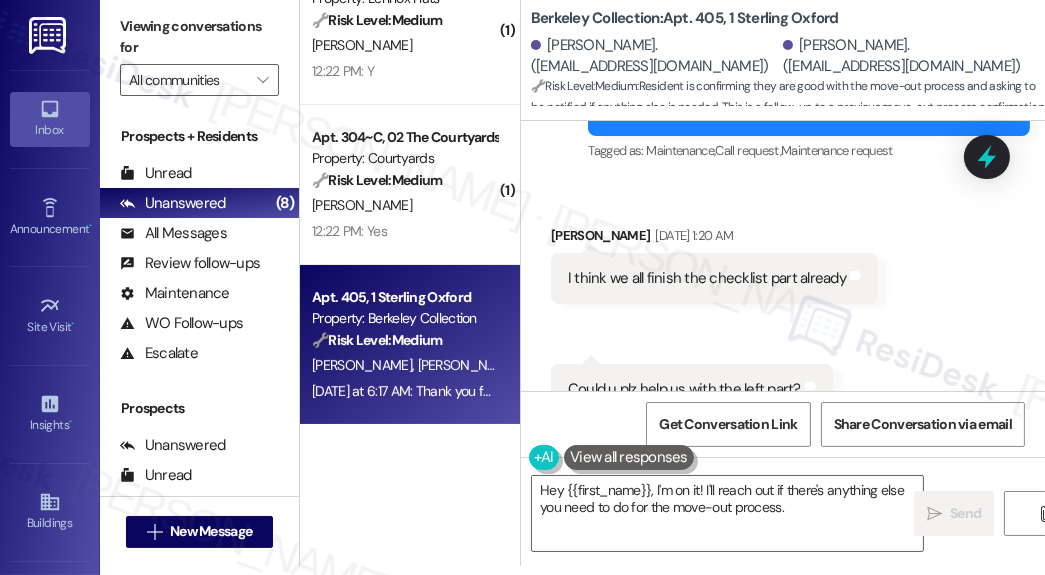 click on "I think we all finish the checklist part already Tags and notes" at bounding box center [714, 278] 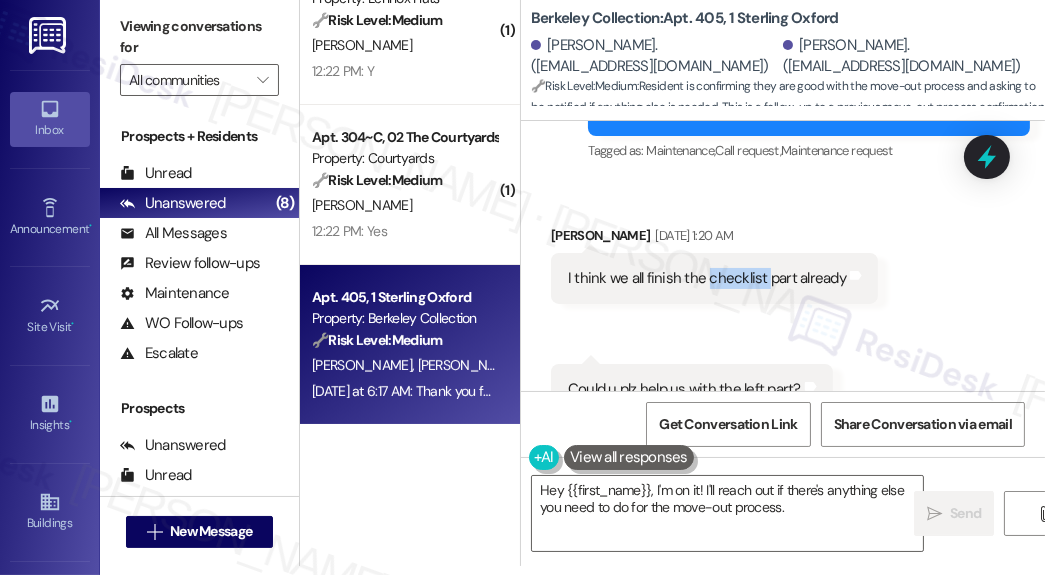 click on "I think we all finish the checklist part already" at bounding box center [707, 278] 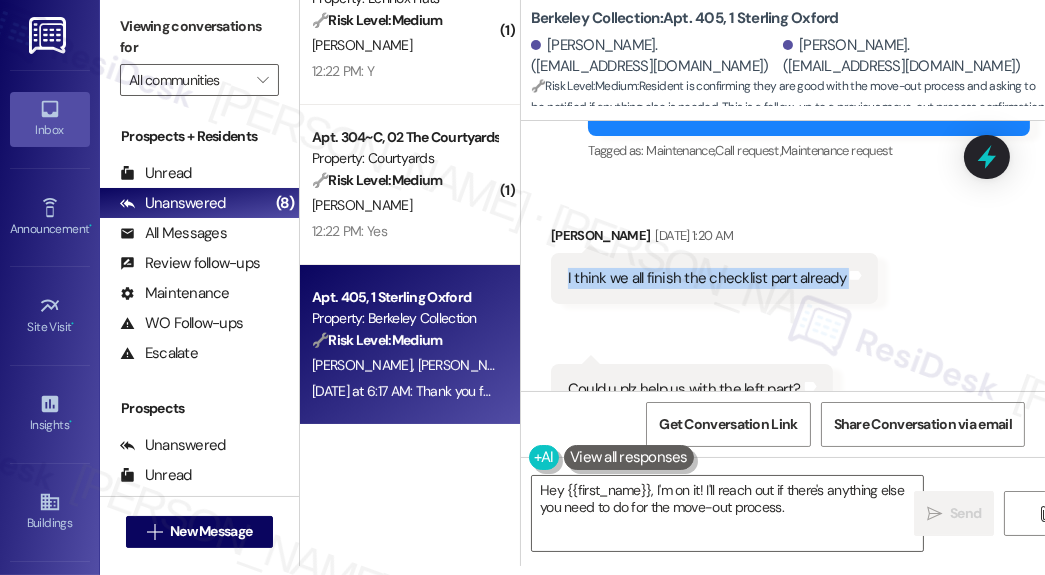 click on "I think we all finish the checklist part already" at bounding box center [707, 278] 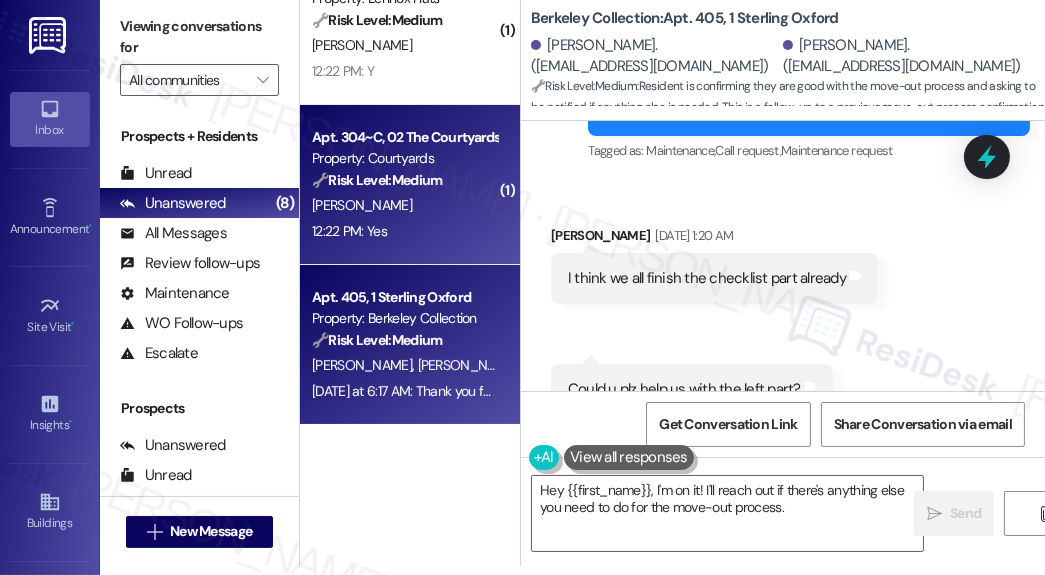 click on "[PERSON_NAME]" at bounding box center [404, 205] 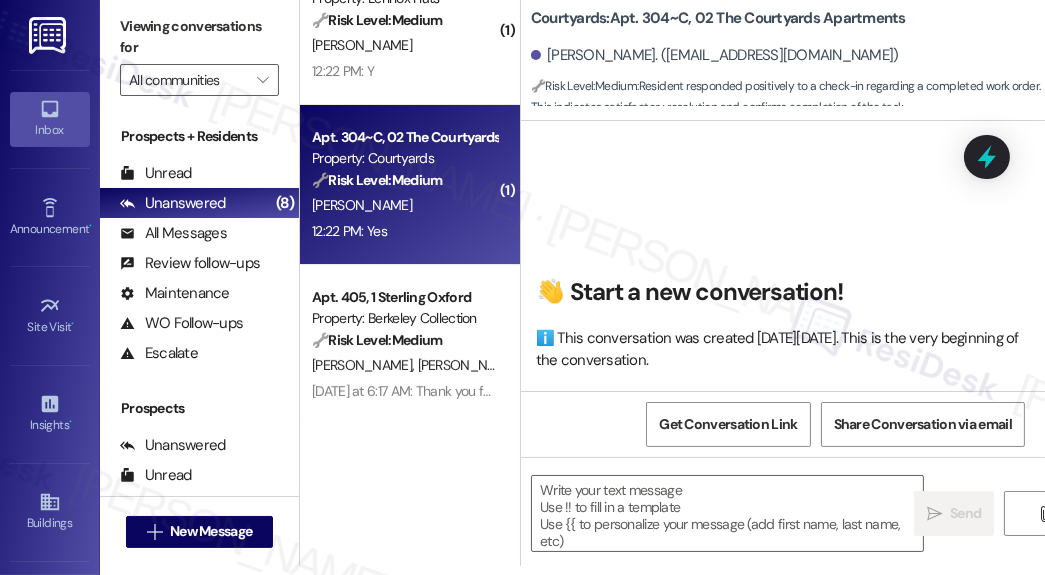 scroll, scrollTop: 64, scrollLeft: 0, axis: vertical 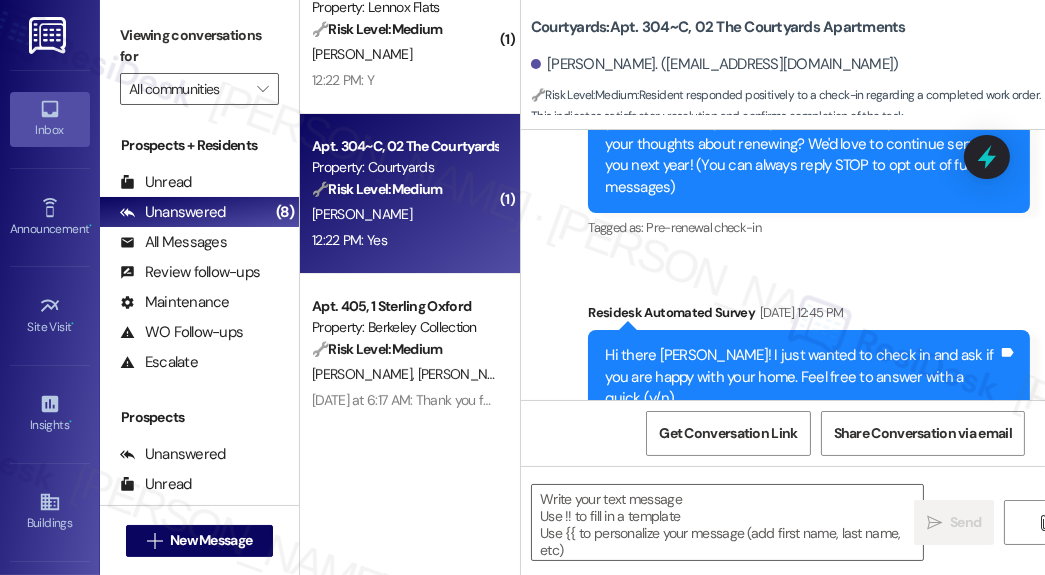 type on "Fetching suggested responses. Please feel free to read through the conversation in the meantime." 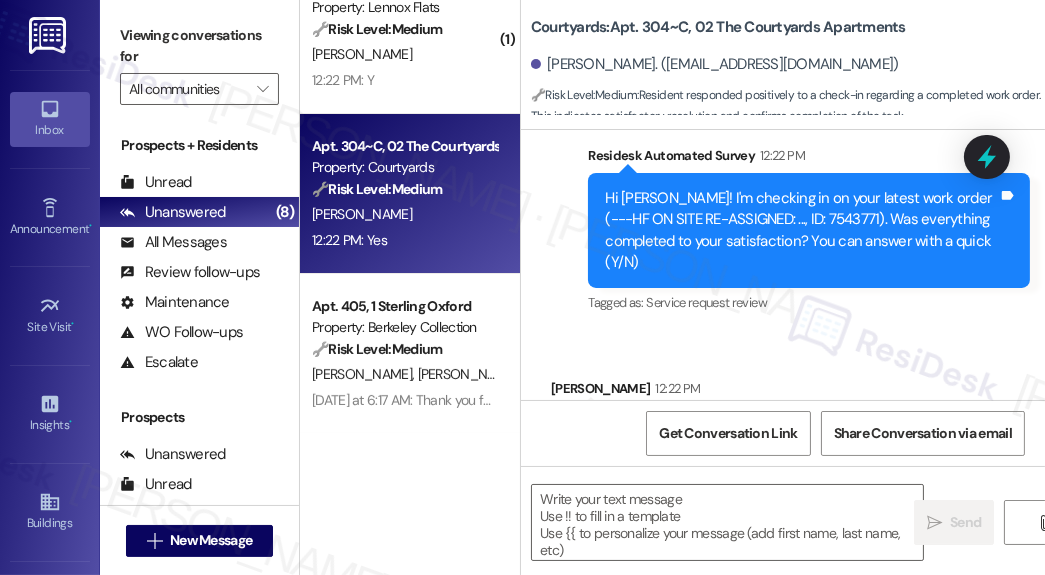 scroll, scrollTop: 820, scrollLeft: 0, axis: vertical 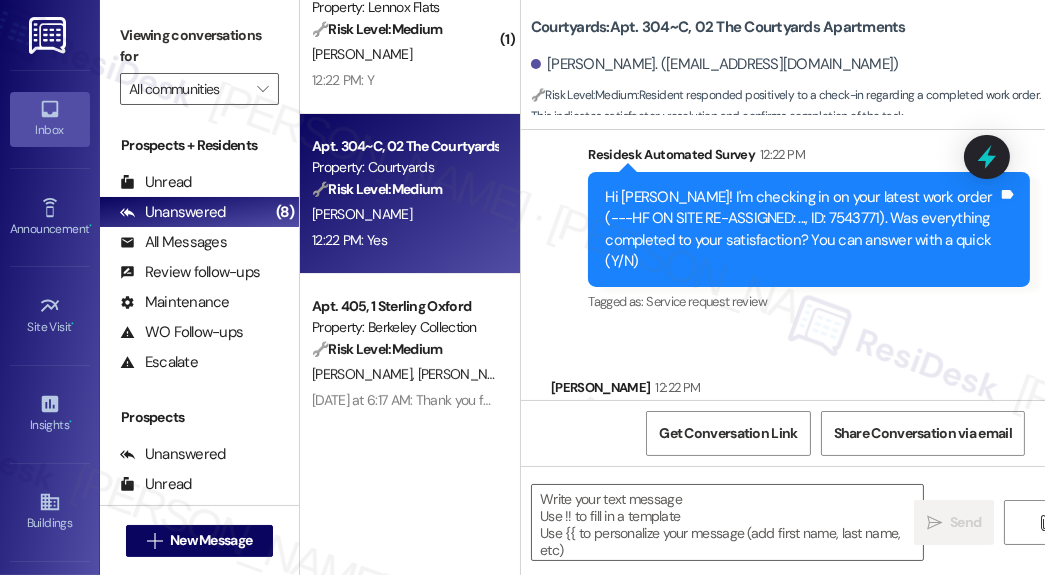 drag, startPoint x: 958, startPoint y: 329, endPoint x: 909, endPoint y: 351, distance: 53.712196 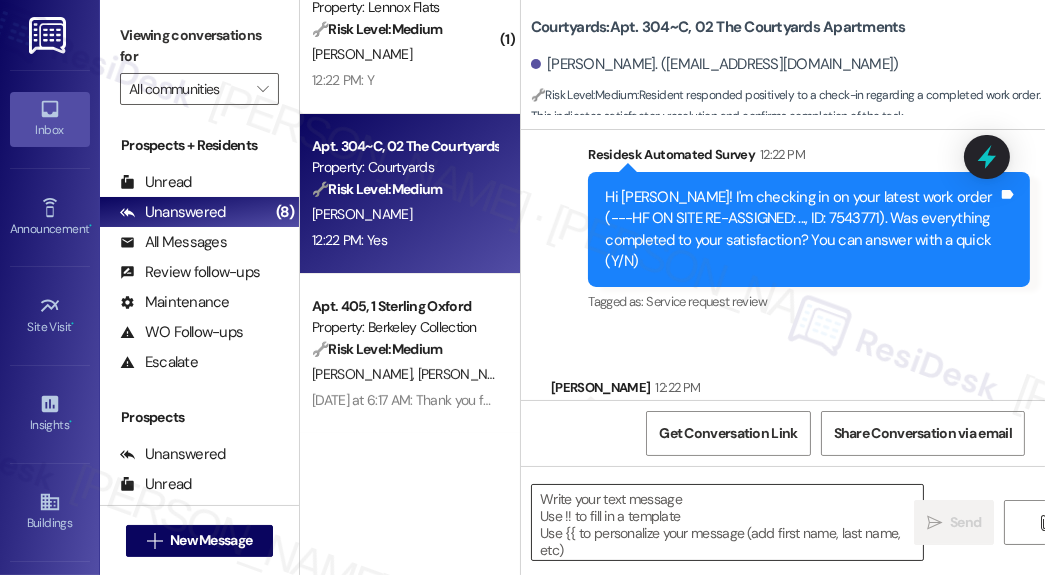 click at bounding box center [727, 522] 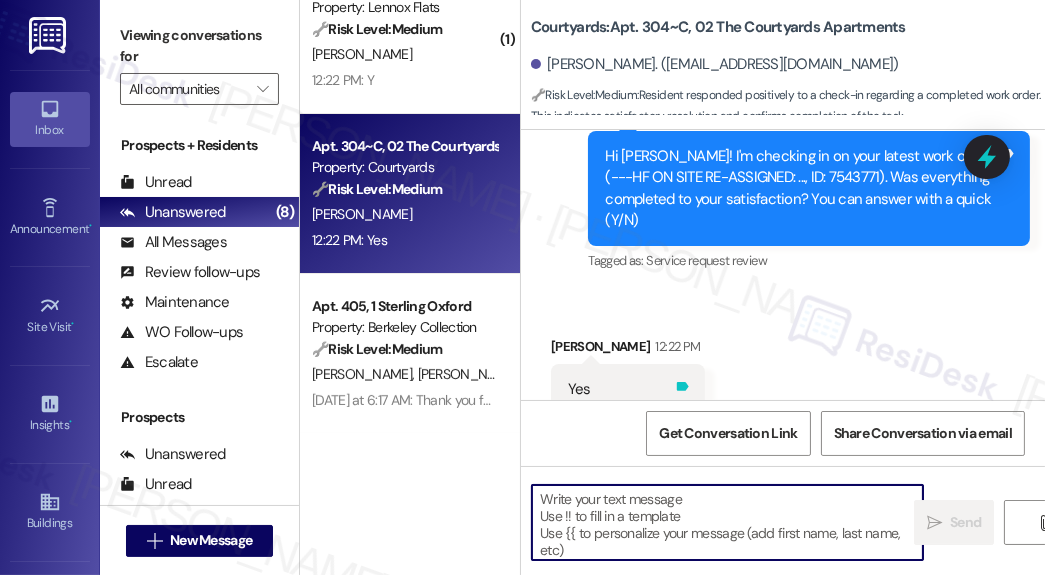 scroll, scrollTop: 900, scrollLeft: 0, axis: vertical 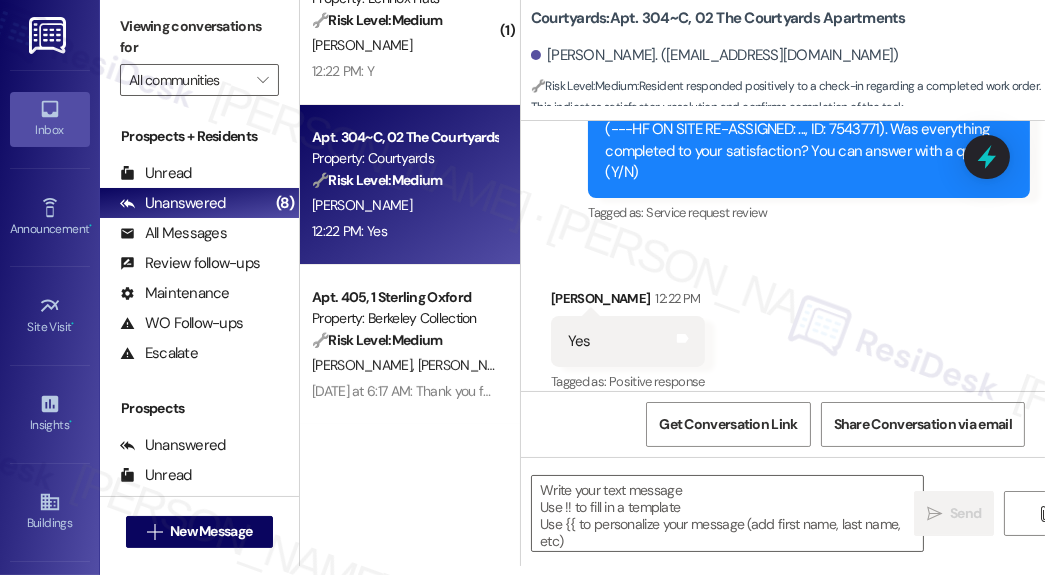 click on "Received via SMS [PERSON_NAME] 12:22 PM Yes Tags and notes Tagged as:   Positive response Click to highlight conversations about Positive response" at bounding box center (783, 327) 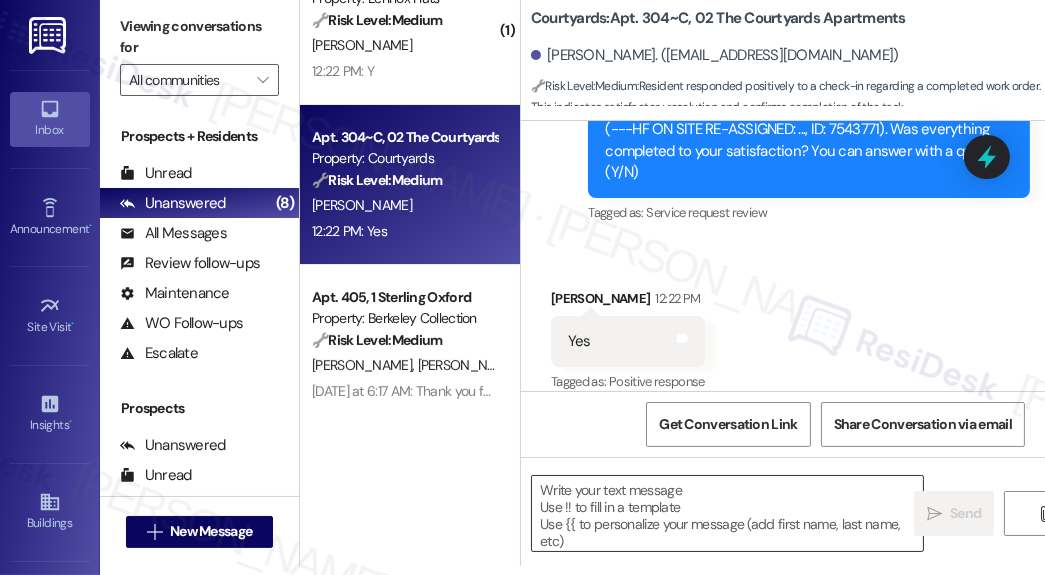 click at bounding box center [727, 513] 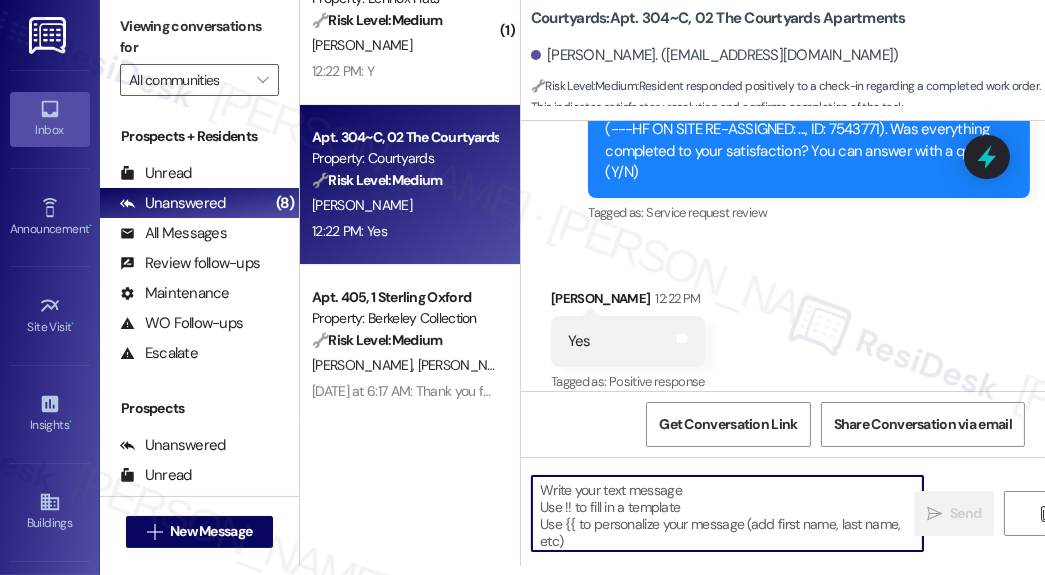 paste on "Hi {{first_name}}! I'm glad to hear that the maintenance work order was completed to your satisfaction. Could I also take this chance to ask if has {{property}} lived up to your expectations? You can still answer with a quick (Y/N)" 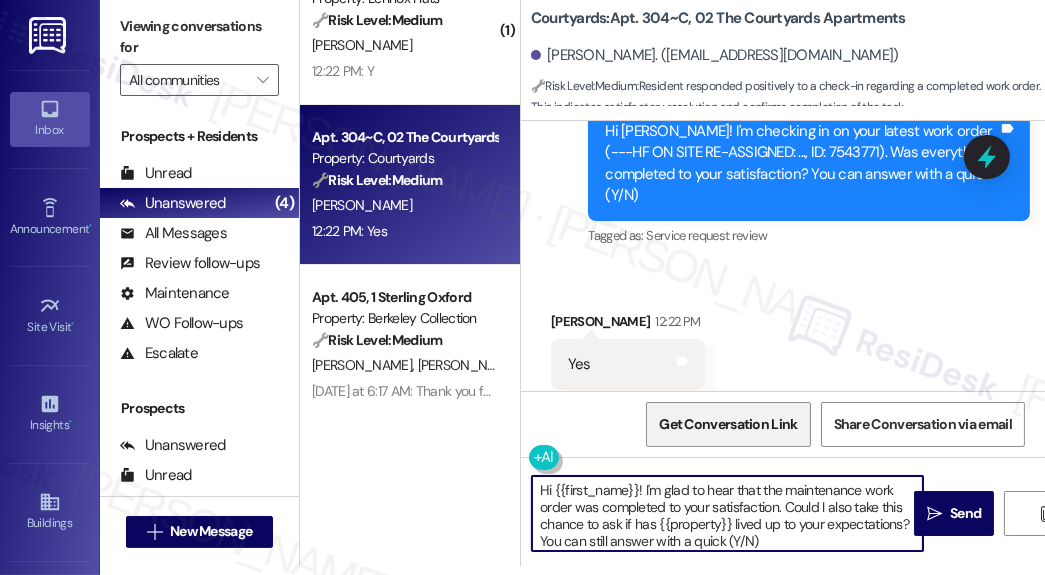 scroll, scrollTop: 900, scrollLeft: 0, axis: vertical 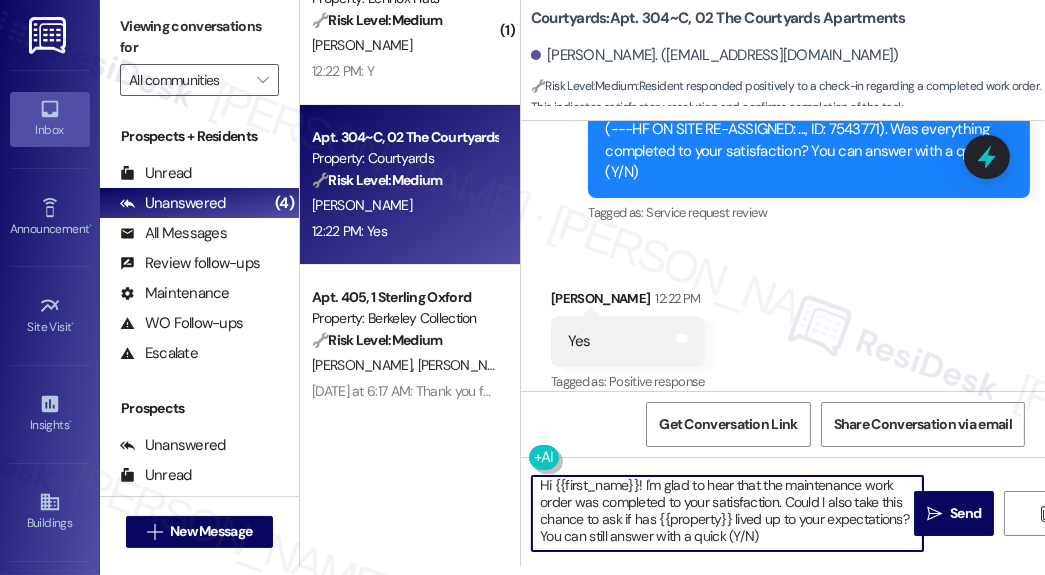 drag, startPoint x: 854, startPoint y: 538, endPoint x: 624, endPoint y: 537, distance: 230.00217 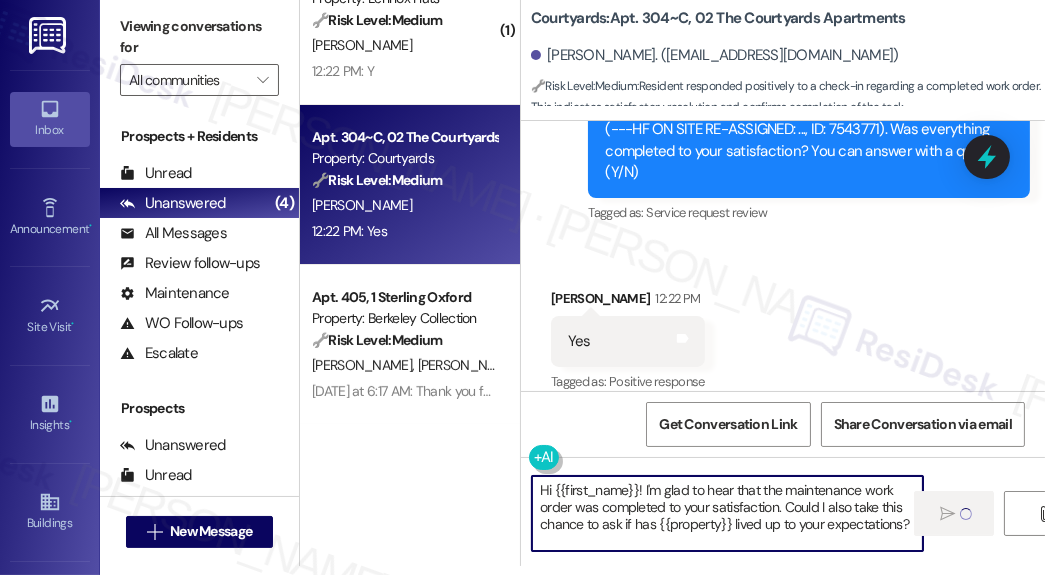 type 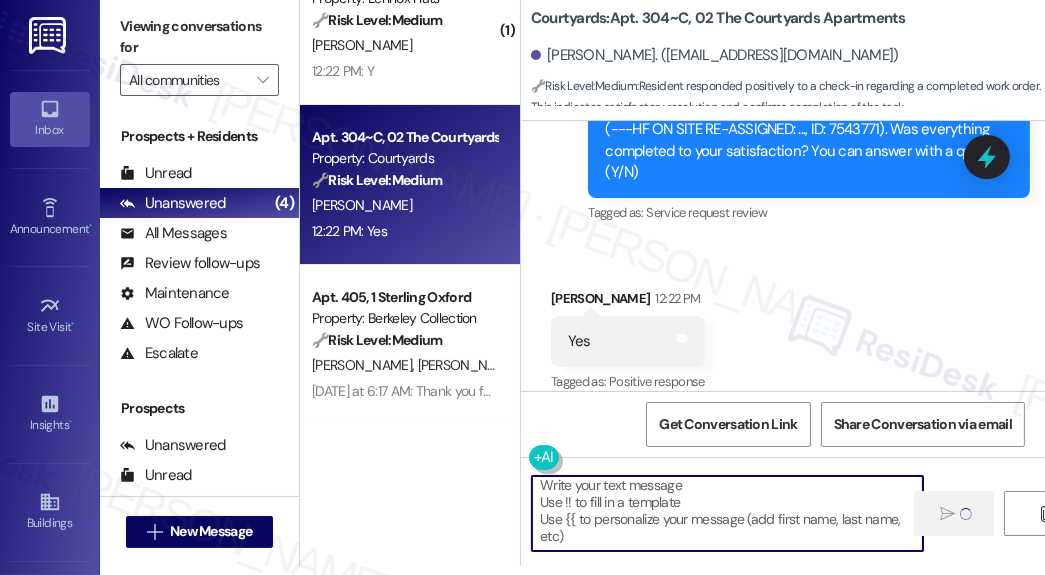 scroll, scrollTop: 899, scrollLeft: 0, axis: vertical 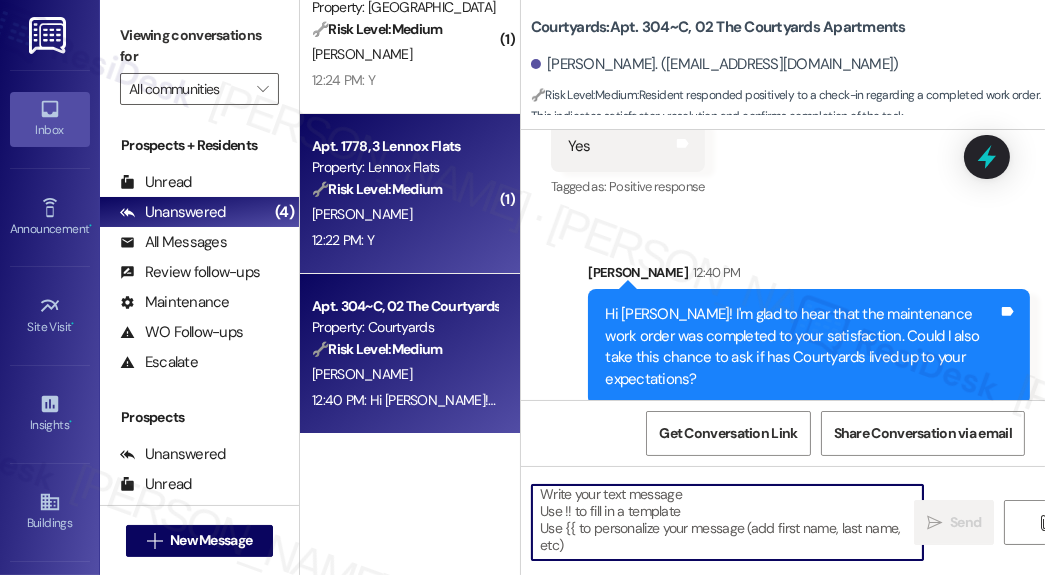 click on "12:22 PM: Y 12:22 PM: Y" at bounding box center [404, 240] 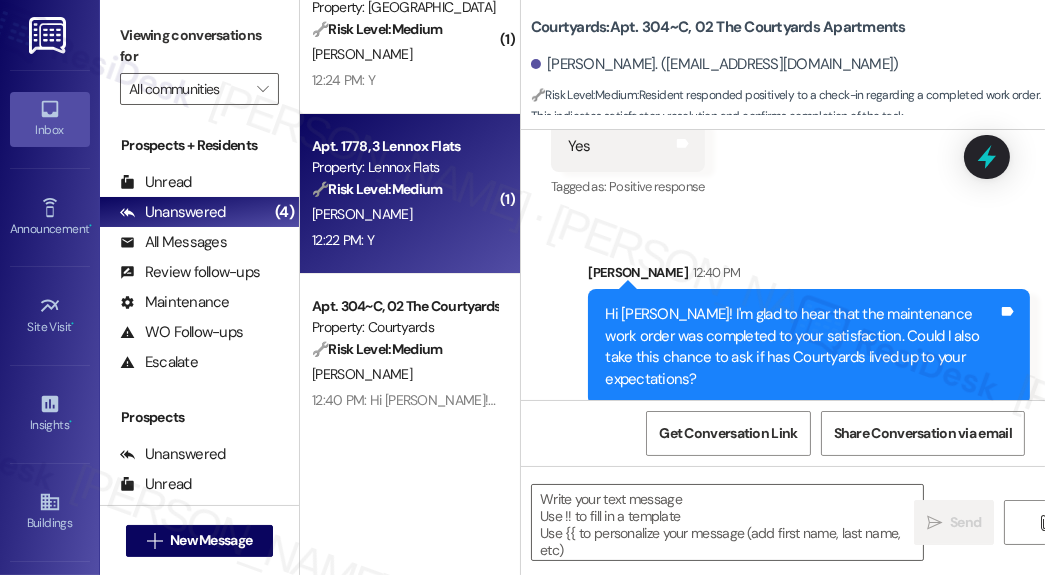 type on "Fetching suggested responses. Please feel free to read through the conversation in the meantime." 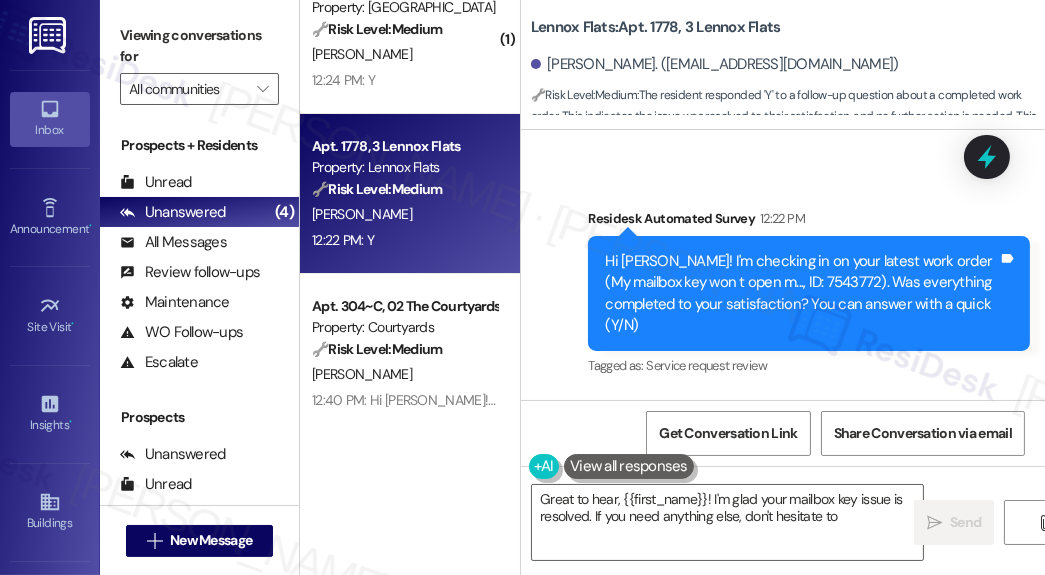 scroll, scrollTop: 7343, scrollLeft: 0, axis: vertical 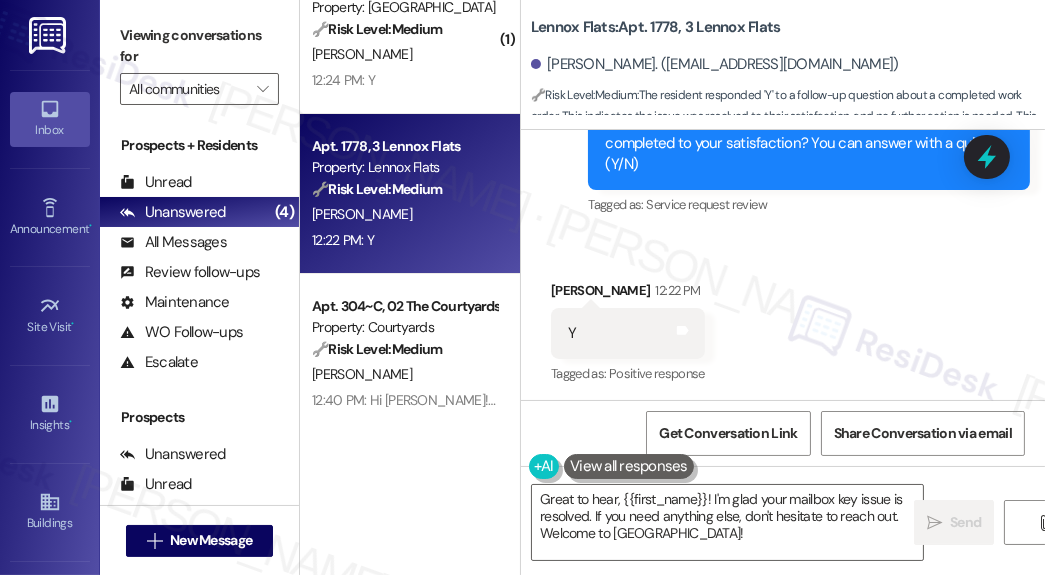 click on "Received via SMS [PERSON_NAME] 12:22 PM Y Tags and notes Tagged as:   Positive response Click to highlight conversations about Positive response" at bounding box center [783, 319] 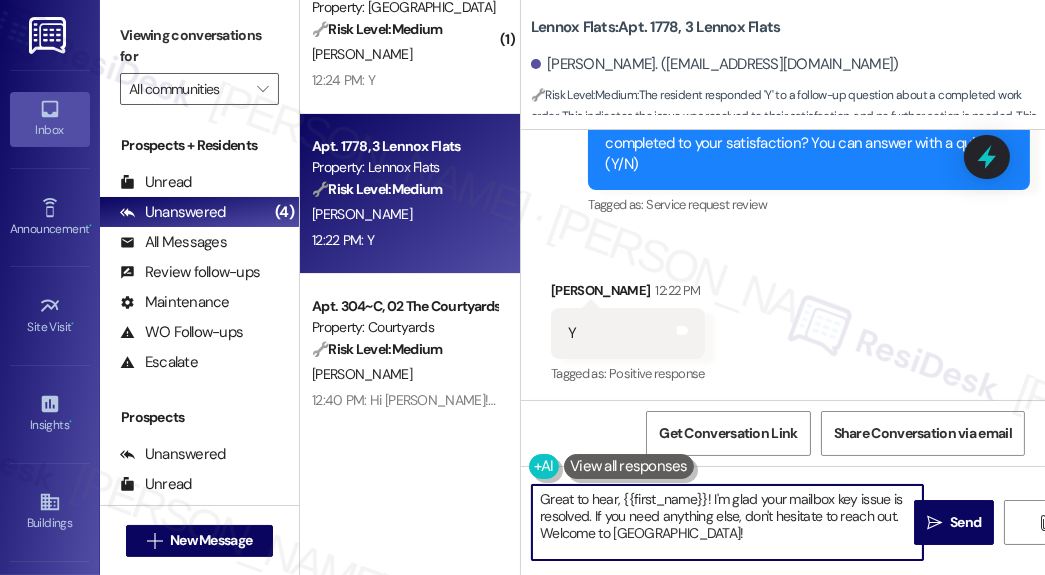 drag, startPoint x: 766, startPoint y: 532, endPoint x: 594, endPoint y: 516, distance: 172.74258 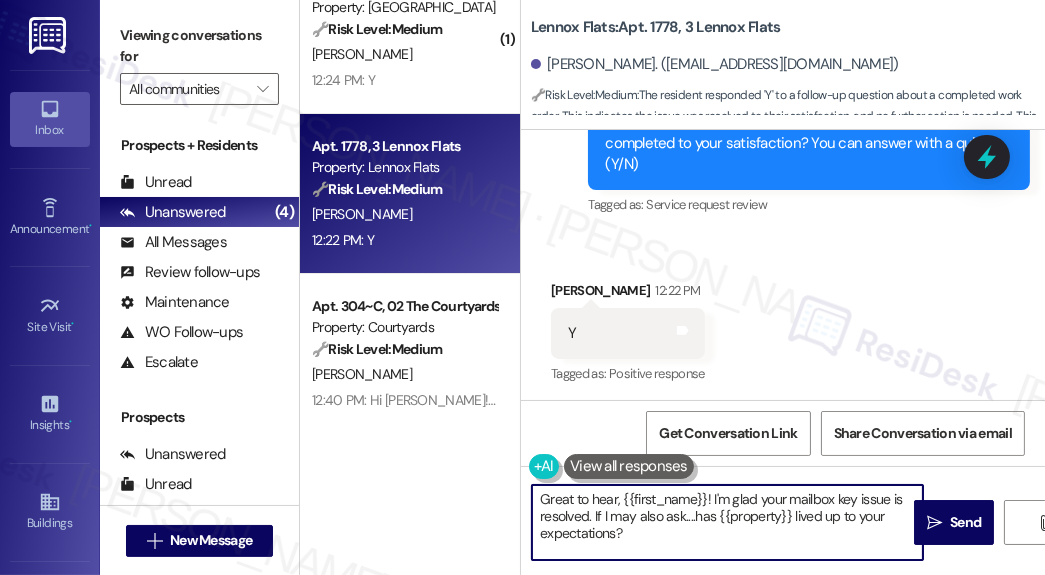 click on "Great to hear, {{first_name}}! I'm glad your mailbox key issue is resolved. If I may also ask....has {{property}} lived up to your expectations?" at bounding box center [727, 522] 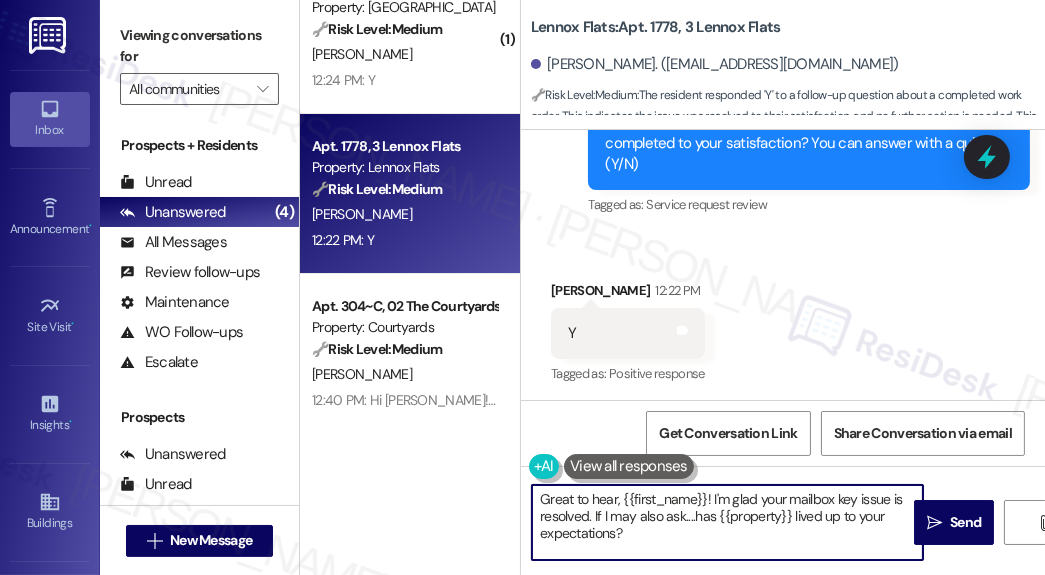 click on "Great to hear, {{first_name}}! I'm glad your mailbox key issue is resolved. If I may also ask....has {{property}} lived up to your expectations?" at bounding box center [727, 522] 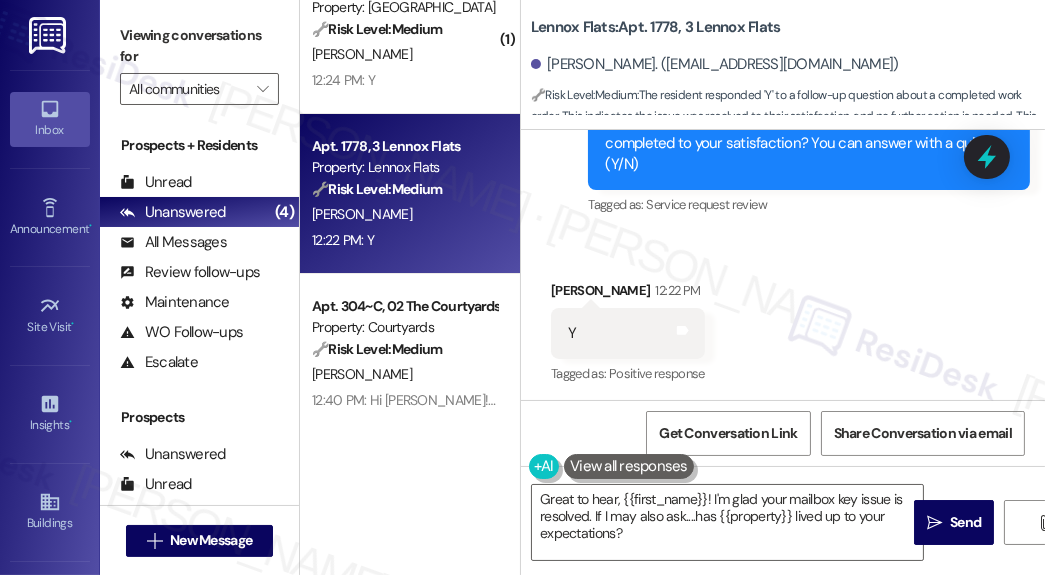 drag, startPoint x: 992, startPoint y: 295, endPoint x: 967, endPoint y: 311, distance: 29.681644 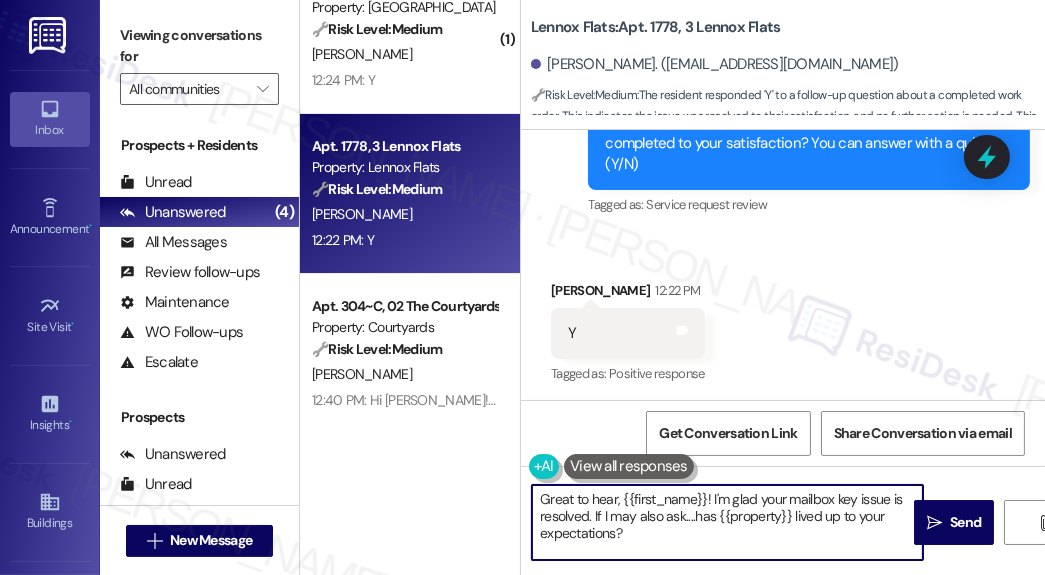 click on "Great to hear, {{first_name}}! I'm glad your mailbox key issue is resolved. If I may also ask....has {{property}} lived up to your expectations?" at bounding box center [727, 522] 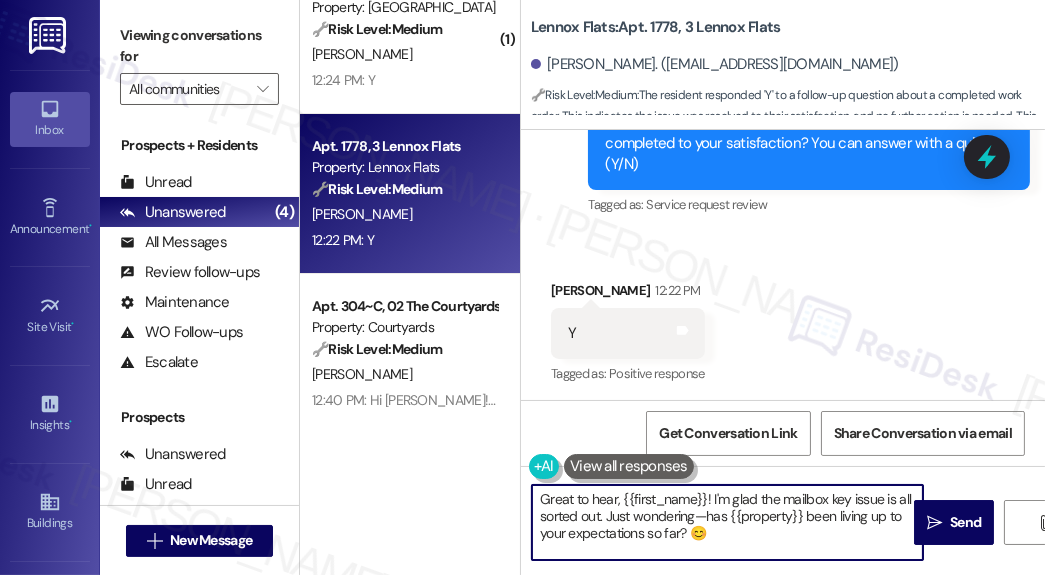 scroll, scrollTop: 0, scrollLeft: 0, axis: both 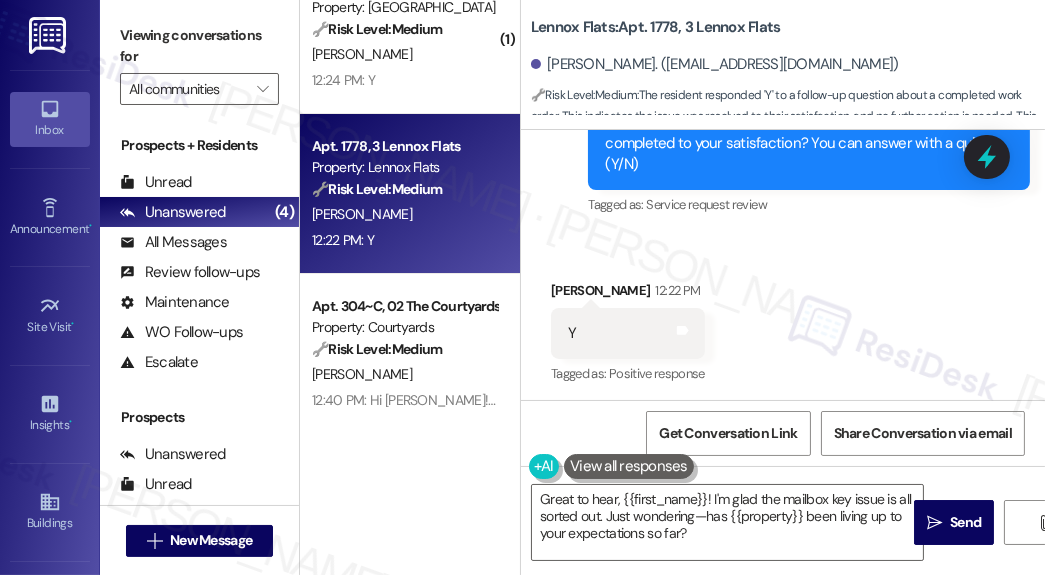 click on "Survey, sent via SMS Residesk Automated Survey 12:22 PM Hi [PERSON_NAME]! I'm checking in on your latest work order (My mailbox key won t open m..., ID: 7543772). Was everything completed to your satisfaction? You can answer with a quick (Y/N) Tags and notes Tagged as:   Service request review Click to highlight conversations about Service request review" at bounding box center (809, 133) 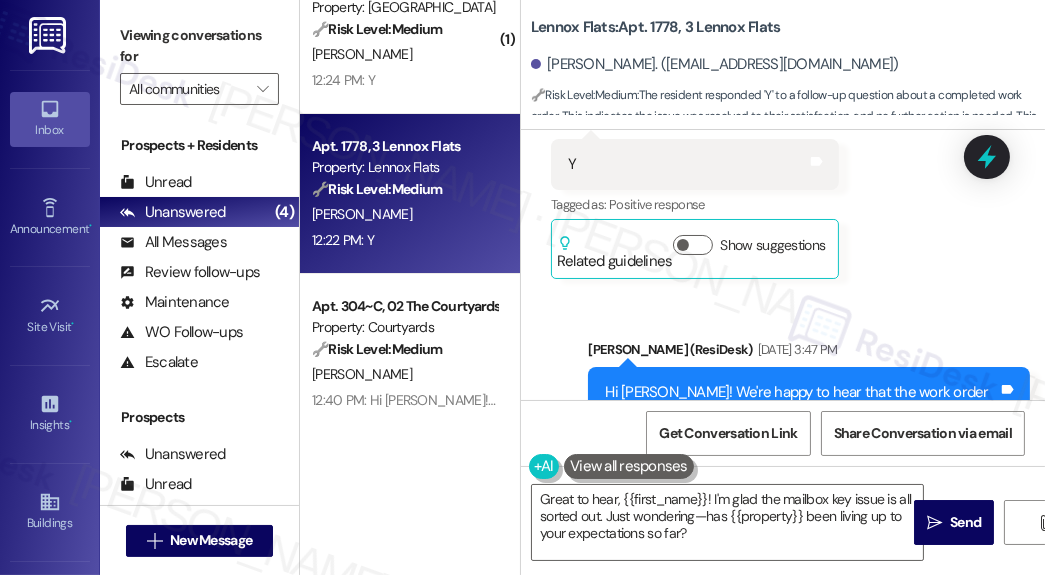 scroll, scrollTop: 6623, scrollLeft: 0, axis: vertical 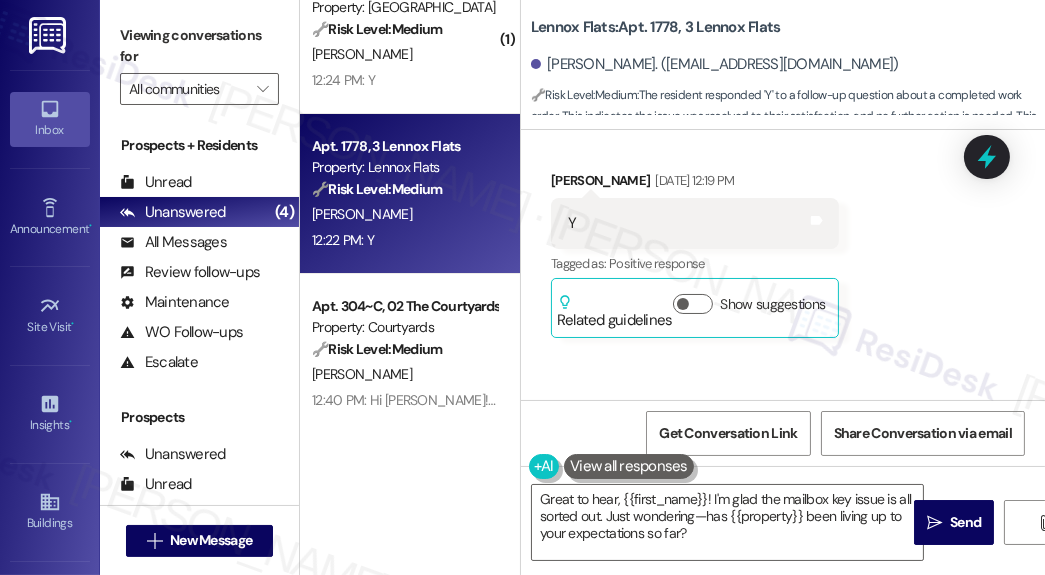 click on "Received via SMS [PERSON_NAME] [DATE] 12:19 PM Y Tags and notes Tagged as:   Positive response Click to highlight conversations about Positive response  Related guidelines Show suggestions" at bounding box center (783, 239) 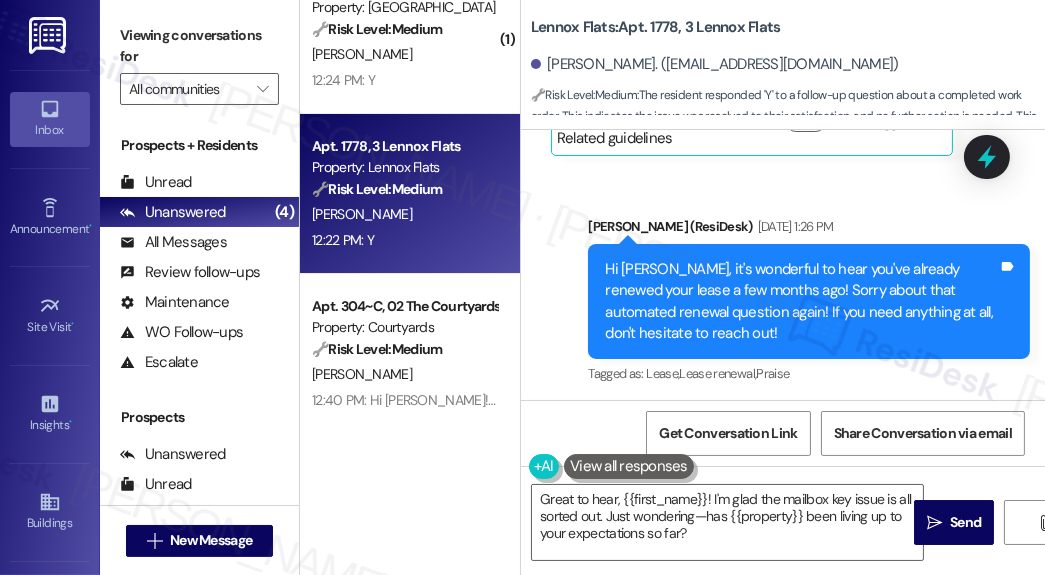scroll, scrollTop: 7343, scrollLeft: 0, axis: vertical 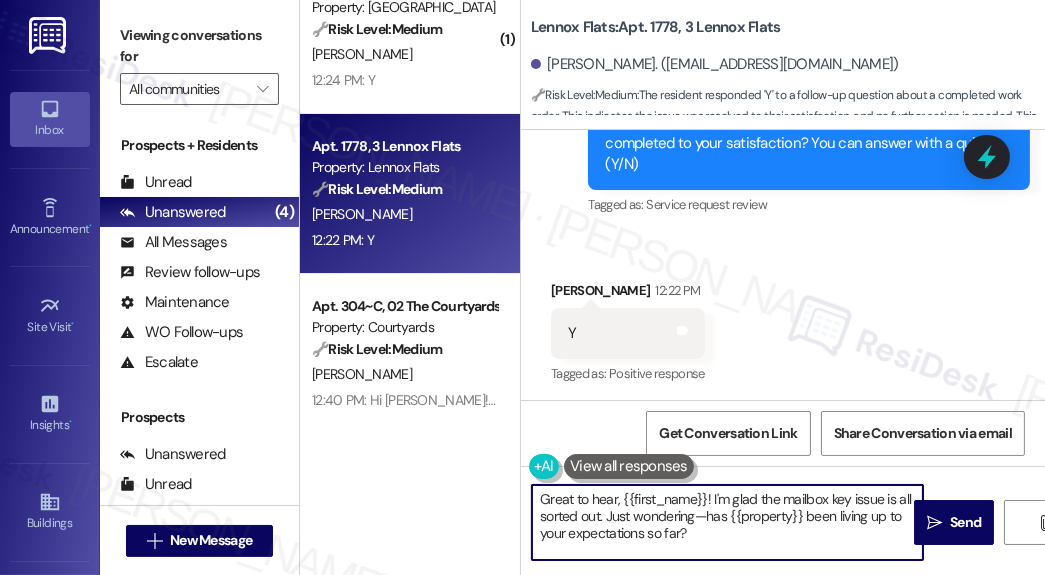 drag, startPoint x: 703, startPoint y: 517, endPoint x: 693, endPoint y: 516, distance: 10.049875 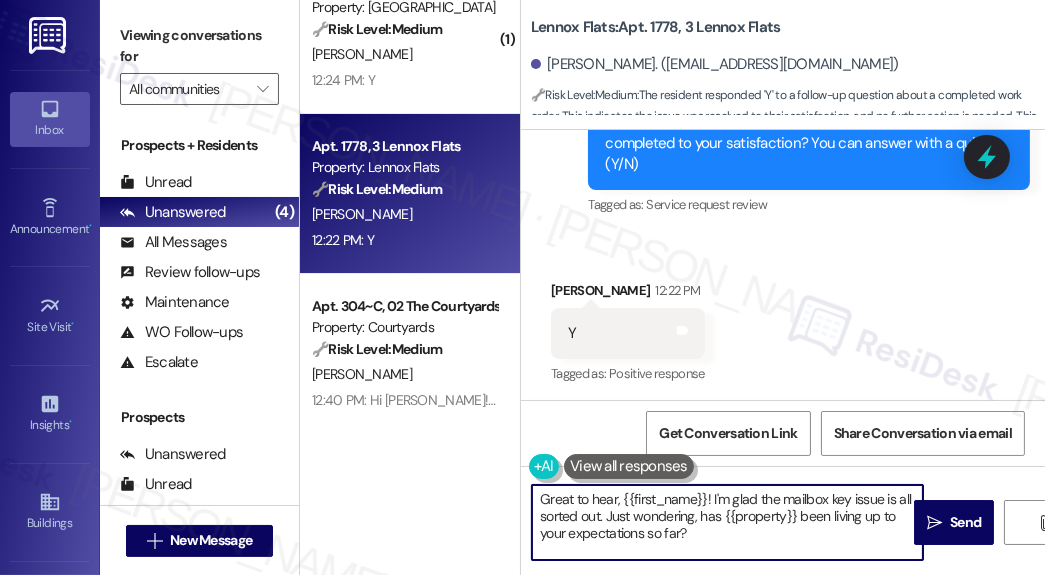 click on "Great to hear, {{first_name}}! I'm glad the mailbox key issue is all sorted out. Just wondering, has {{property}} been living up to your expectations so far?" at bounding box center [727, 522] 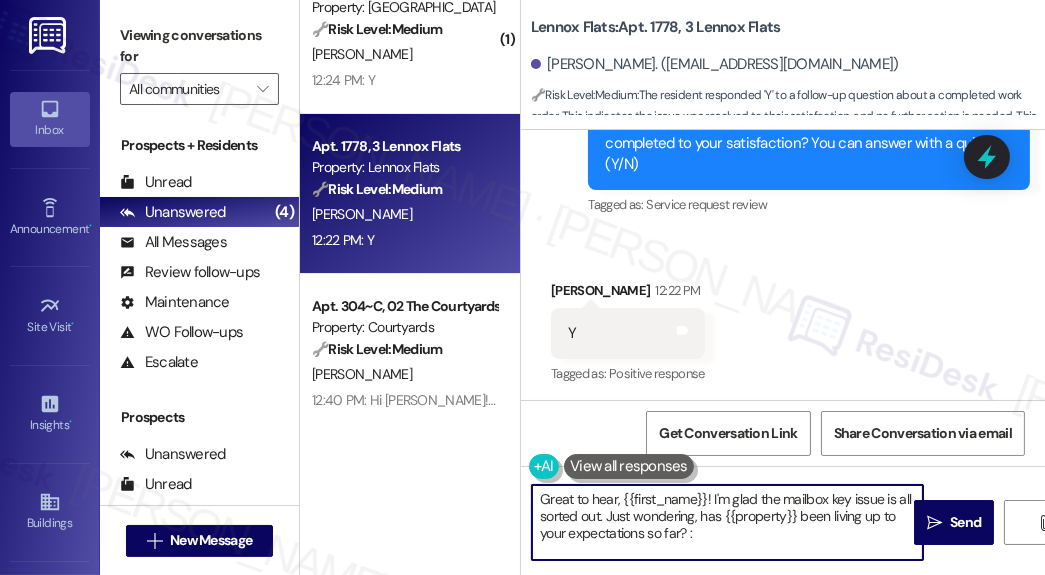type on "Great to hear, {{first_name}}! I'm glad the mailbox key issue is all sorted out. Just wondering, has {{property}} been living up to your expectations so far?" 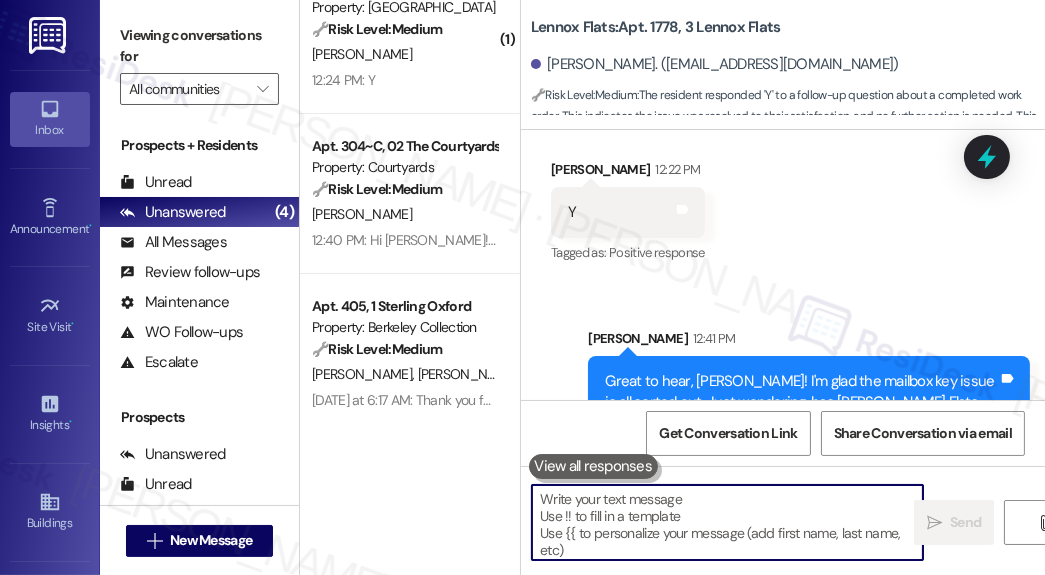 scroll, scrollTop: 7525, scrollLeft: 0, axis: vertical 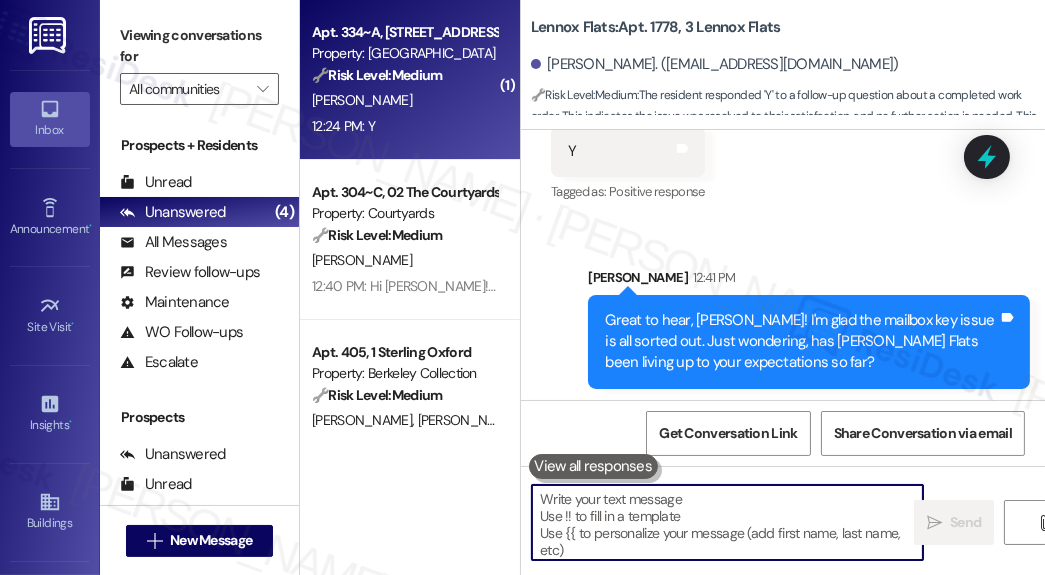 type 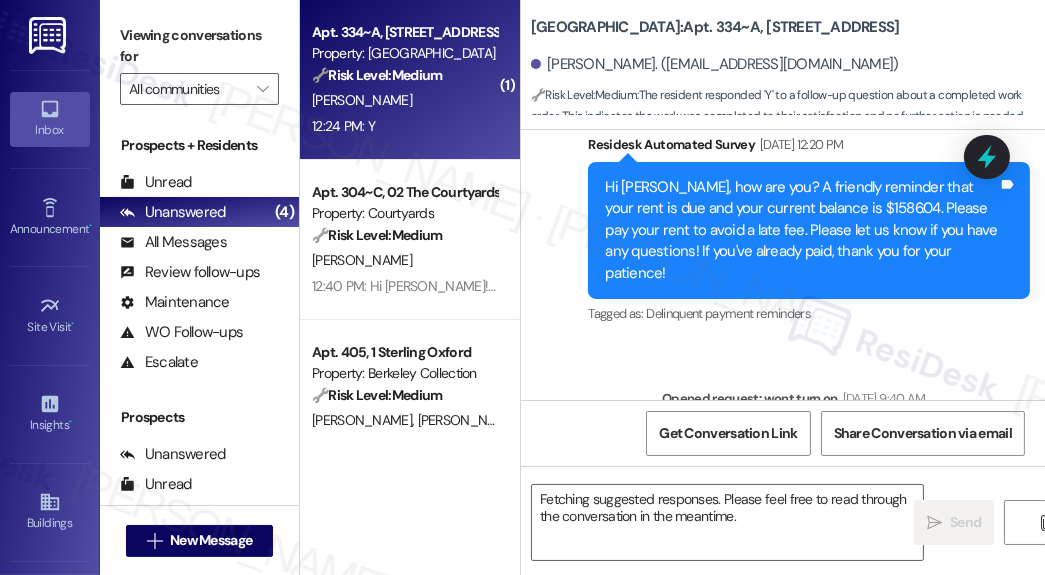 scroll, scrollTop: 4096, scrollLeft: 0, axis: vertical 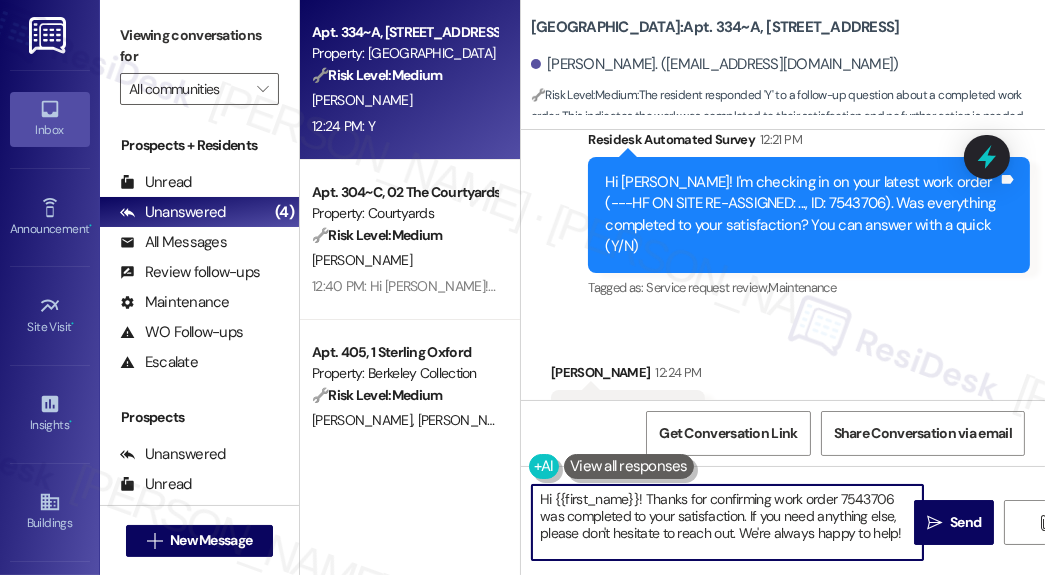 click on "Hi {{first_name}}! Thanks for confirming work order 7543706 was completed to your satisfaction. If you need anything else, please don't hesitate to reach out. We're always happy to help!" at bounding box center (727, 522) 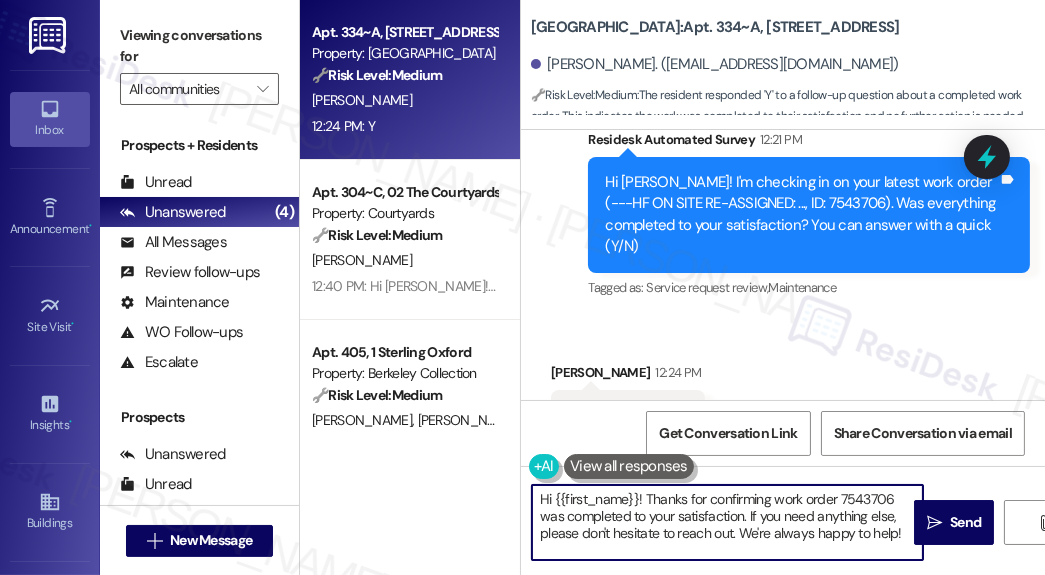 drag, startPoint x: 902, startPoint y: 535, endPoint x: 748, endPoint y: 511, distance: 155.85892 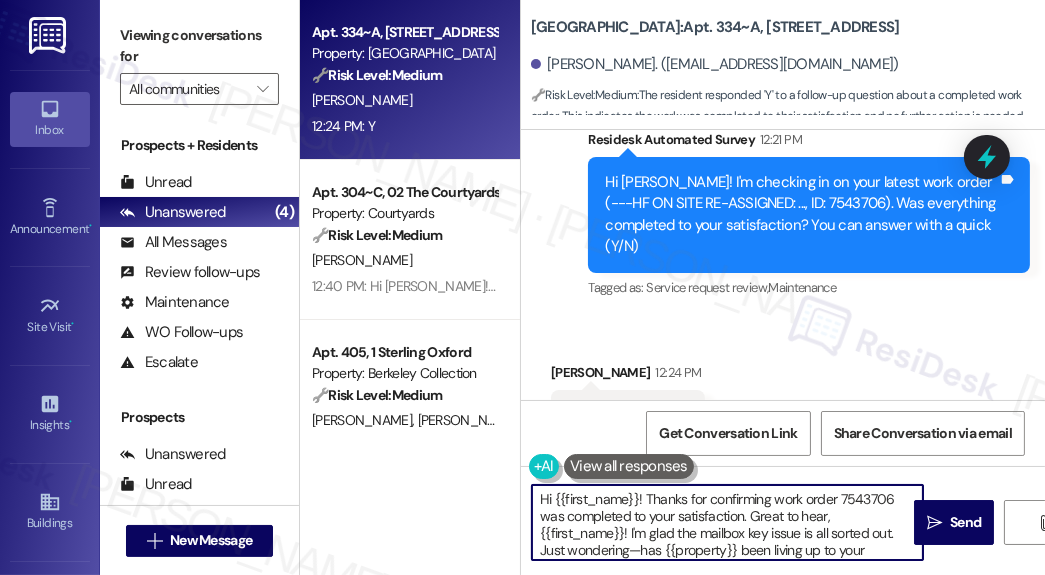 scroll, scrollTop: 169, scrollLeft: 0, axis: vertical 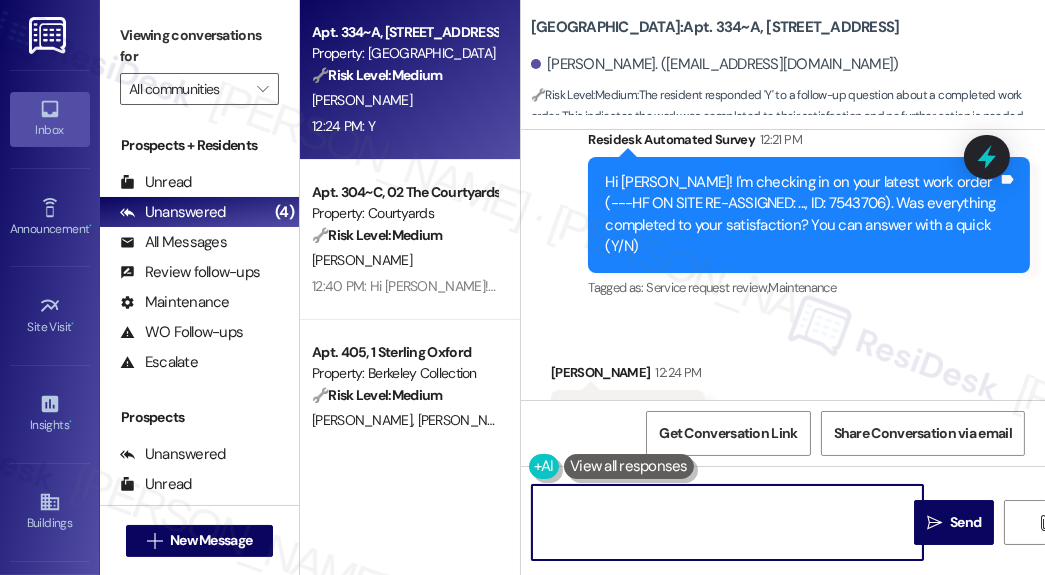 drag, startPoint x: 577, startPoint y: 550, endPoint x: 544, endPoint y: 494, distance: 65 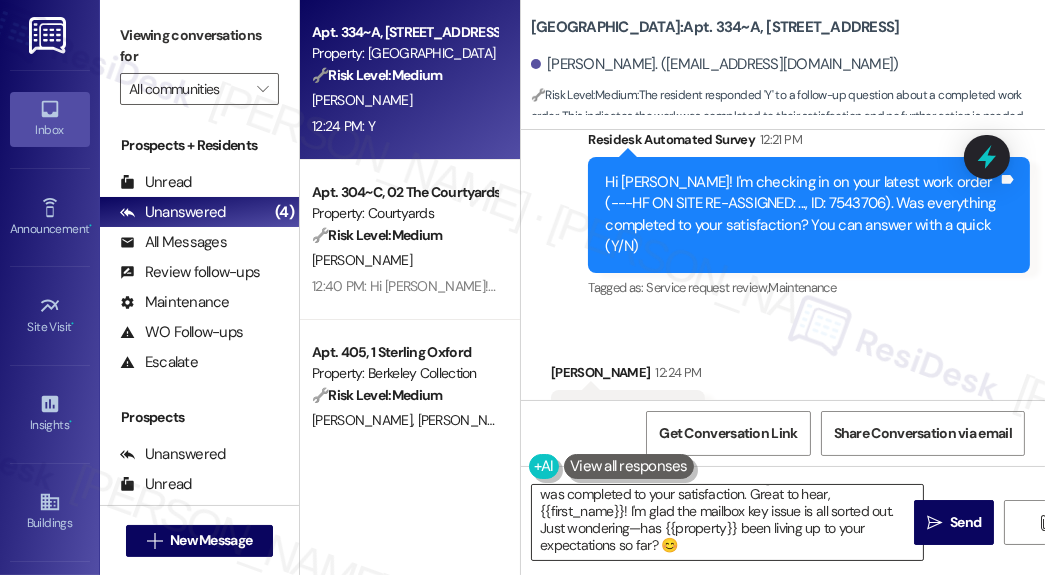 scroll, scrollTop: 7, scrollLeft: 0, axis: vertical 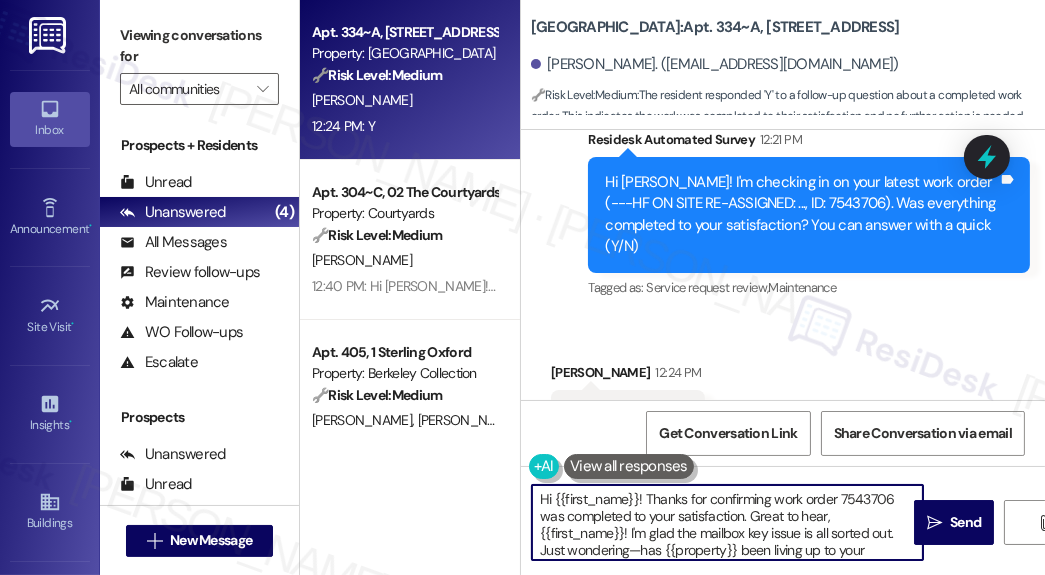 drag, startPoint x: 748, startPoint y: 514, endPoint x: 897, endPoint y: 526, distance: 149.48244 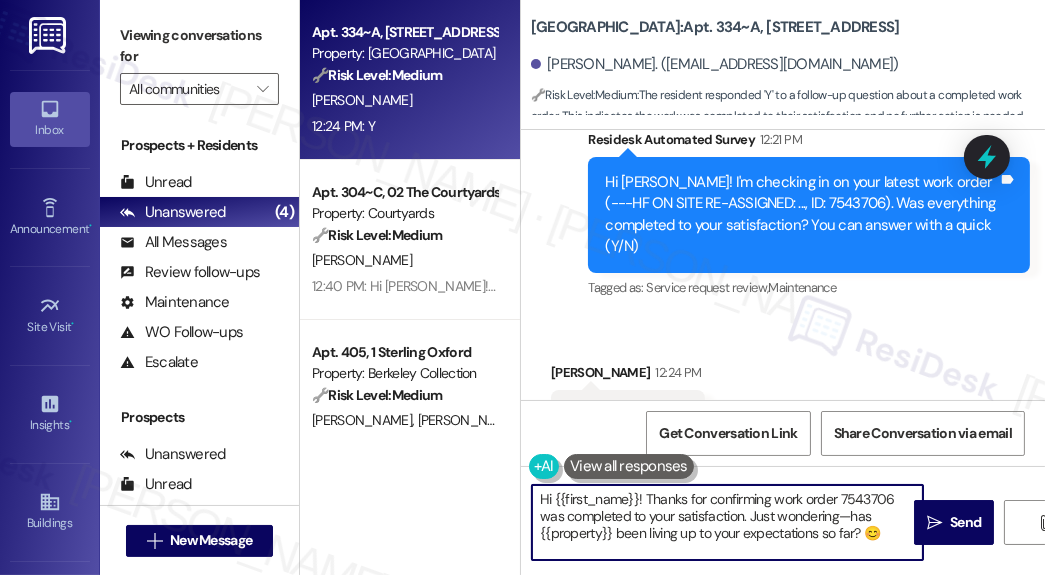click on "Hi {{first_name}}! Thanks for confirming work order 7543706 was completed to your satisfaction. Just wondering—has {{property}} been living up to your expectations so far? 😊" at bounding box center [727, 522] 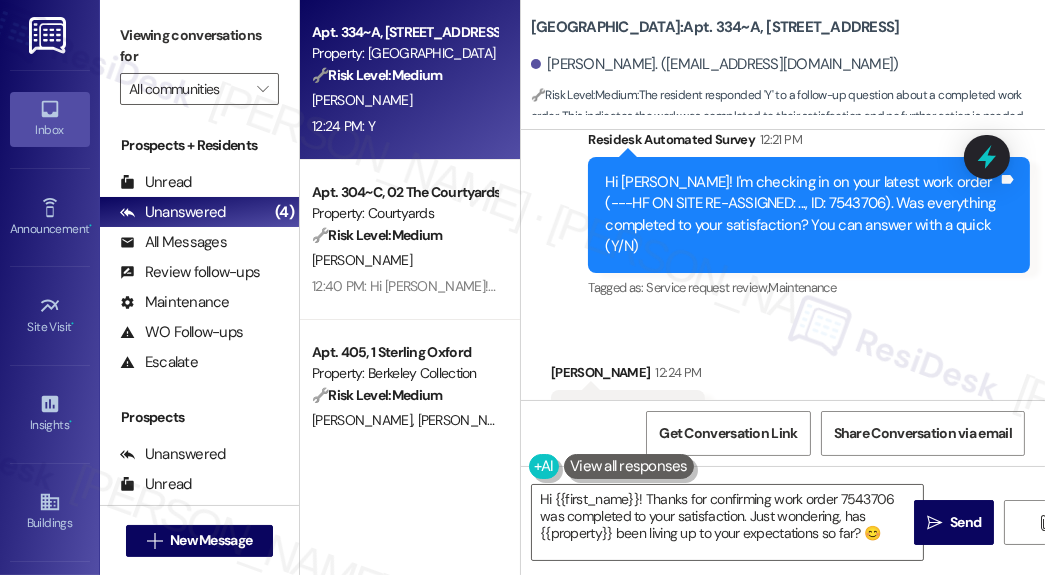 click on "Received via SMS [PERSON_NAME] 12:24 PM Y  Tags and notes Tagged as:   Positive response Click to highlight conversations about Positive response" at bounding box center [783, 401] 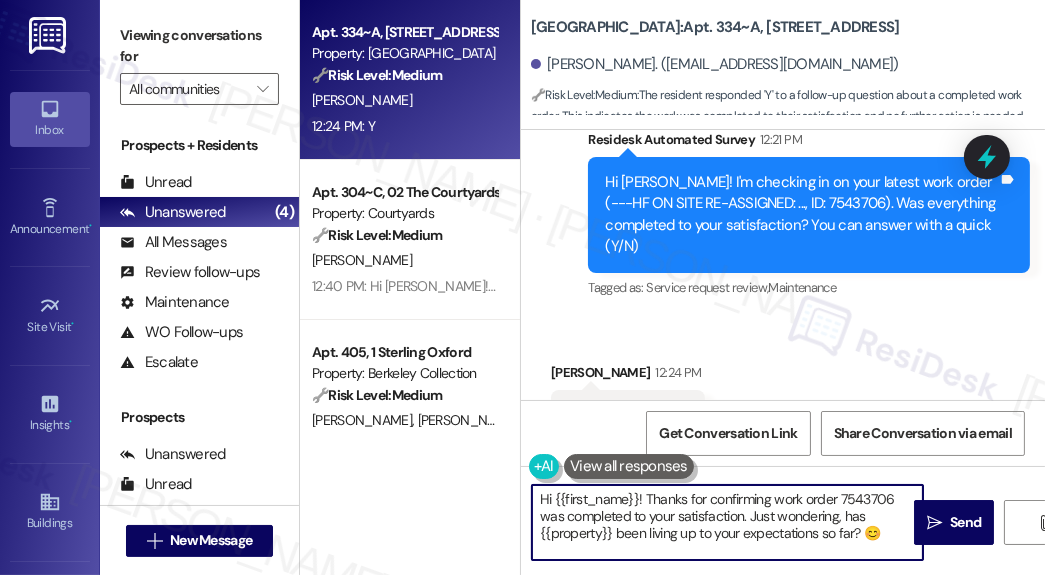 click on "Hi {{first_name}}! Thanks for confirming work order 7543706 was completed to your satisfaction. Just wondering, has {{property}} been living up to your expectations so far? 😊" at bounding box center (727, 522) 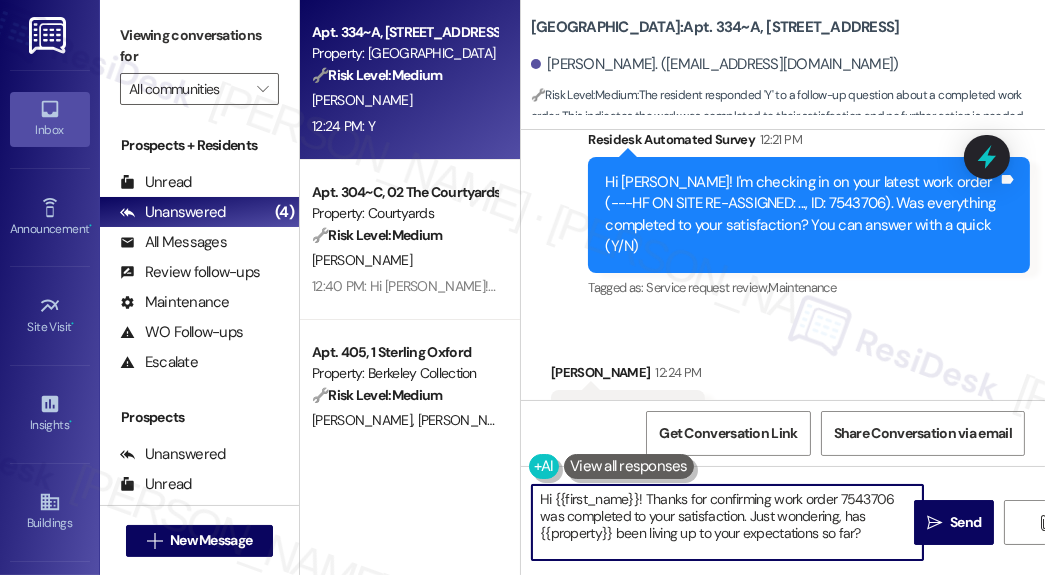 type on "Hi {{first_name}}! Thanks for confirming work order 7543706 was completed to your satisfaction. Just wondering, has {{property}} been living up to your expectations so far?" 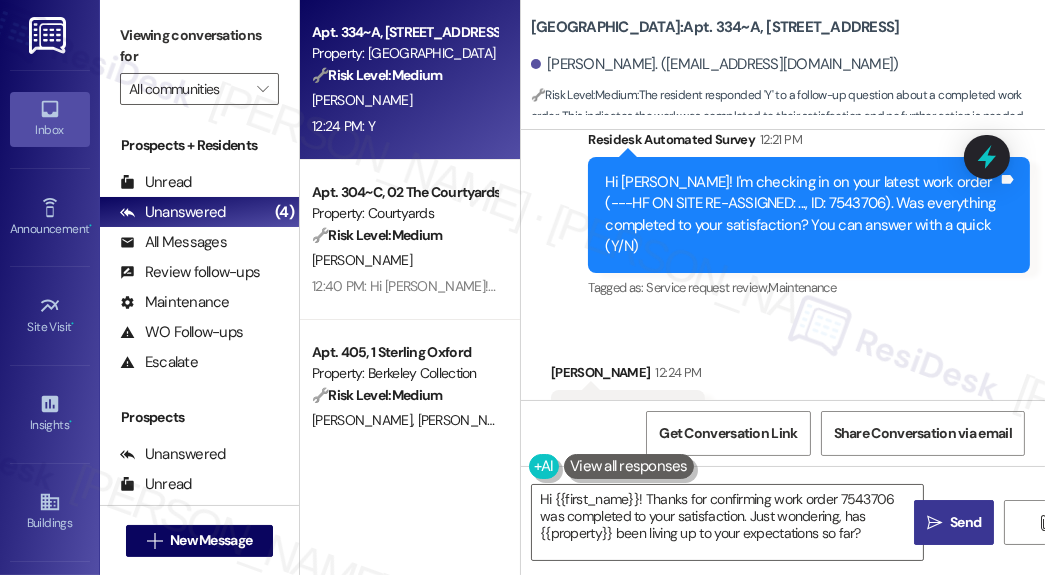 click on " Send" at bounding box center [954, 522] 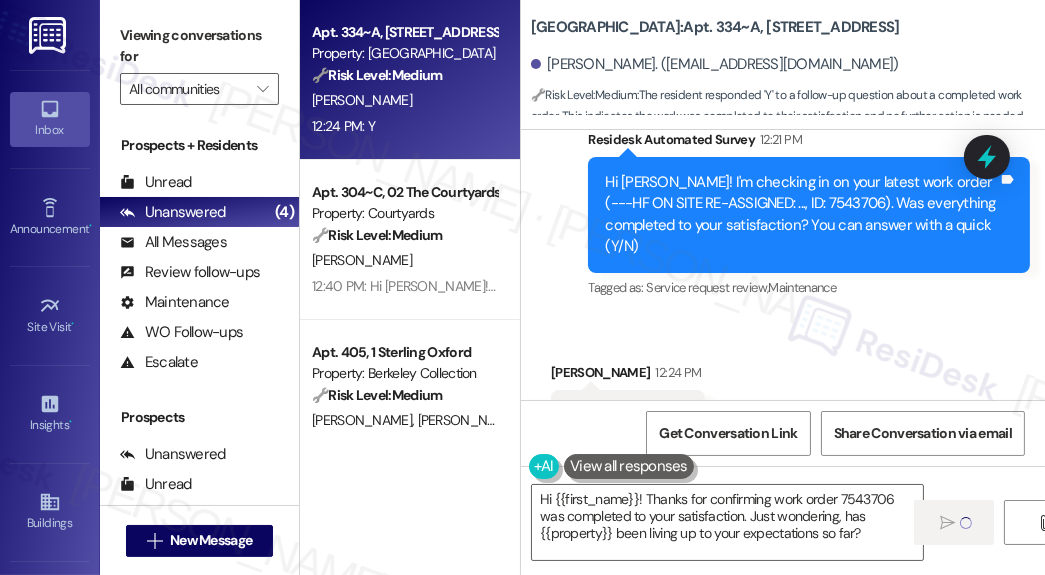 type 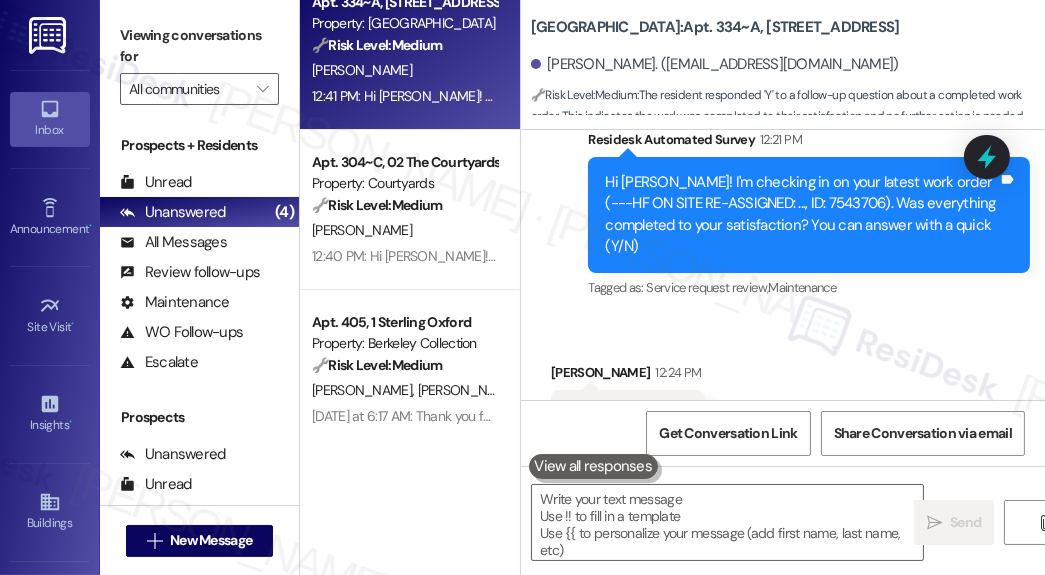 scroll, scrollTop: 0, scrollLeft: 0, axis: both 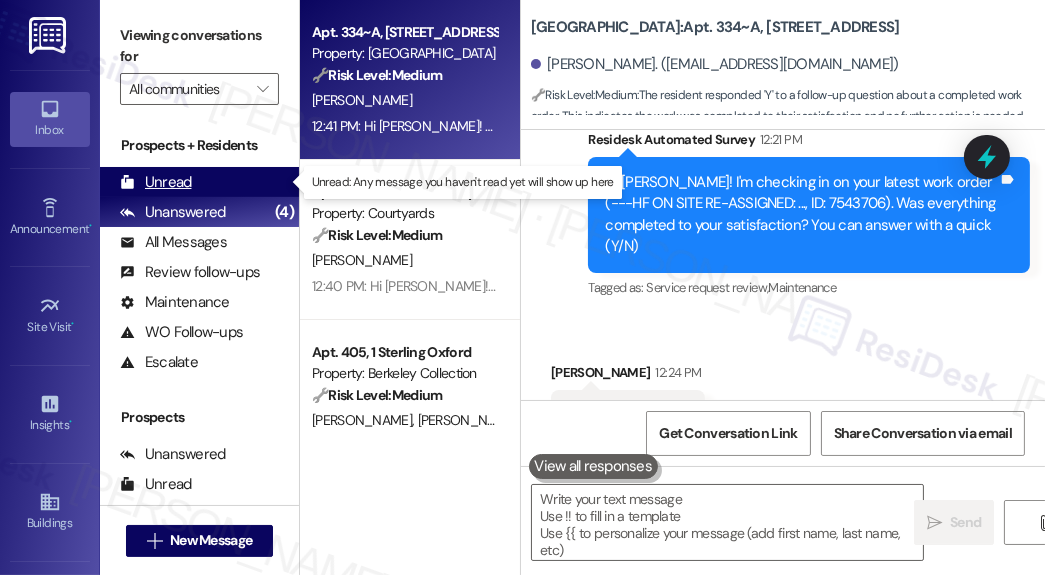 click on "Unread (0)" at bounding box center [199, 182] 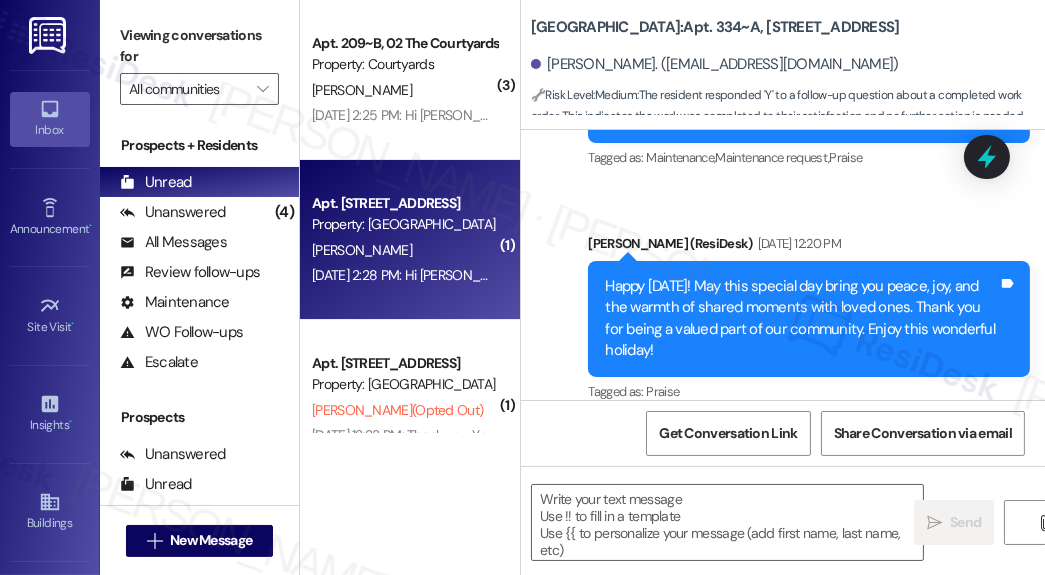 type on "Fetching suggested responses. Please feel free to read through the conversation in the meantime." 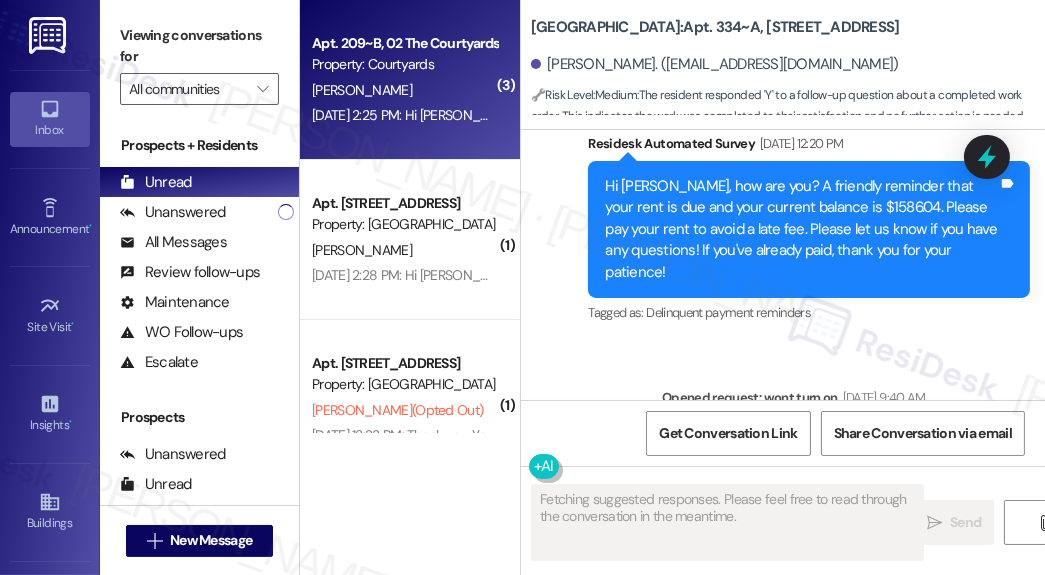 scroll, scrollTop: 4096, scrollLeft: 0, axis: vertical 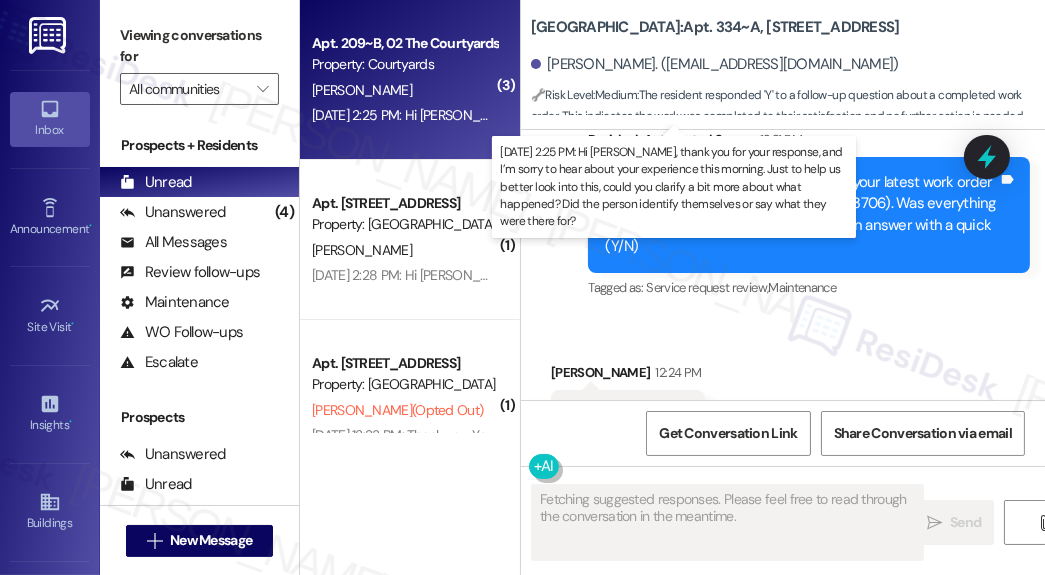 click on "[DATE] 2:25 PM: Hi [PERSON_NAME], thank you for your response, and I’m sorry to hear about your experience this morning. Just to help us better look into this, could you clarify a bit more about what happened? Did the person identify themselves or say what they were there for? [DATE] 2:25 PM: Hi [PERSON_NAME], thank you for your response, and I’m sorry to hear about your experience this morning. Just to help us better look into this, could you clarify a bit more about what happened? Did the person identify themselves or say what they were there for?" at bounding box center (1119, 115) 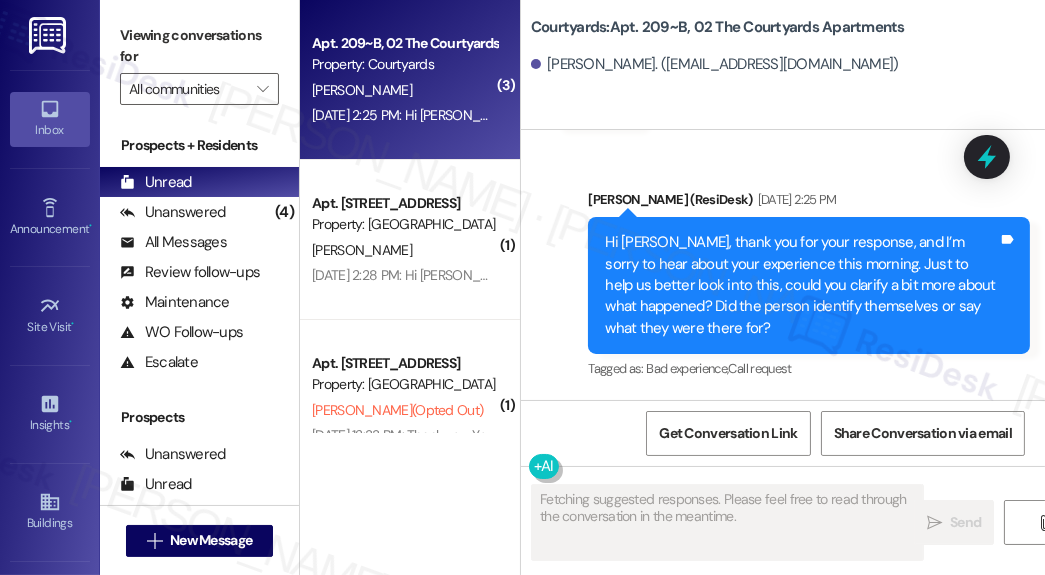 scroll, scrollTop: 834, scrollLeft: 0, axis: vertical 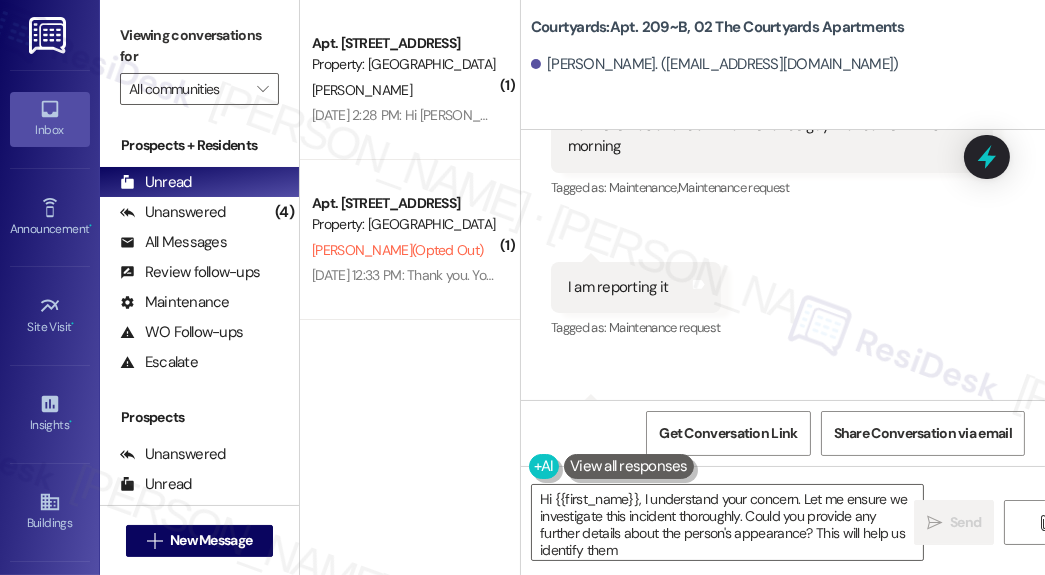 type on "Hi {{first_name}}, I understand your concern. Let me ensure we investigate this incident thoroughly. Could you provide any further details about the person's appearance? This will help us identify them." 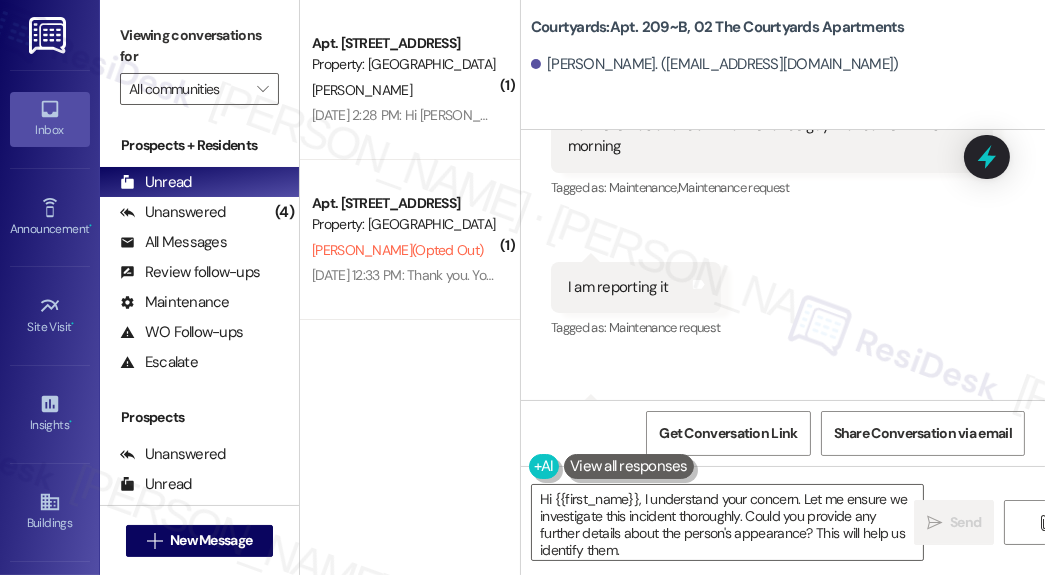 scroll, scrollTop: 834, scrollLeft: 0, axis: vertical 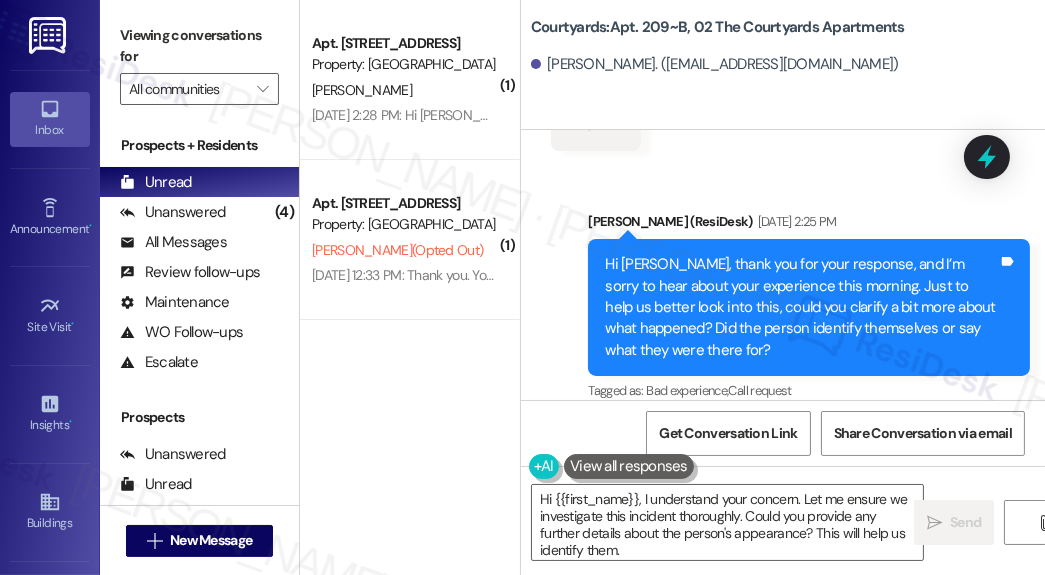 click on "Hi [PERSON_NAME], thank you for your response, and I’m sorry to hear about your experience this morning. Just to help us better look into this, could you clarify a bit more about what happened? Did the person identify themselves or say what they were there for?" at bounding box center (801, 307) 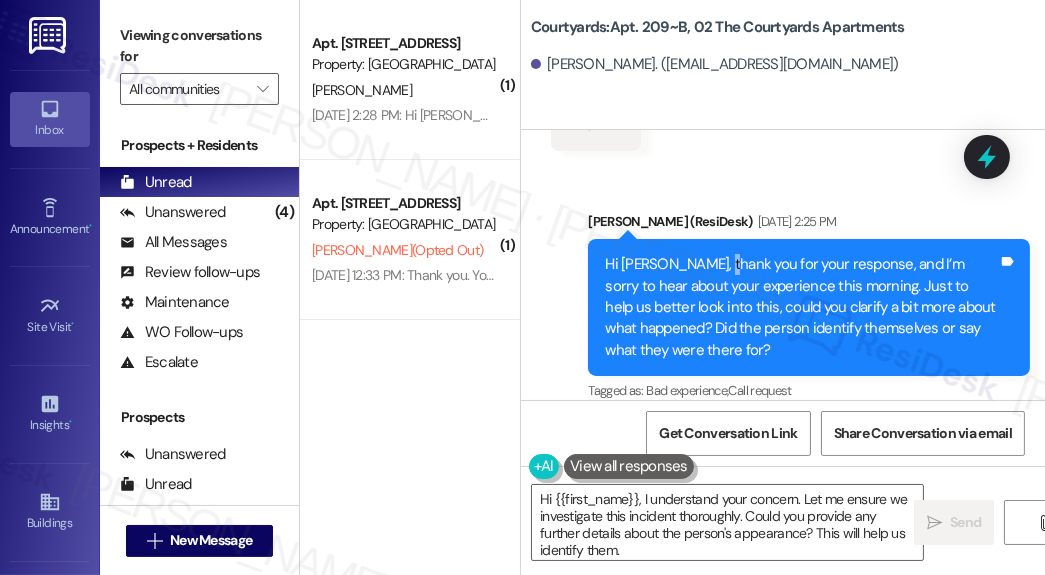 click on "Hi [PERSON_NAME], thank you for your response, and I’m sorry to hear about your experience this morning. Just to help us better look into this, could you clarify a bit more about what happened? Did the person identify themselves or say what they were there for?" at bounding box center [801, 307] 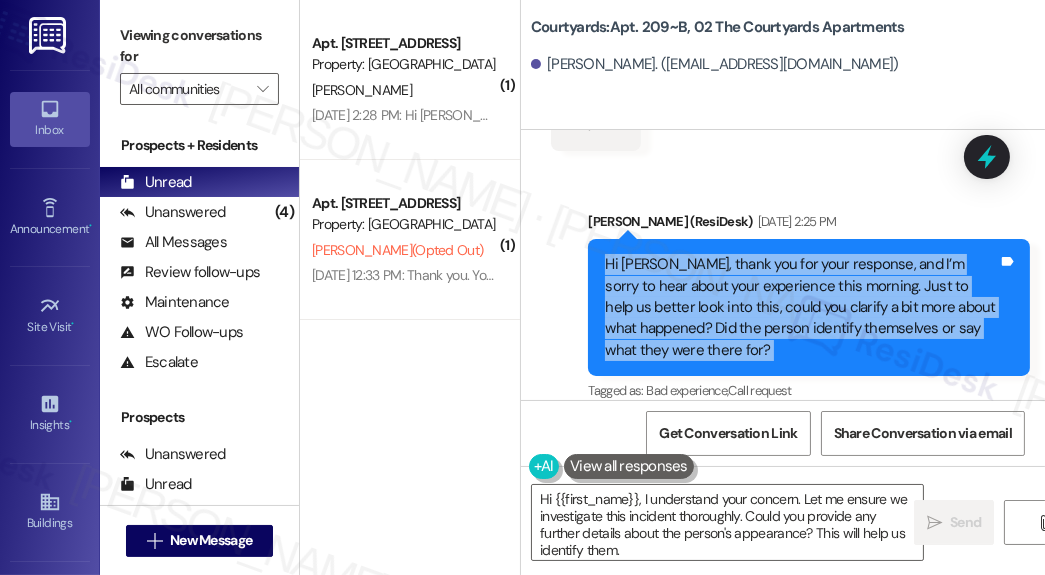 click on "Hi [PERSON_NAME], thank you for your response, and I’m sorry to hear about your experience this morning. Just to help us better look into this, could you clarify a bit more about what happened? Did the person identify themselves or say what they were there for?" at bounding box center [801, 307] 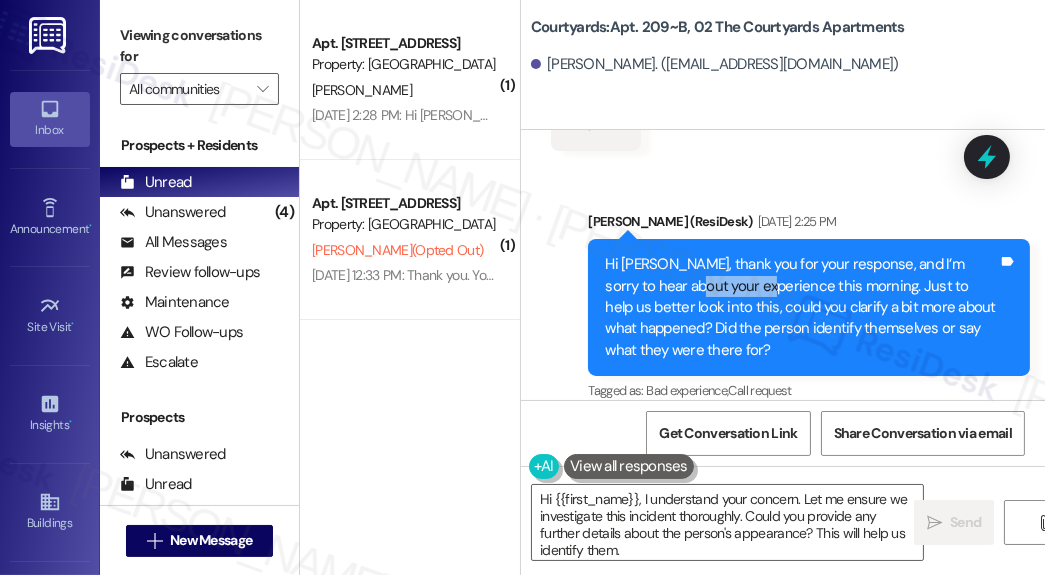 click on "Hi [PERSON_NAME], thank you for your response, and I’m sorry to hear about your experience this morning. Just to help us better look into this, could you clarify a bit more about what happened? Did the person identify themselves or say what they were there for?" at bounding box center [801, 307] 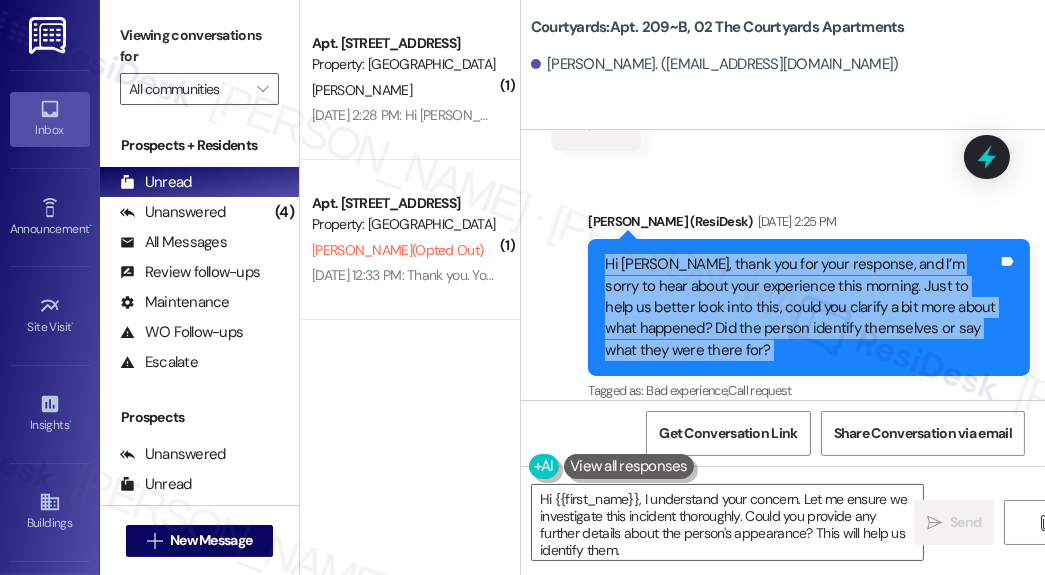 click on "Hi [PERSON_NAME], thank you for your response, and I’m sorry to hear about your experience this morning. Just to help us better look into this, could you clarify a bit more about what happened? Did the person identify themselves or say what they were there for?" at bounding box center (801, 307) 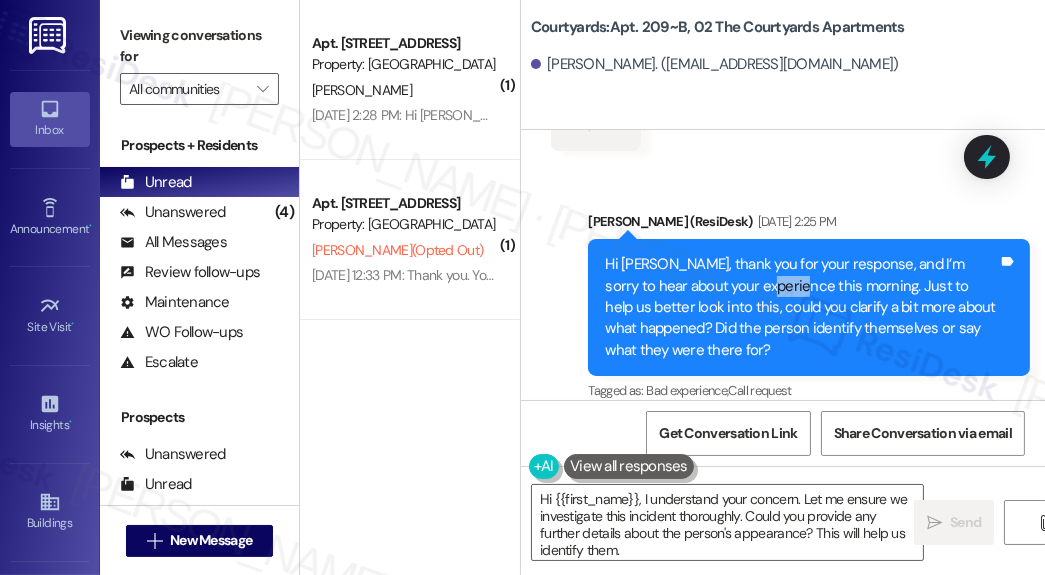click on "Hi [PERSON_NAME], thank you for your response, and I’m sorry to hear about your experience this morning. Just to help us better look into this, could you clarify a bit more about what happened? Did the person identify themselves or say what they were there for?" at bounding box center (801, 307) 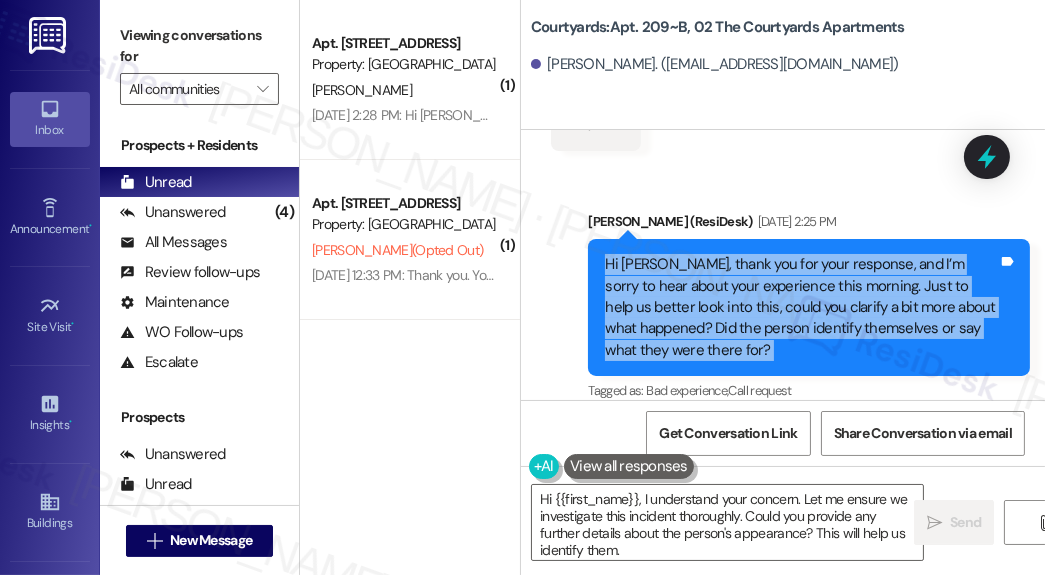 click on "Hi [PERSON_NAME], thank you for your response, and I’m sorry to hear about your experience this morning. Just to help us better look into this, could you clarify a bit more about what happened? Did the person identify themselves or say what they were there for?" at bounding box center (801, 307) 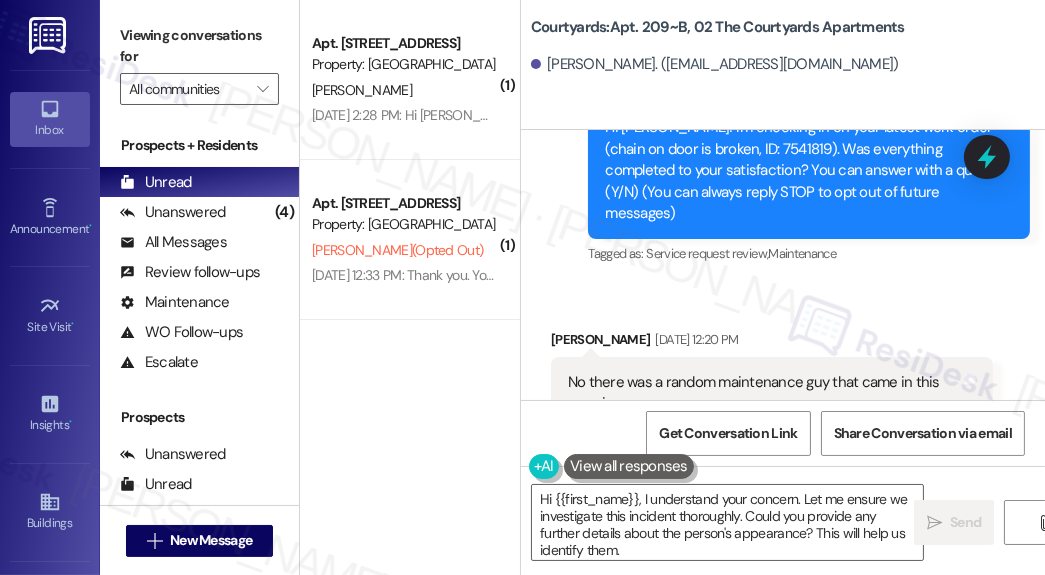 scroll, scrollTop: 354, scrollLeft: 0, axis: vertical 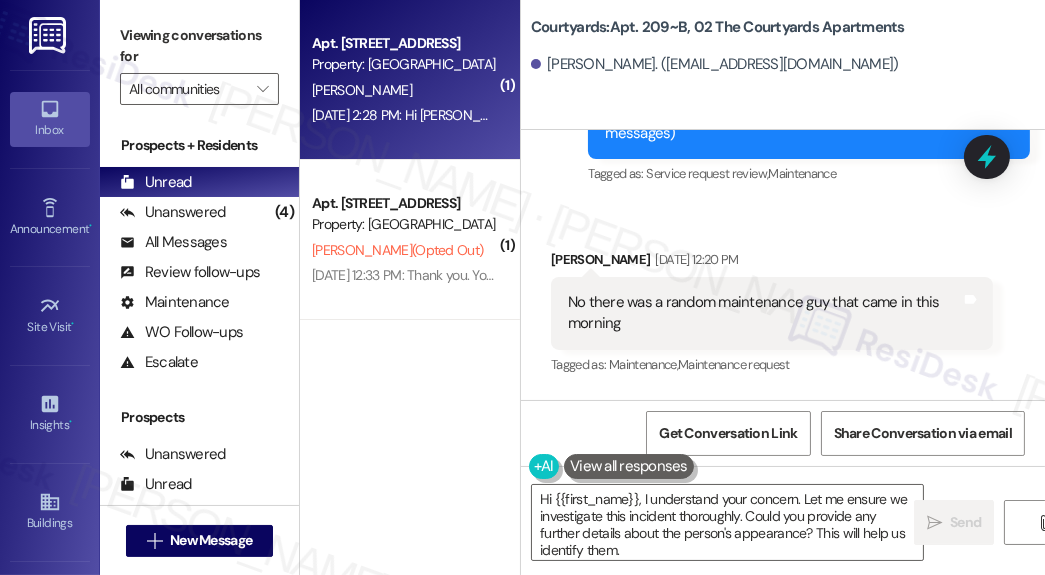 click on "[DATE] 2:28 PM: Hi [PERSON_NAME], the site team has confirmed that the check has been received and processed. If you need anything, just let us know. Have a great weekend! [DATE] 2:28 PM: Hi [PERSON_NAME], the site team has confirmed that the check has been received and processed. If you need anything, just let us know. Have a great weekend!" at bounding box center (824, 115) 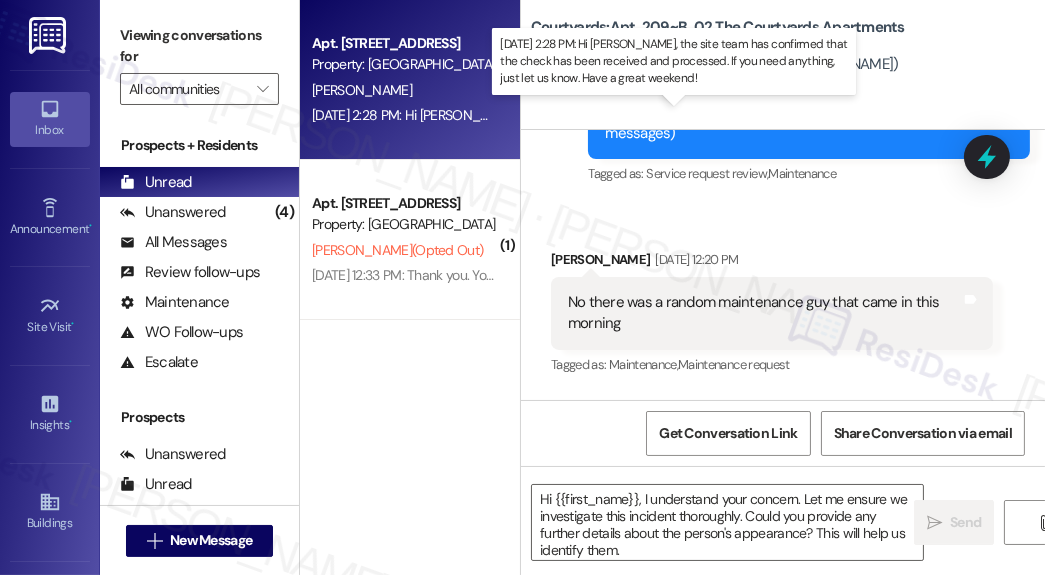 type on "Fetching suggested responses. Please feel free to read through the conversation in the meantime." 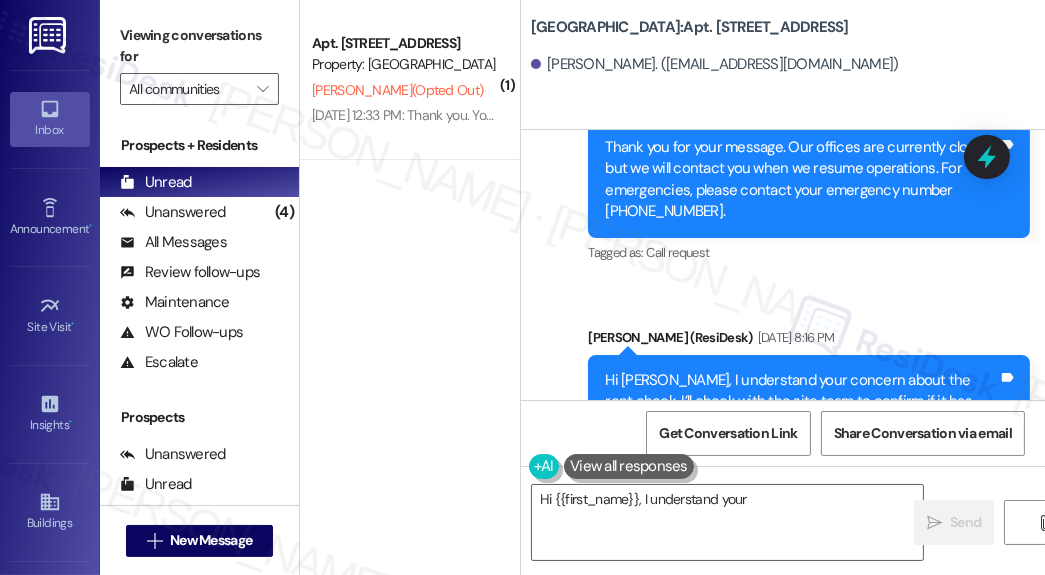 scroll, scrollTop: 5295, scrollLeft: 0, axis: vertical 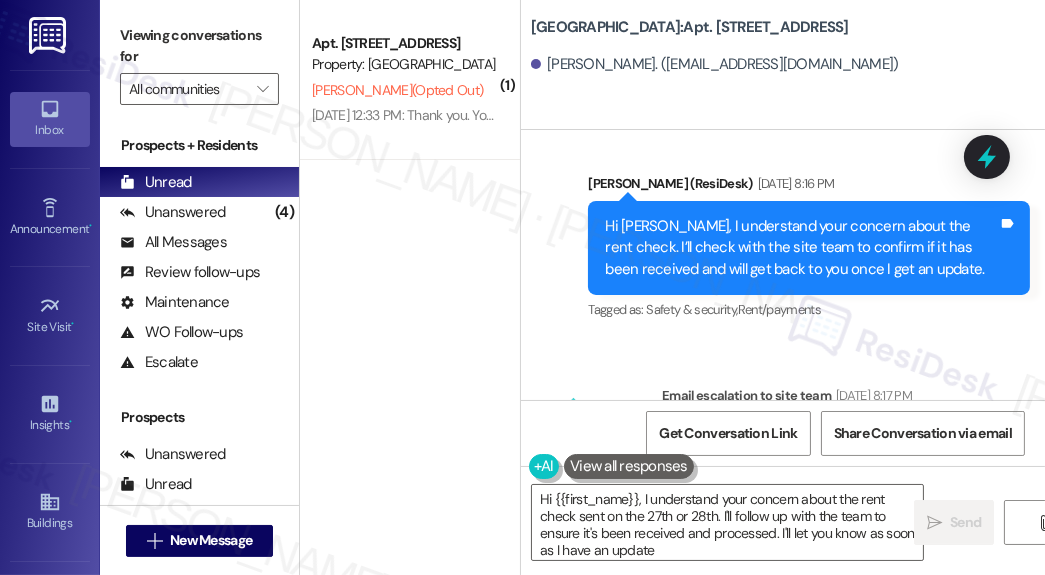 type on "Hi {{first_name}}, I understand your concern about the rent check sent on the 27th or 28th. I'll follow up with the team to ensure it's been received and processed. I'll let you know as soon as I have an update!" 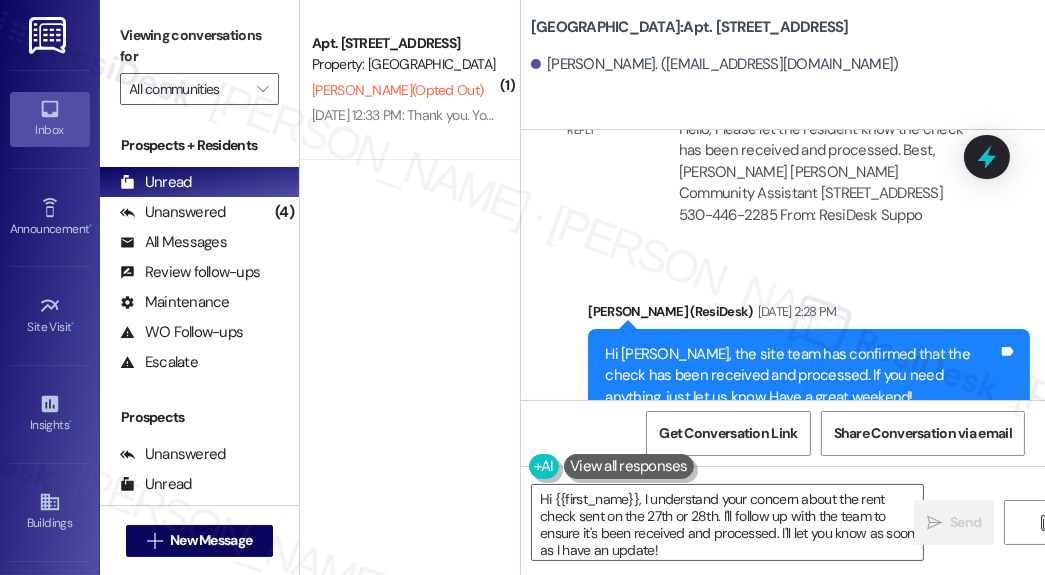 scroll, scrollTop: 6037, scrollLeft: 0, axis: vertical 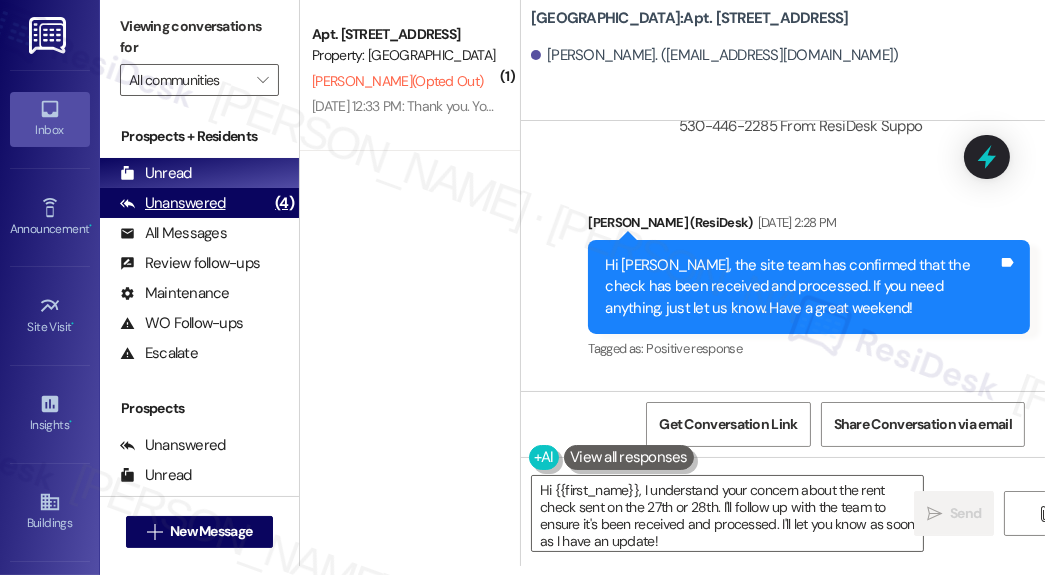 click on "Unanswered" at bounding box center (173, 203) 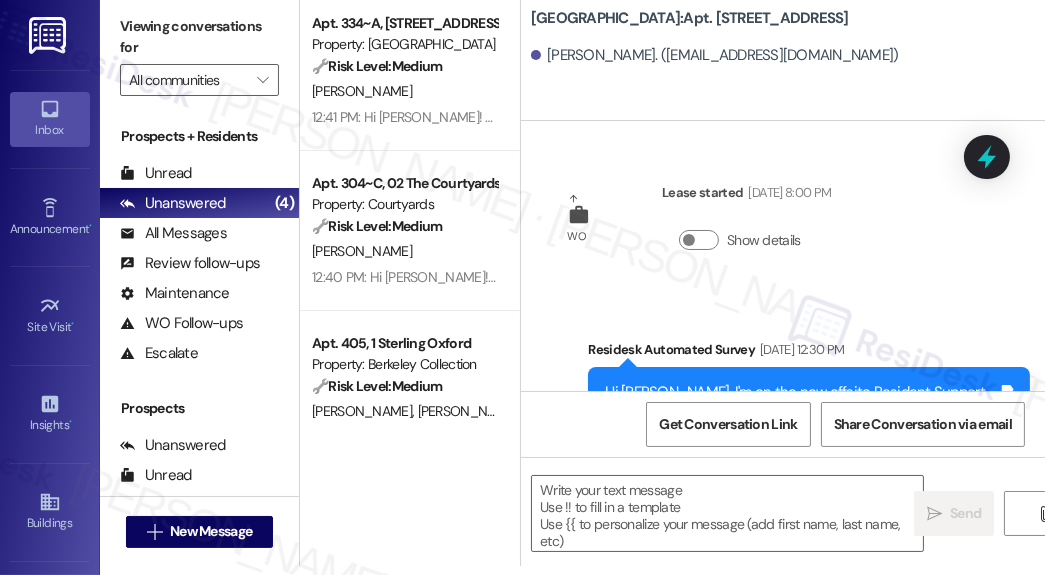 scroll, scrollTop: 431, scrollLeft: 0, axis: vertical 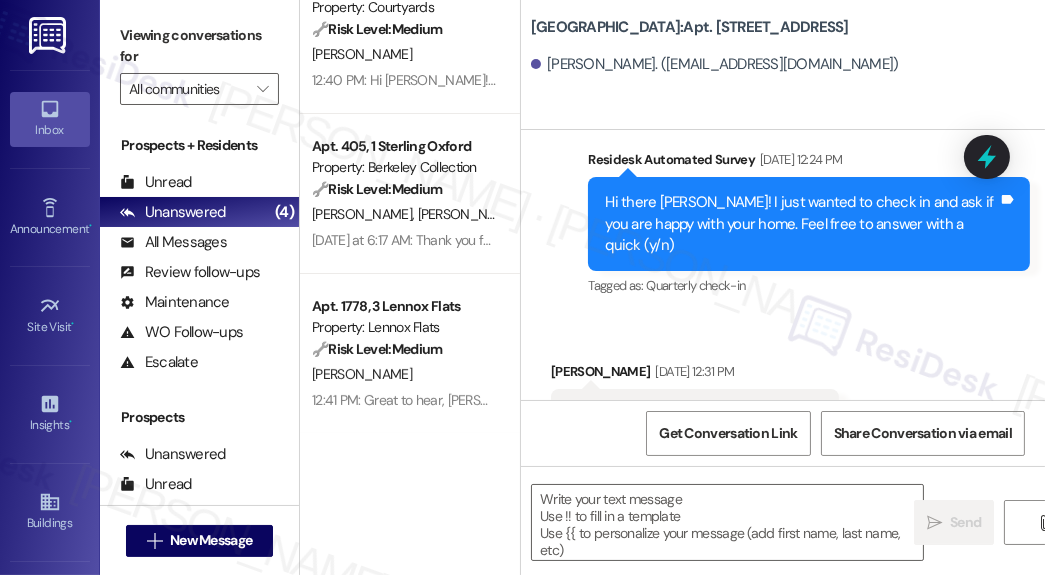 type on "Fetching suggested responses. Please feel free to read through the conversation in the meantime." 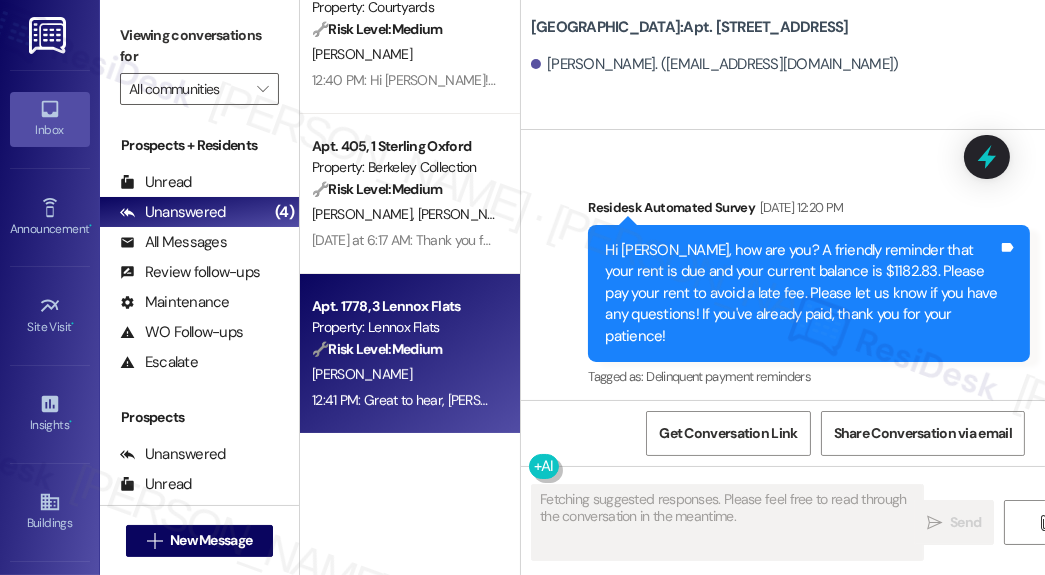 scroll, scrollTop: 4446, scrollLeft: 0, axis: vertical 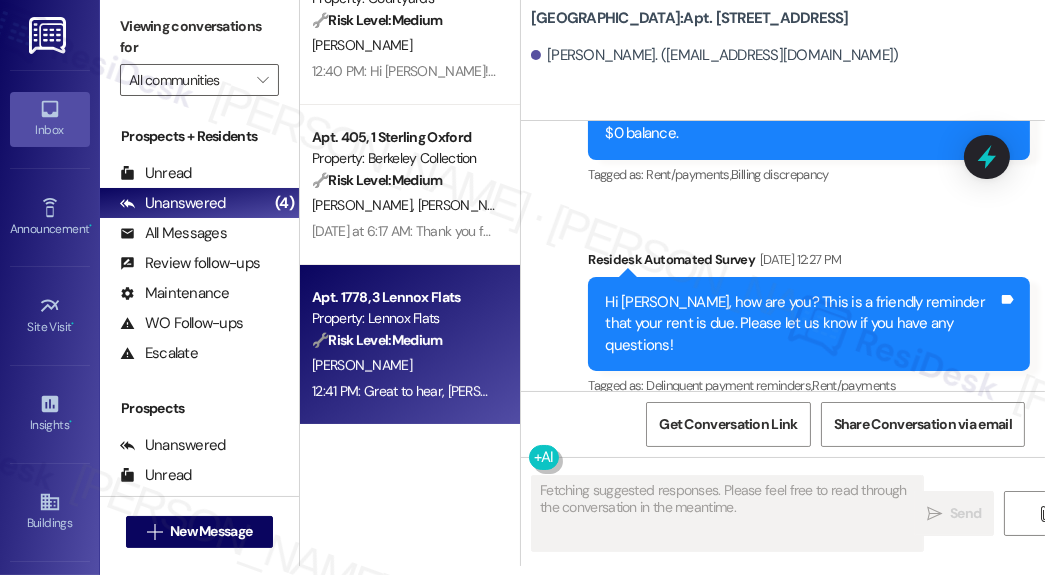click on "🔧  Risk Level:  Medium" at bounding box center (377, 340) 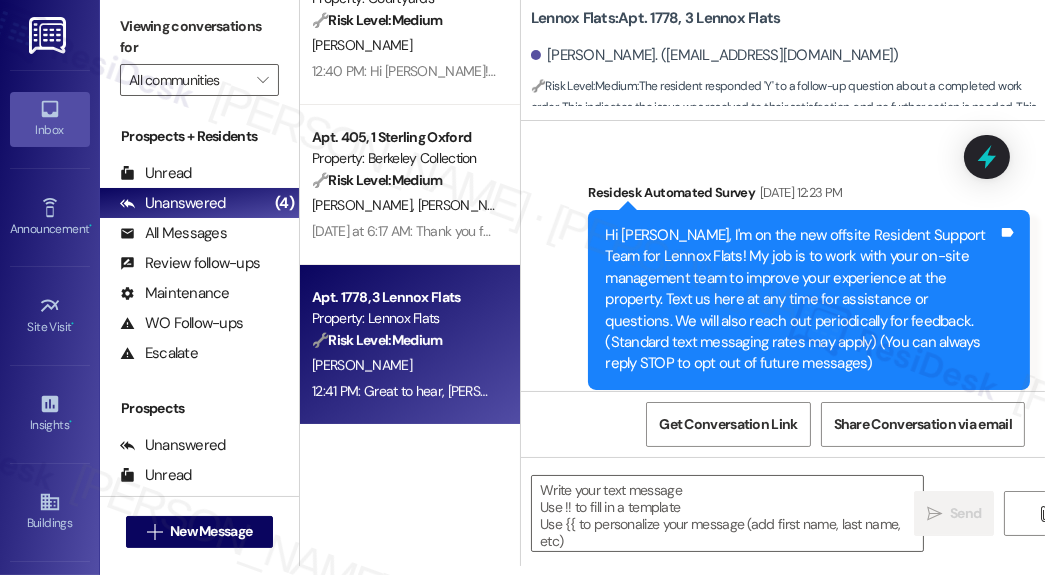 scroll, scrollTop: 541, scrollLeft: 0, axis: vertical 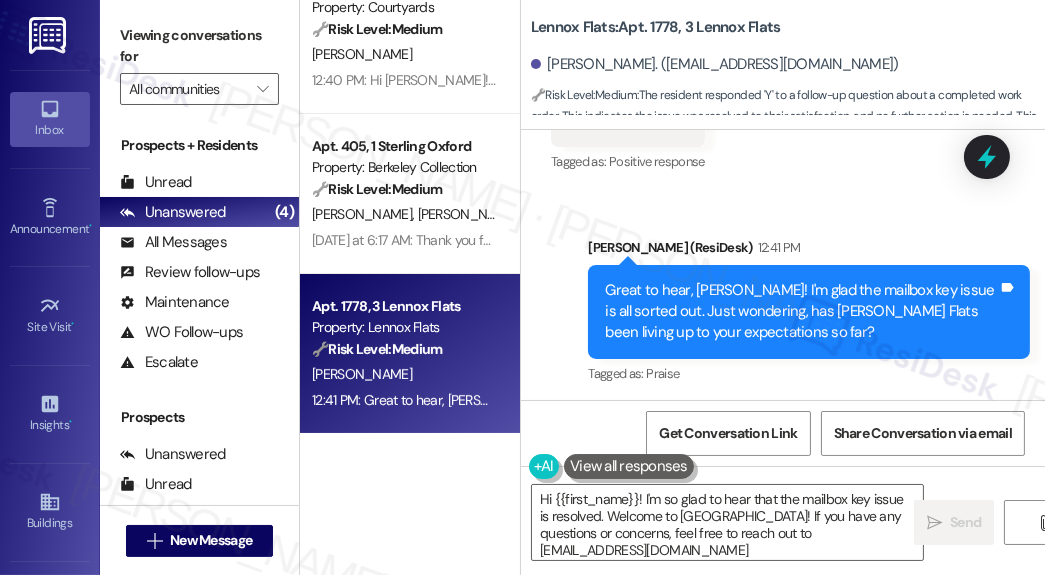 type on "Hi {{first_name}}! I'm so glad to hear that the mailbox key issue is resolved. Welcome to [GEOGRAPHIC_DATA]! If you have any questions or concerns, feel free to reach out to [EMAIL_ADDRESS][DOMAIN_NAME]." 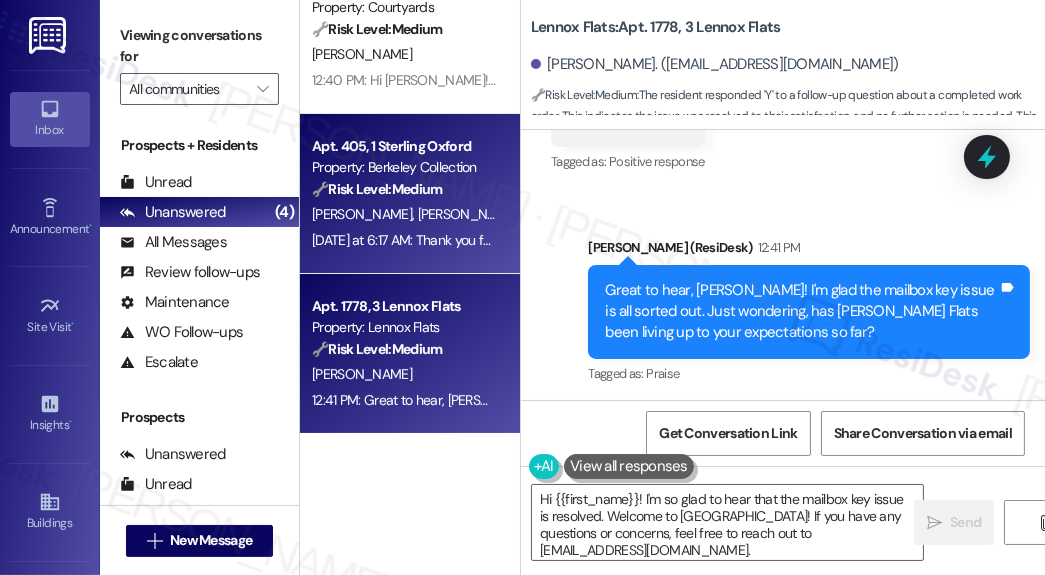 click on "Apt. 405, 1 Sterling Oxford Property: Berkeley Collection 🔧  Risk Level:  Medium Resident is confirming they are good with the move-out process and asking to be notified if anything else is needed. This is a follow-up to a previous move-out process confirmation and does not indicate any urgent issues or policy violations. [PERSON_NAME] [PERSON_NAME] [DATE] at 6:17 AM: Thank you for your message. Our offices are currently closed, but we will contact you when we resume operations. Please contact our main office number [PHONE_NUMBER] to connect to maintenance. [DATE] at 6:17 AM: Thank you for your message. Our offices are currently closed, but we will contact you when we resume operations. Please contact our main office number [PHONE_NUMBER] to connect to maintenance." at bounding box center (410, 194) 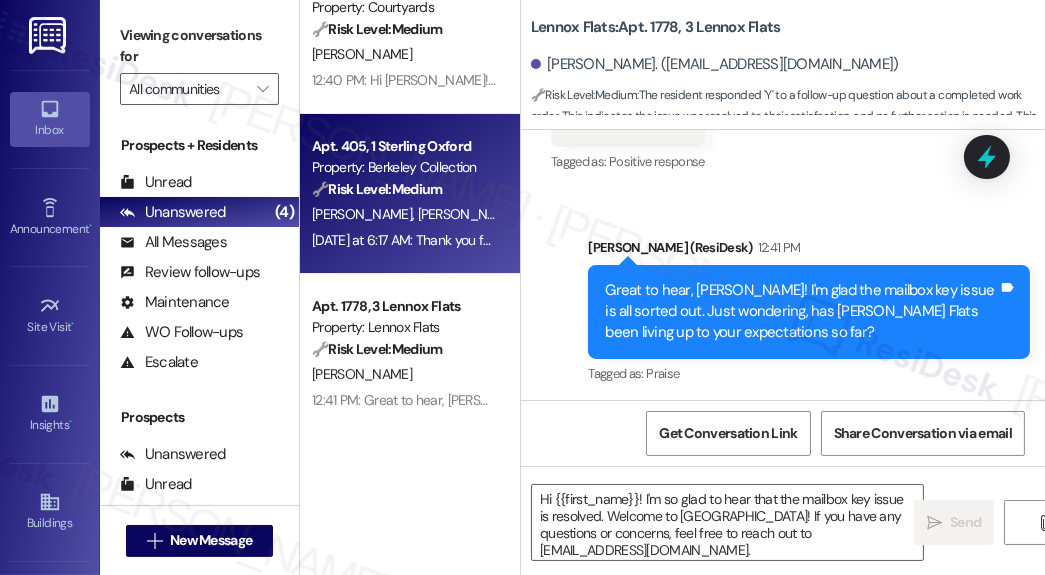 type on "Fetching suggested responses. Please feel free to read through the conversation in the meantime." 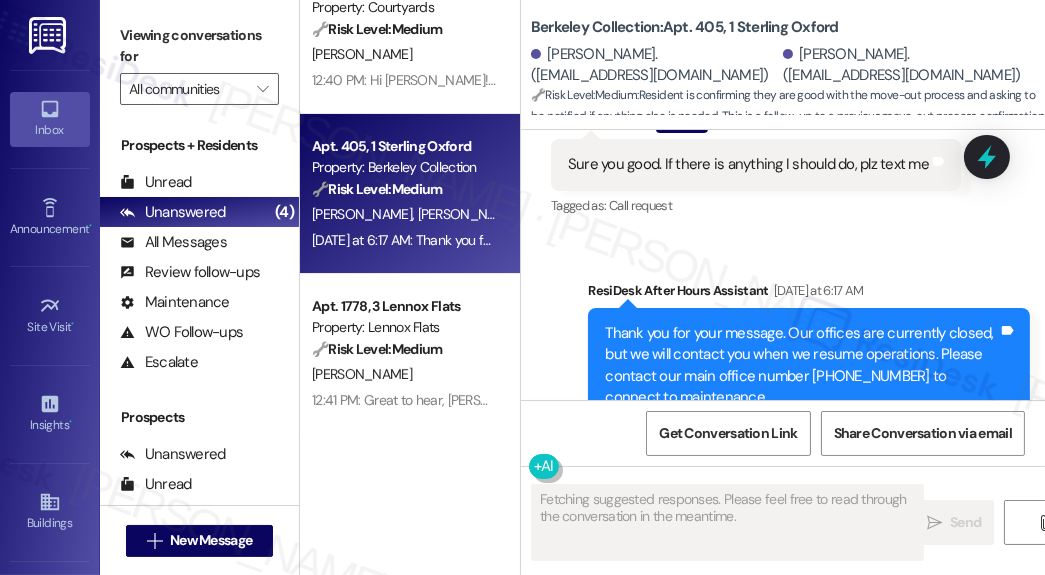 scroll, scrollTop: 8874, scrollLeft: 0, axis: vertical 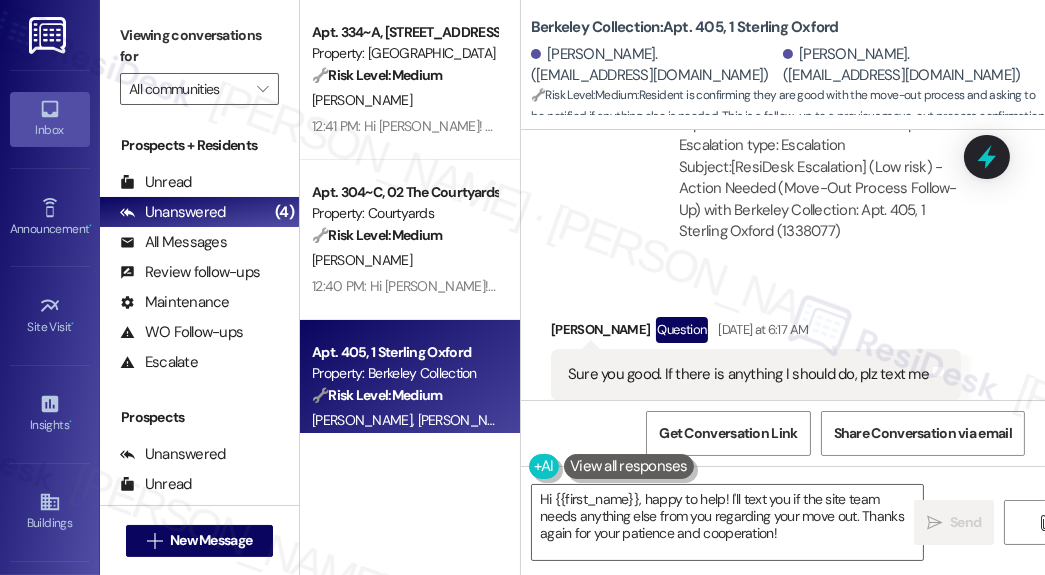 click on "Sure you good. If there is anything I should do, plz text me" at bounding box center [748, 374] 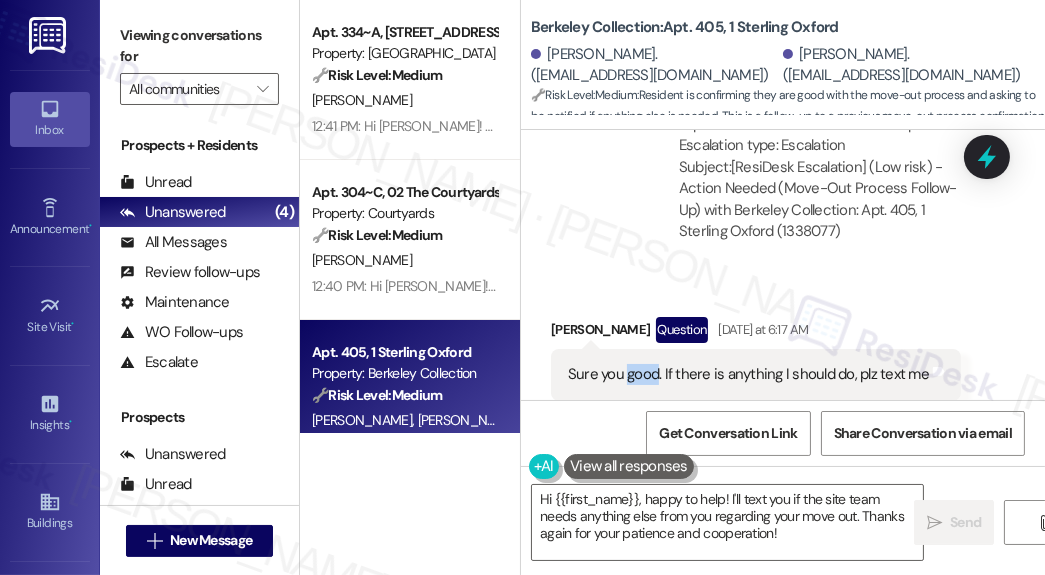 click on "Sure you good. If there is anything I should do, plz text me" at bounding box center [748, 374] 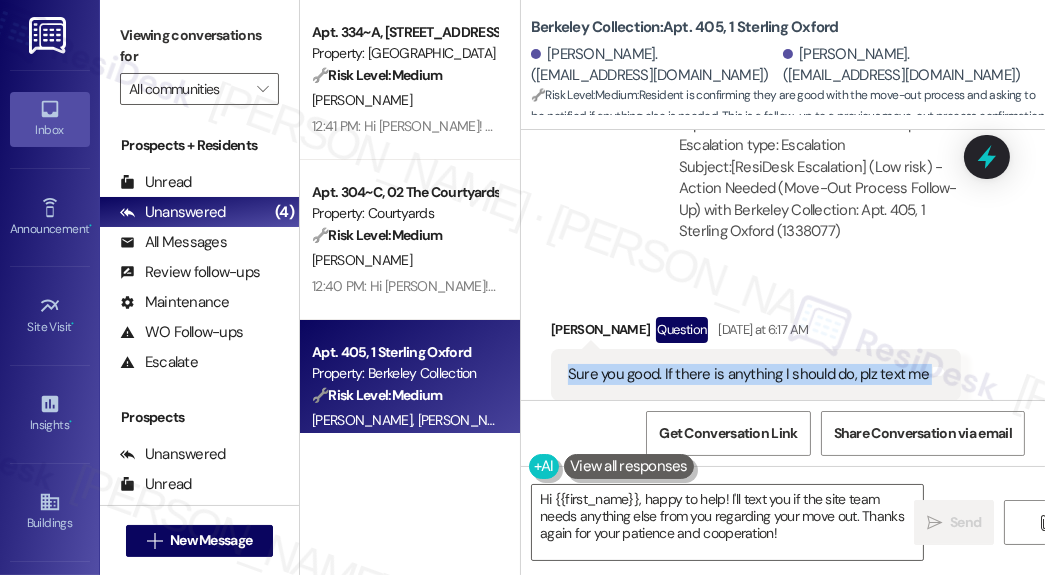 click on "Sure you good. If there is anything I should do, plz text me" at bounding box center [748, 374] 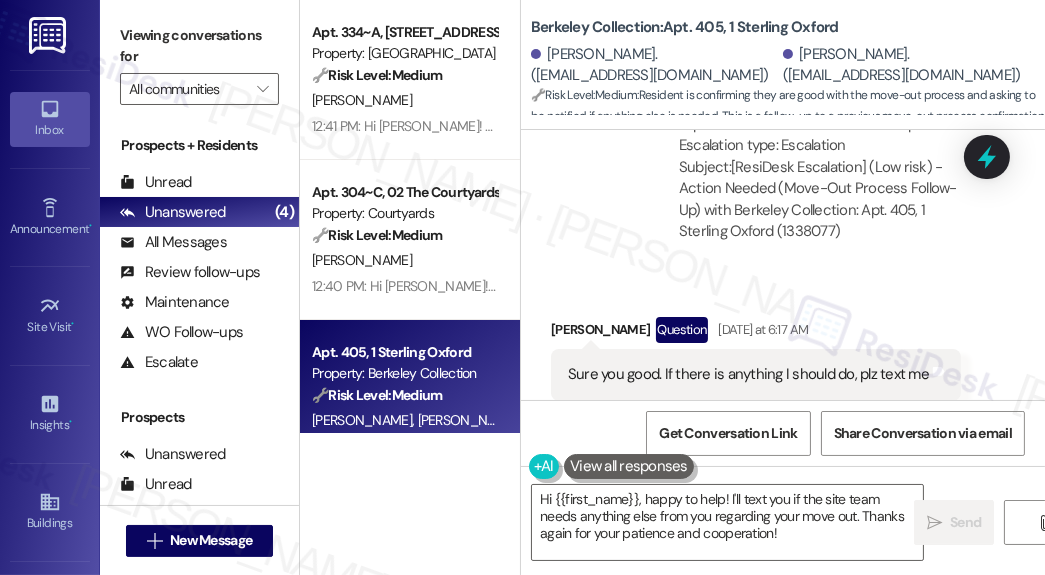 drag, startPoint x: 974, startPoint y: 229, endPoint x: 789, endPoint y: 174, distance: 193.0026 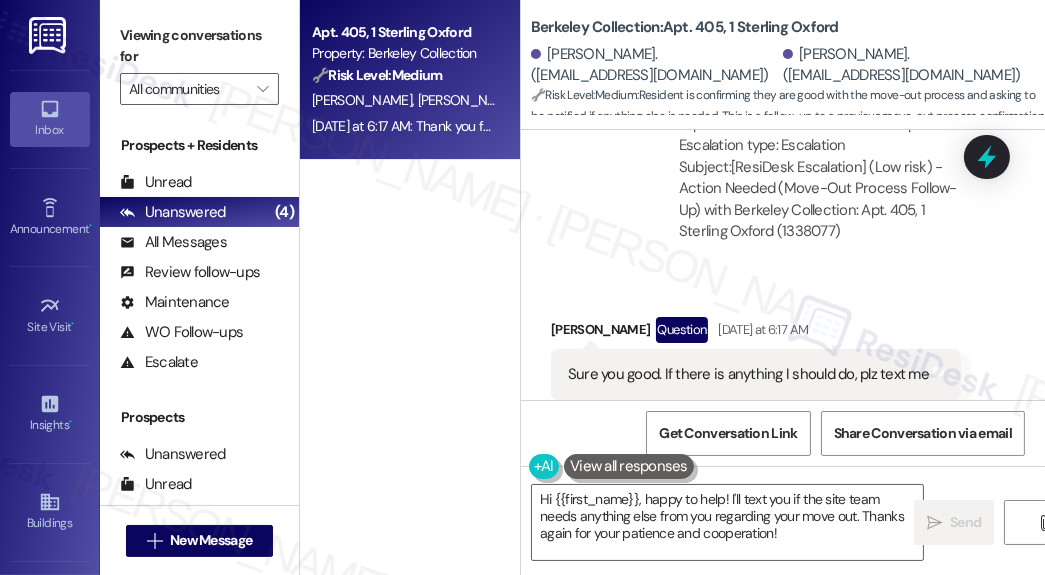 click on "Sure you good. If there is anything I should do, plz text me" at bounding box center (748, 374) 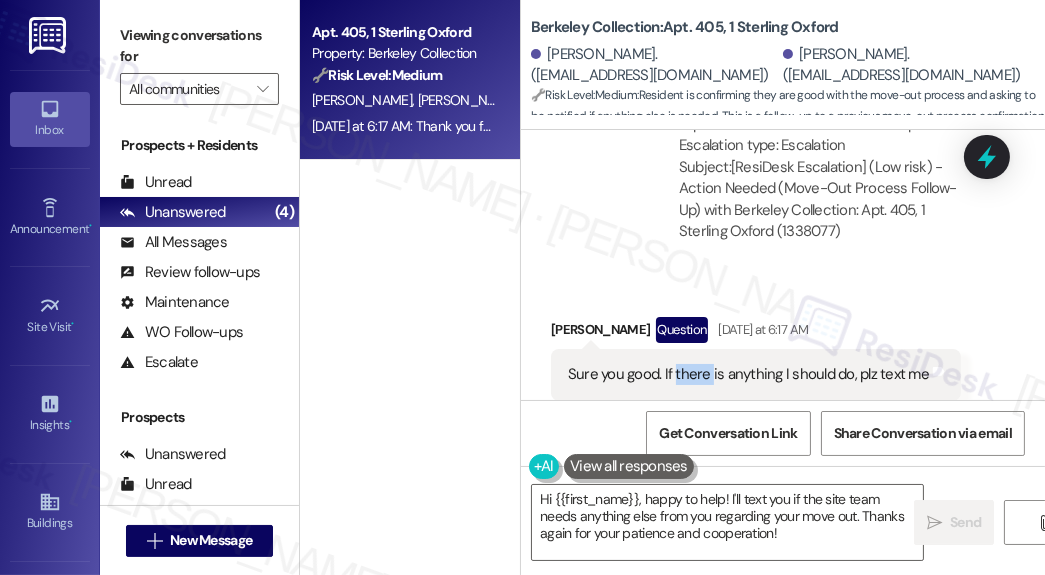 click on "Sure you good. If there is anything I should do, plz text me" at bounding box center (748, 374) 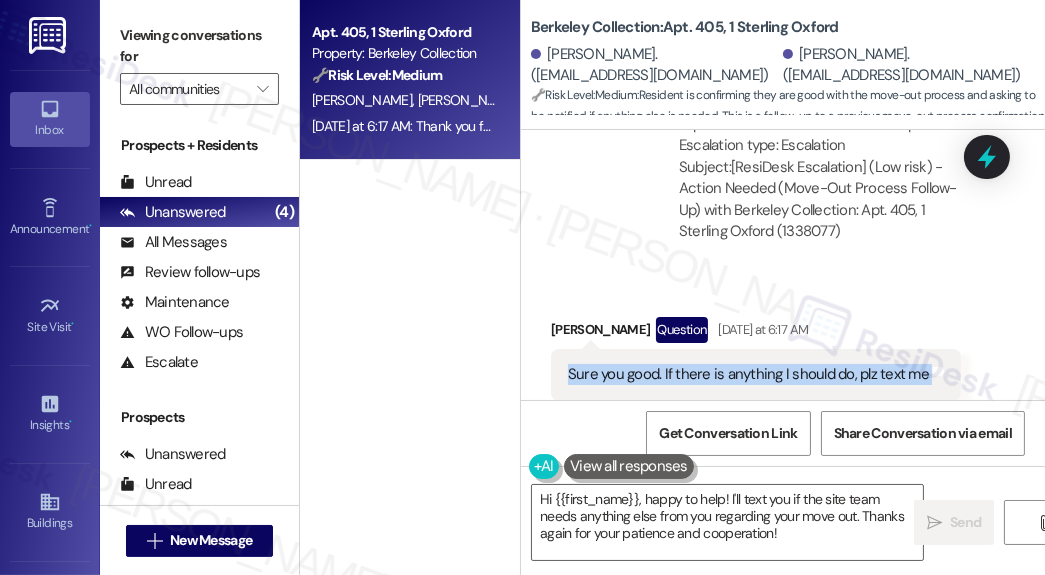 click on "Sure you good. If there is anything I should do, plz text me" at bounding box center (748, 374) 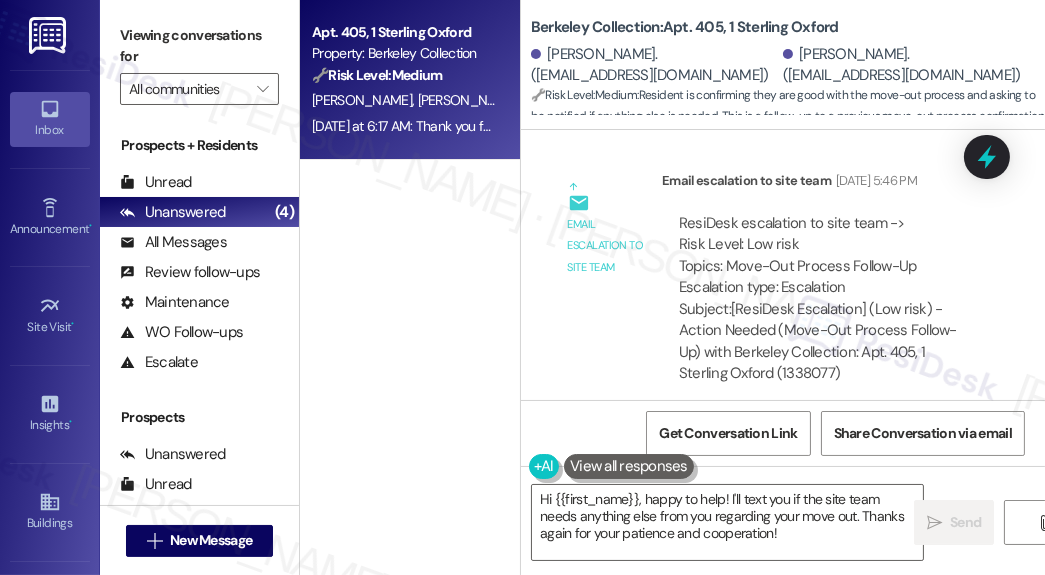 scroll, scrollTop: 8234, scrollLeft: 0, axis: vertical 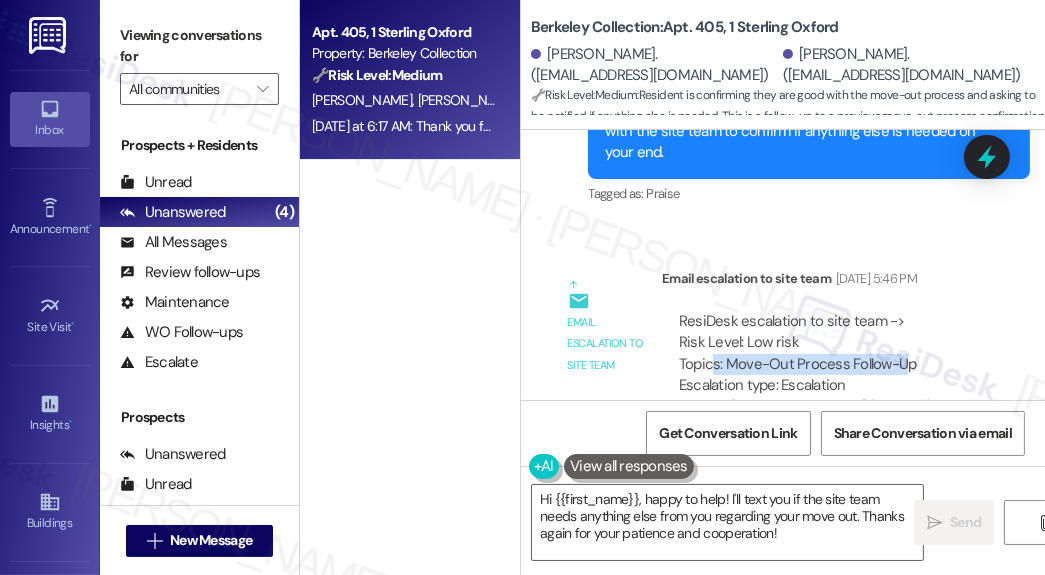 drag, startPoint x: 904, startPoint y: 321, endPoint x: 713, endPoint y: 322, distance: 191.00262 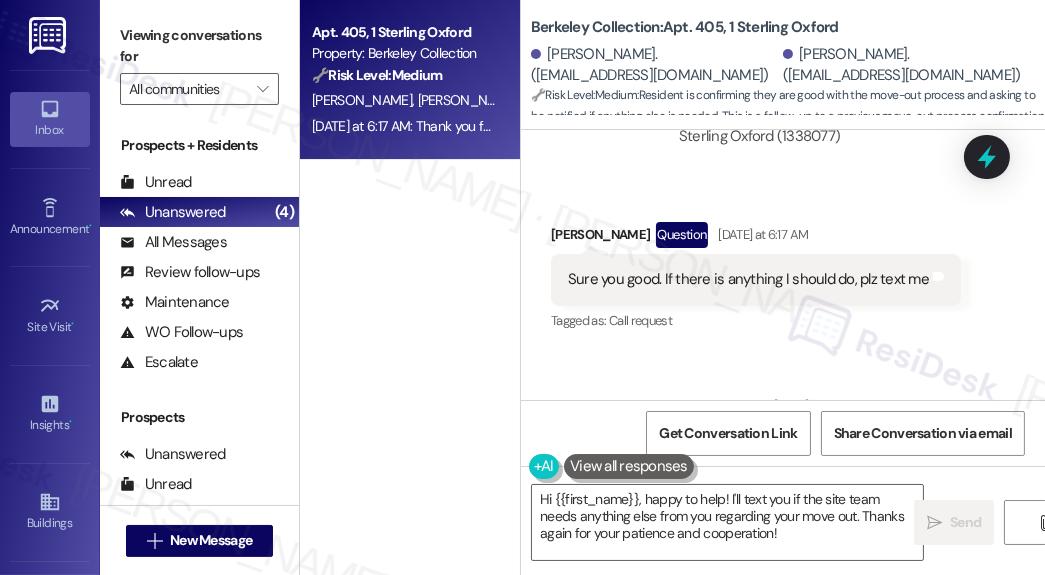 scroll, scrollTop: 8634, scrollLeft: 0, axis: vertical 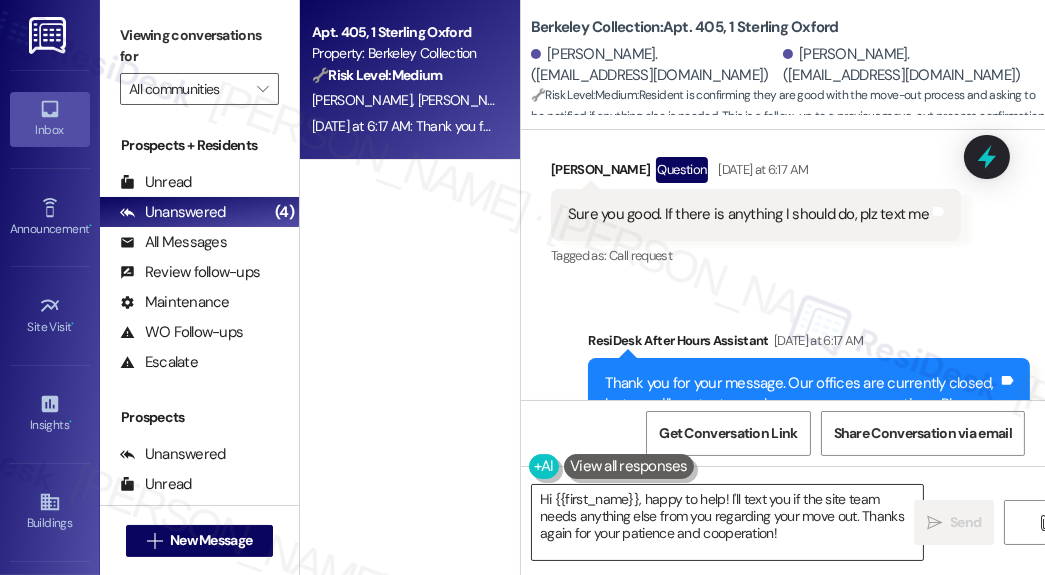 click on "Hi {{first_name}}, happy to help! I'll text you if the site team needs anything else from you regarding your move out. Thanks again for your patience and cooperation!" at bounding box center (727, 522) 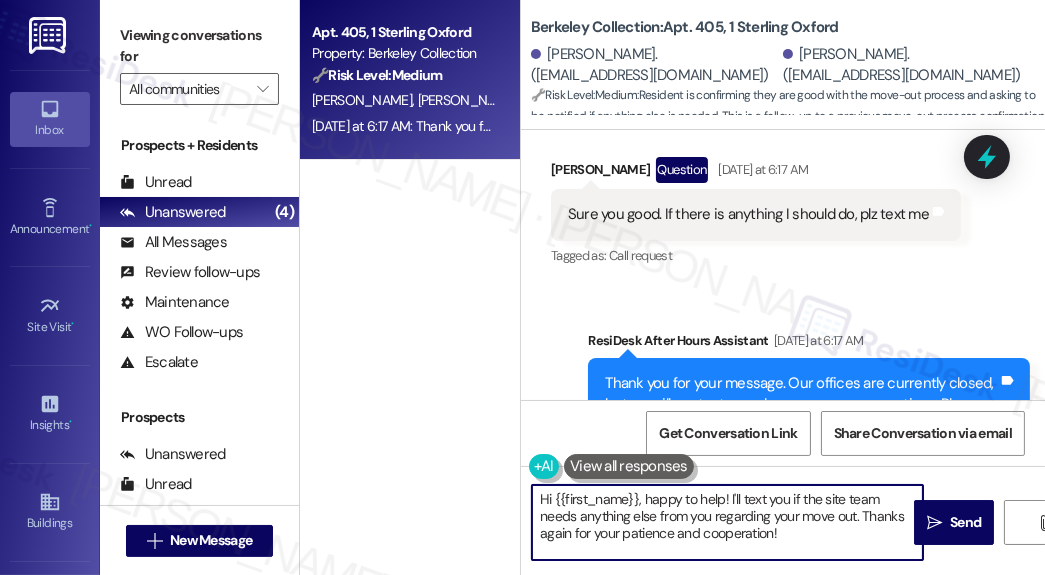 click on "Hi {{first_name}}, happy to help! I'll text you if the site team needs anything else from you regarding your move out. Thanks again for your patience and cooperation!" at bounding box center (727, 522) 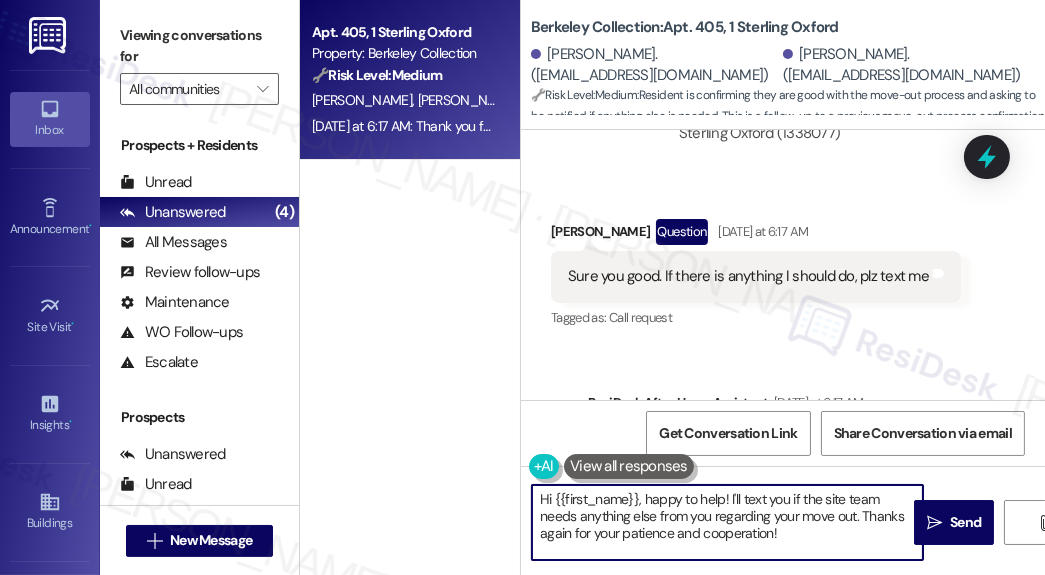 scroll, scrollTop: 8474, scrollLeft: 0, axis: vertical 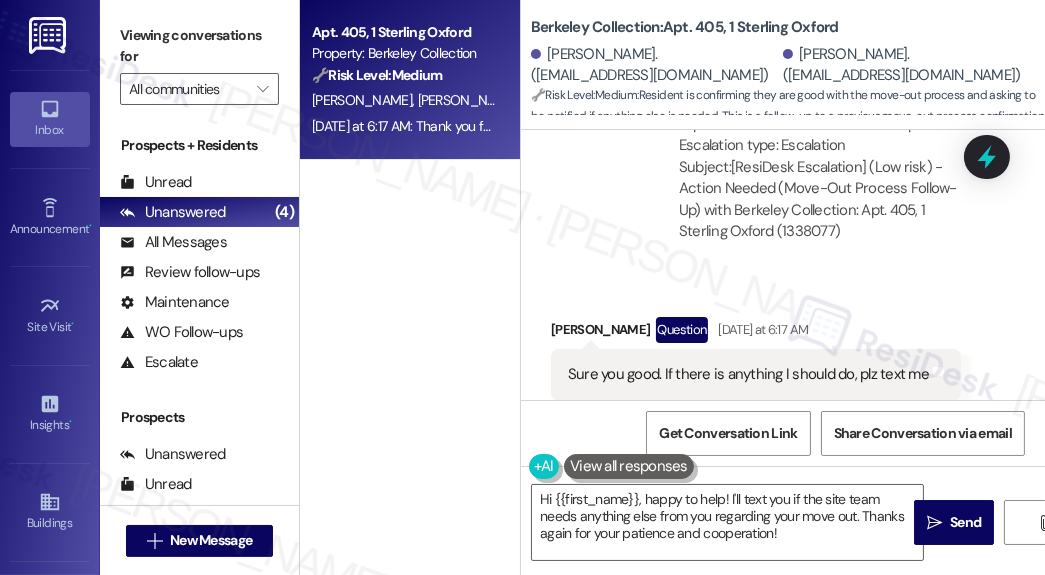 click on "[PERSON_NAME] Question [DATE] at 6:17 AM" at bounding box center [756, 333] 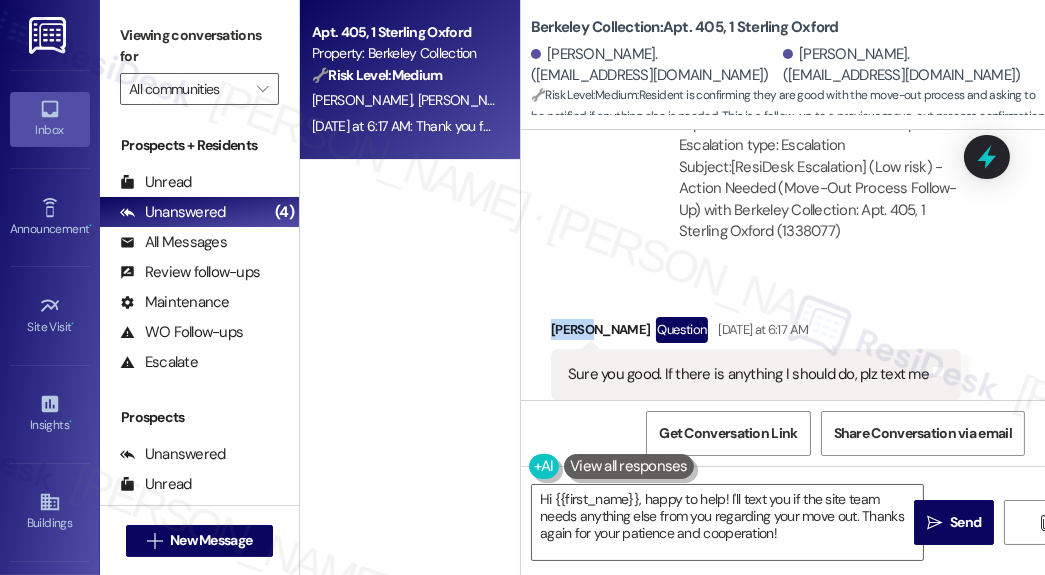 click on "[PERSON_NAME] Question [DATE] at 6:17 AM" at bounding box center [756, 333] 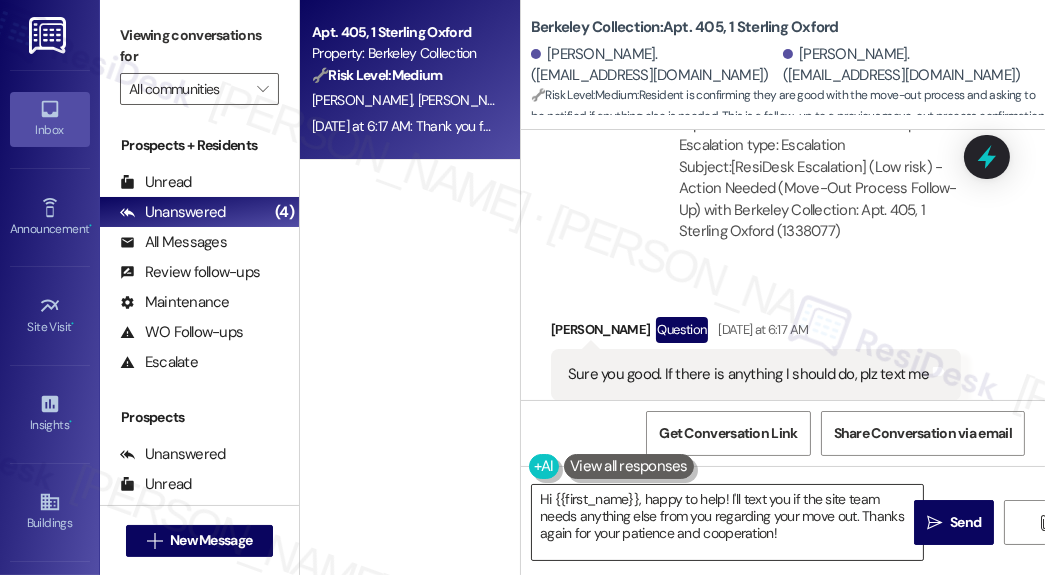 click on "Hi {{first_name}}, happy to help! I'll text you if the site team needs anything else from you regarding your move out. Thanks again for your patience and cooperation!" at bounding box center [727, 522] 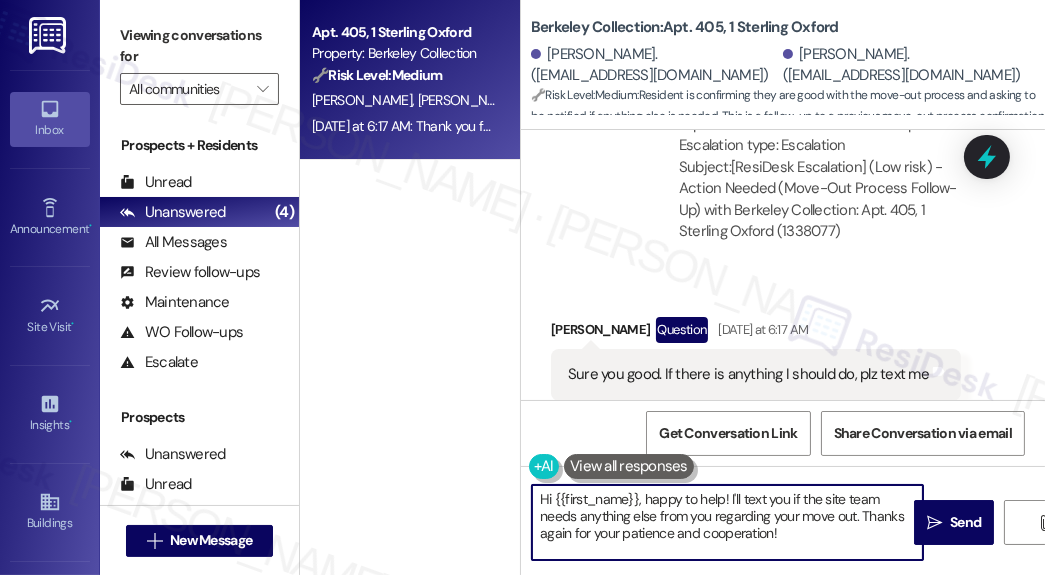 drag, startPoint x: 555, startPoint y: 500, endPoint x: 632, endPoint y: 494, distance: 77.23341 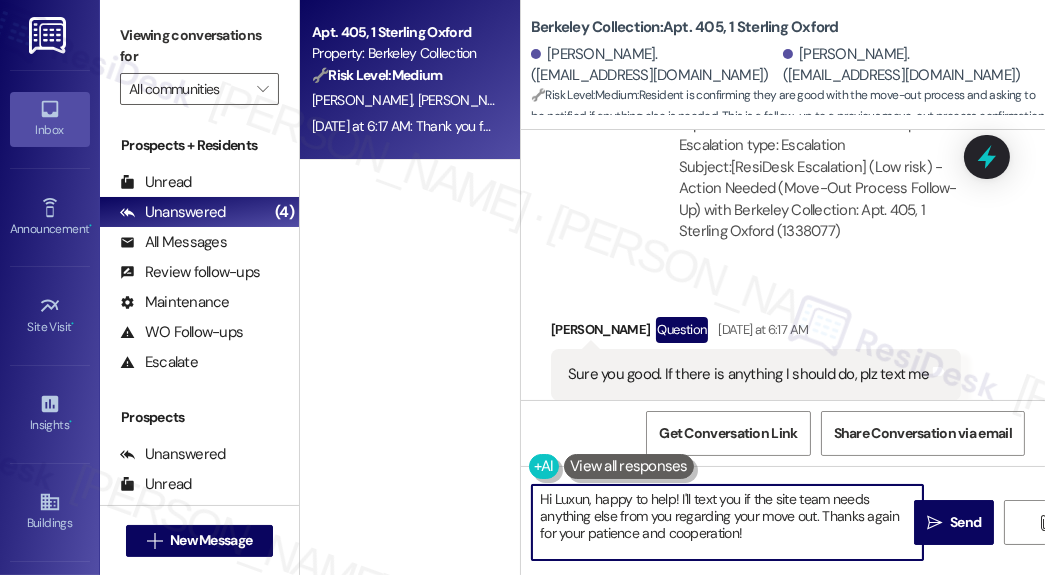 scroll, scrollTop: 8913, scrollLeft: 0, axis: vertical 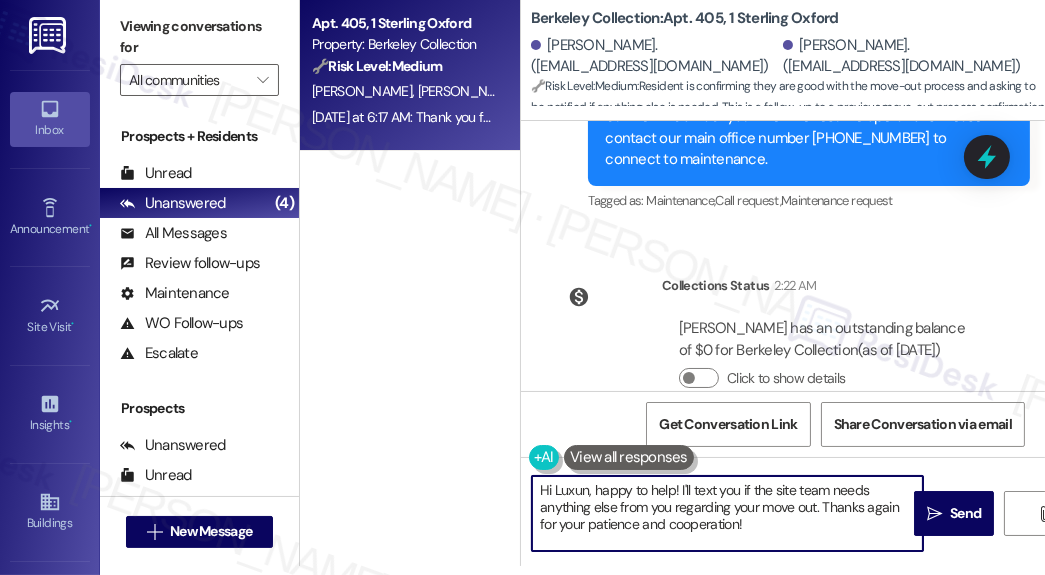 click on "Hi Luxun, happy to help! I'll text you if the site team needs anything else from you regarding your move out. Thanks again for your patience and cooperation!" at bounding box center (727, 513) 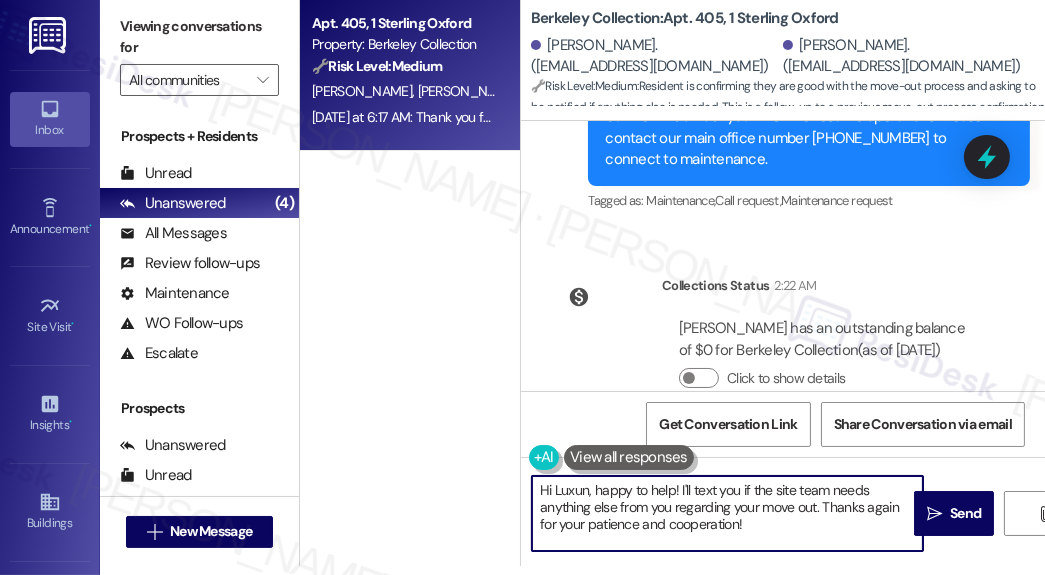 drag, startPoint x: 597, startPoint y: 487, endPoint x: 675, endPoint y: 486, distance: 78.00641 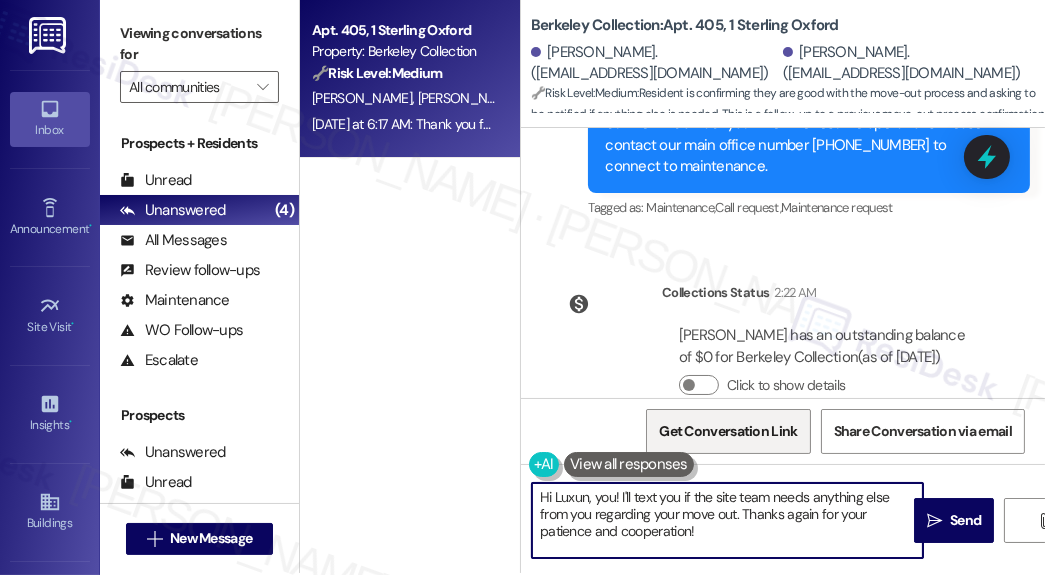 scroll, scrollTop: 0, scrollLeft: 0, axis: both 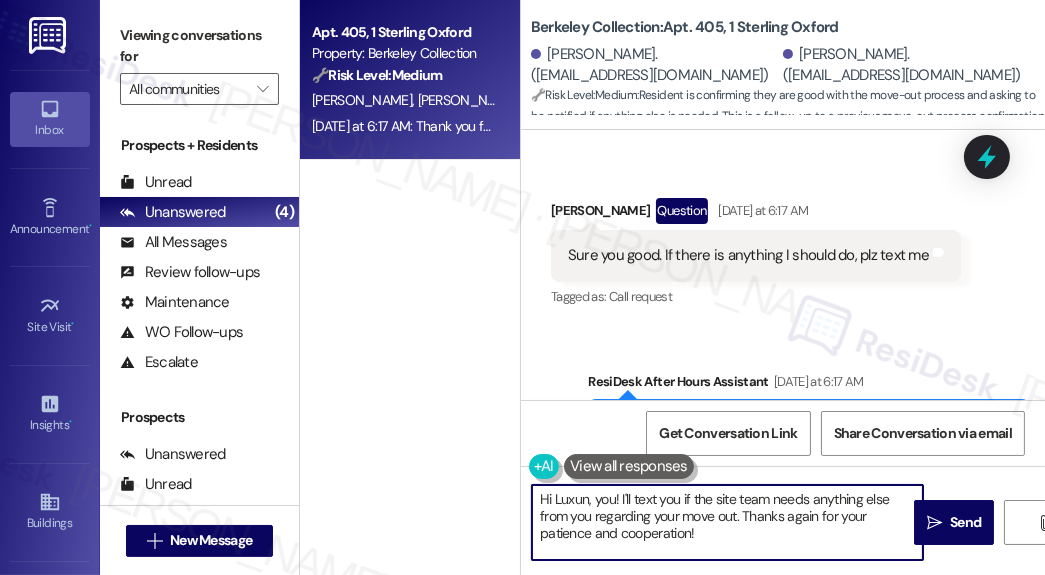 click on "Hi Luxun, you! I'll text you if the site team needs anything else from you regarding your move out. Thanks again for your patience and cooperation!" at bounding box center [727, 522] 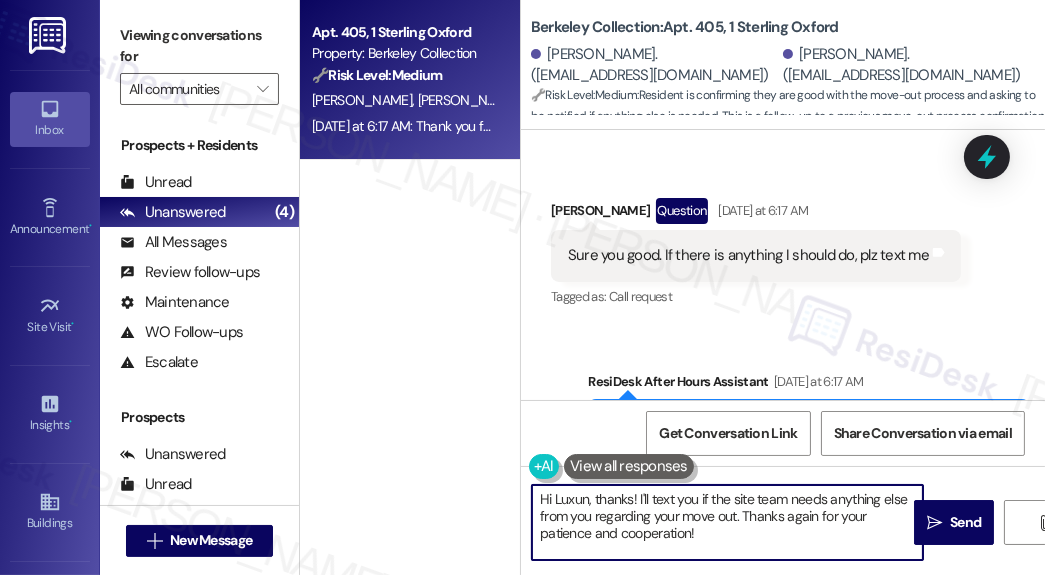 click on "Hi Luxun, thanks! I'll text you if the site team needs anything else from you regarding your move out. Thanks again for your patience and cooperation!" at bounding box center (727, 522) 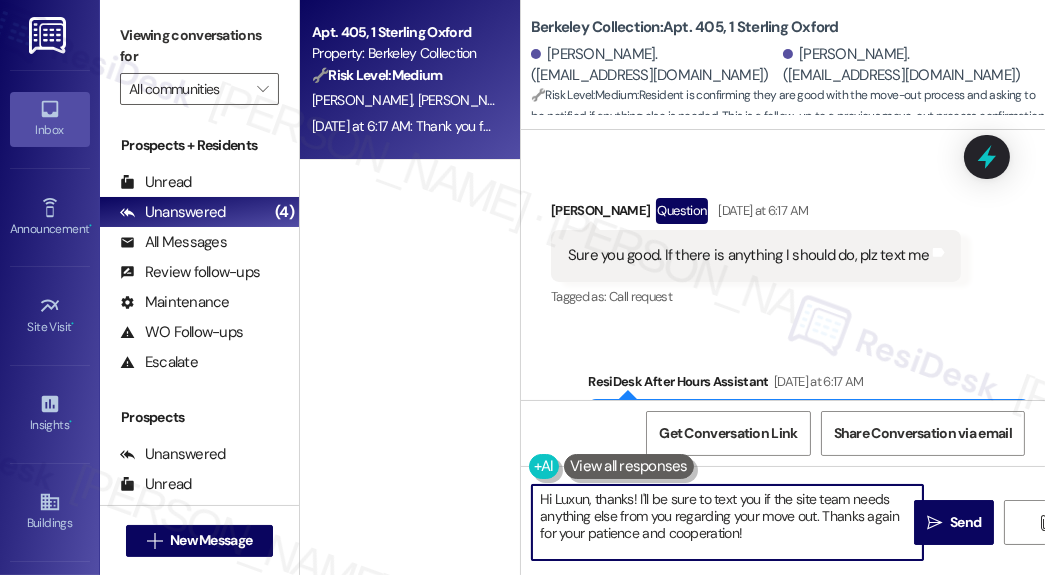 click on "Hi Luxun, thanks! I'll be sure to text you if the site team needs anything else from you regarding your move out. Thanks again for your patience and cooperation!" at bounding box center [727, 522] 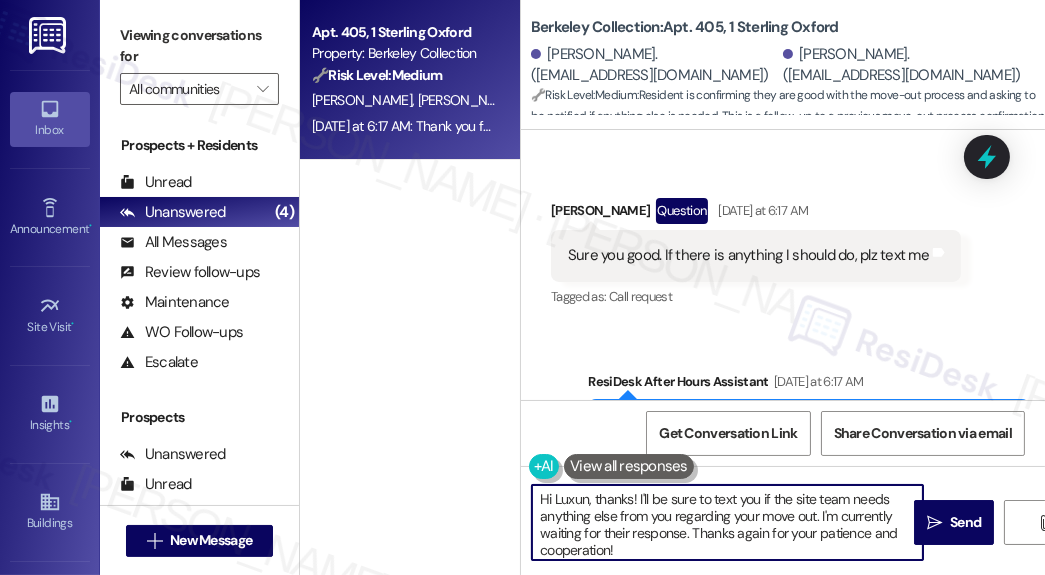 click on "Hi Luxun, thanks! I'll be sure to text you if the site team needs anything else from you regarding your move out. I'm currently waiting for their response. Thanks again for your patience and cooperation!" at bounding box center (727, 522) 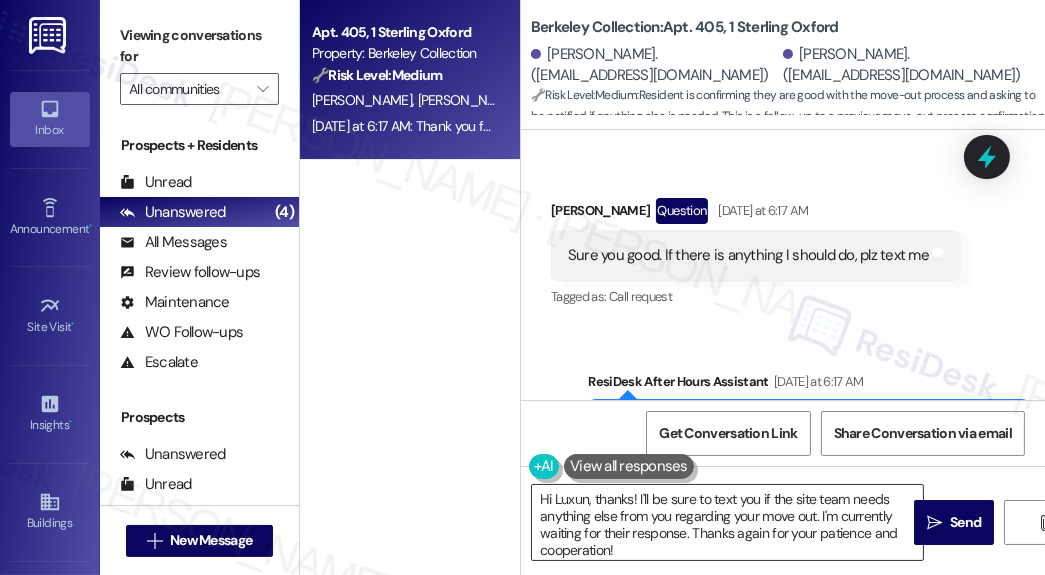 drag, startPoint x: 944, startPoint y: 520, endPoint x: 606, endPoint y: 545, distance: 338.9233 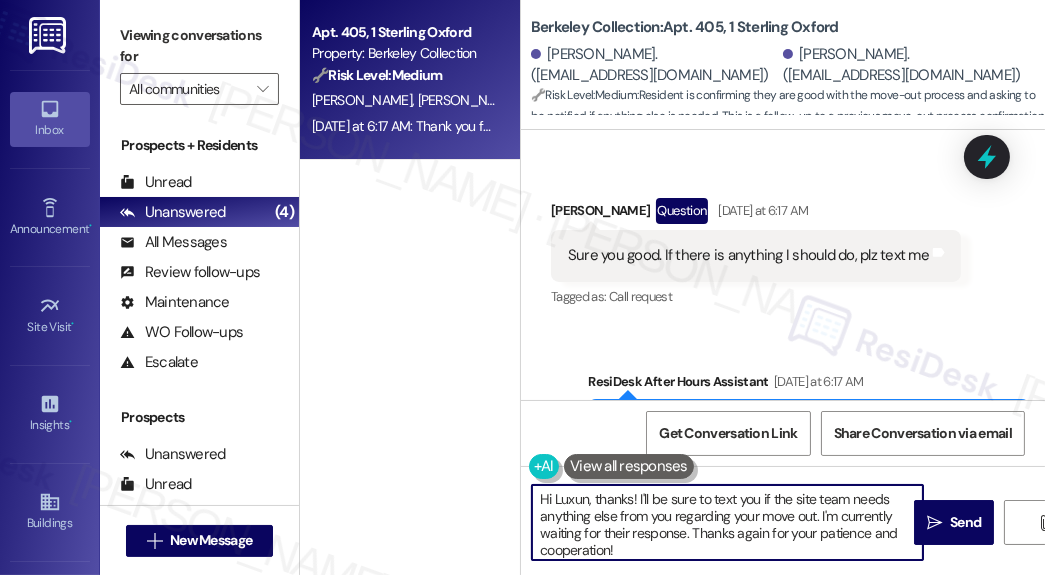 click on "Hi Luxun, thanks! I'll be sure to text you if the site team needs anything else from you regarding your move out. I'm currently waiting for their response. Thanks again for your patience and cooperation!" at bounding box center (727, 522) 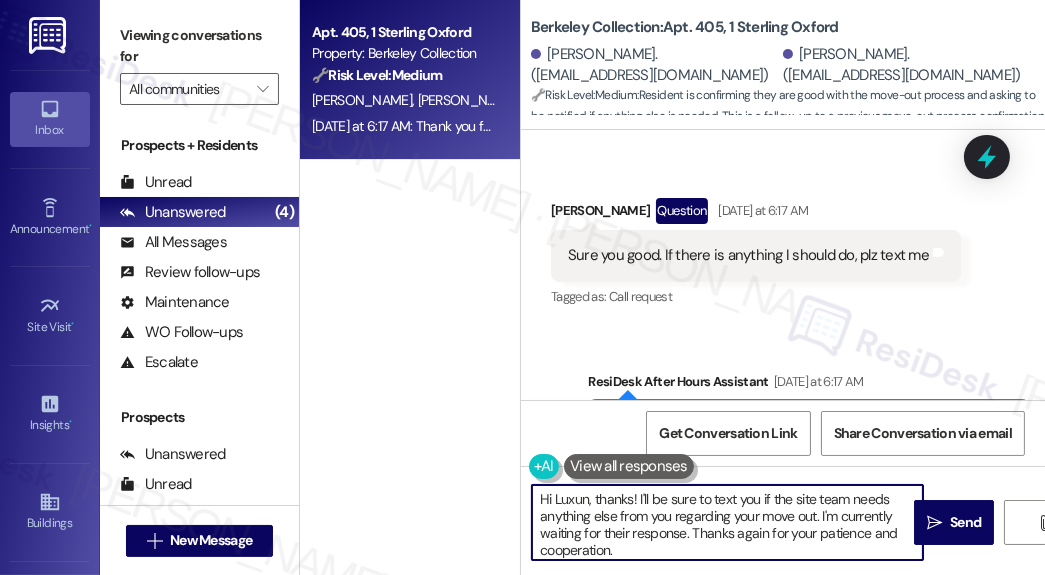 type on "Hi Luxun, thanks! I'll be sure to text you if the site team needs anything else from you regarding your move out. I'm currently waiting for their response. Thanks again for your patience and cooperation." 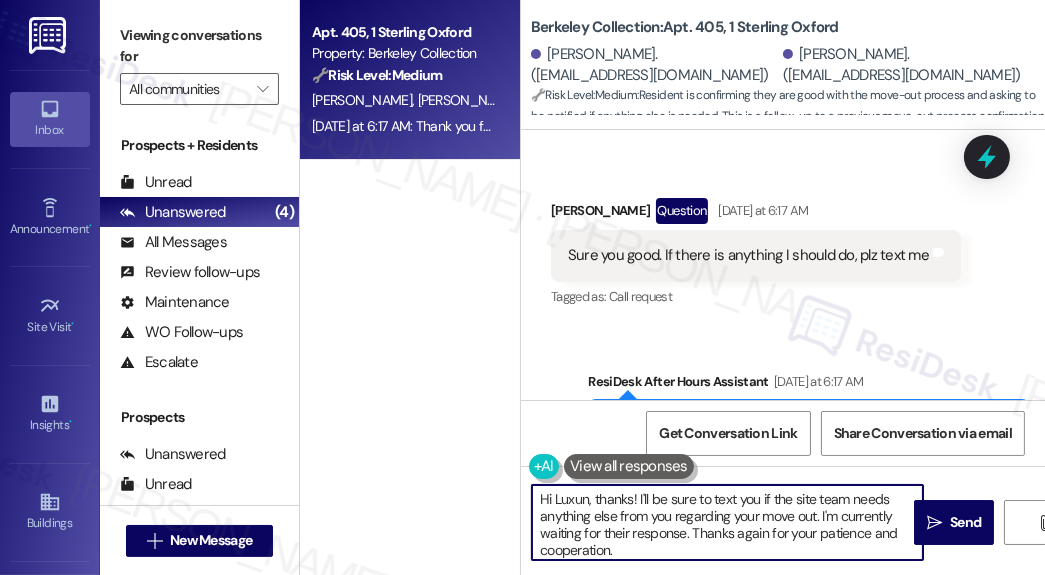 click on "Hi Luxun, thanks! I'll be sure to text you if the site team needs anything else from you regarding your move out. I'm currently waiting for their response. Thanks again for your patience and cooperation." at bounding box center [727, 522] 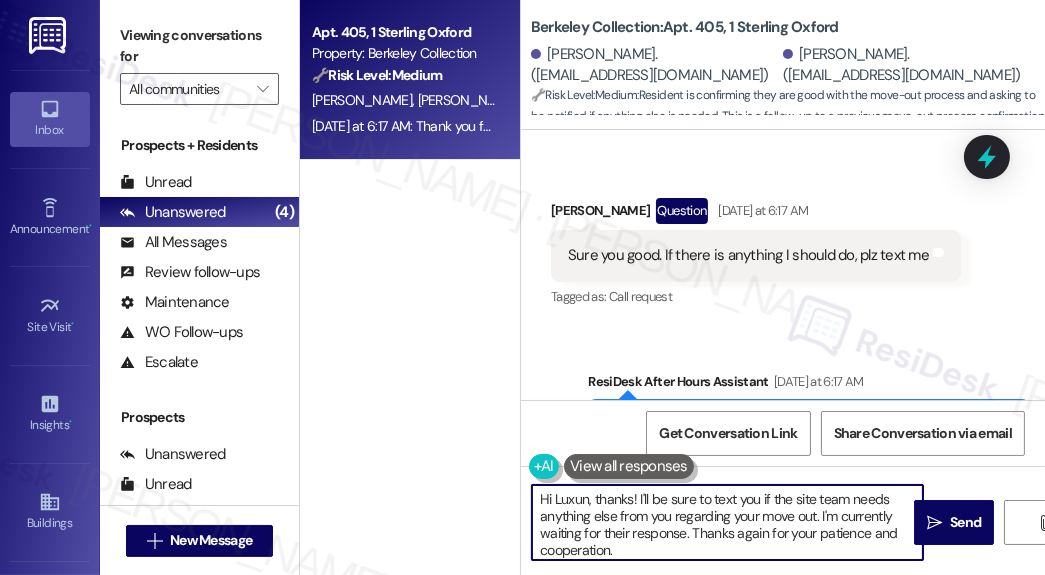 click on "Hi Luxun, thanks! I'll be sure to text you if the site team needs anything else from you regarding your move out. I'm currently waiting for their response. Thanks again for your patience and cooperation." at bounding box center [727, 522] 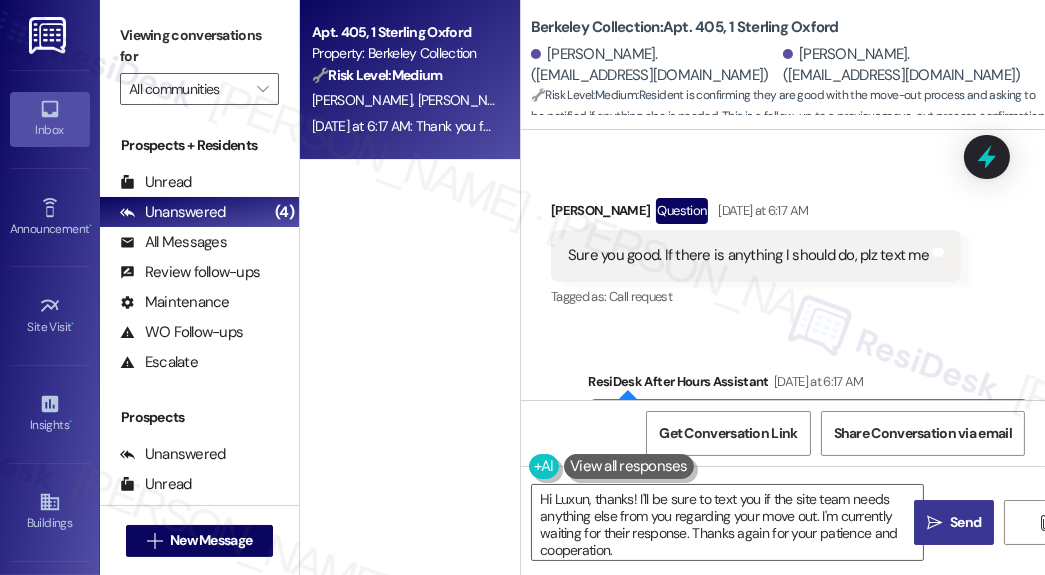 click on "Send" at bounding box center [965, 522] 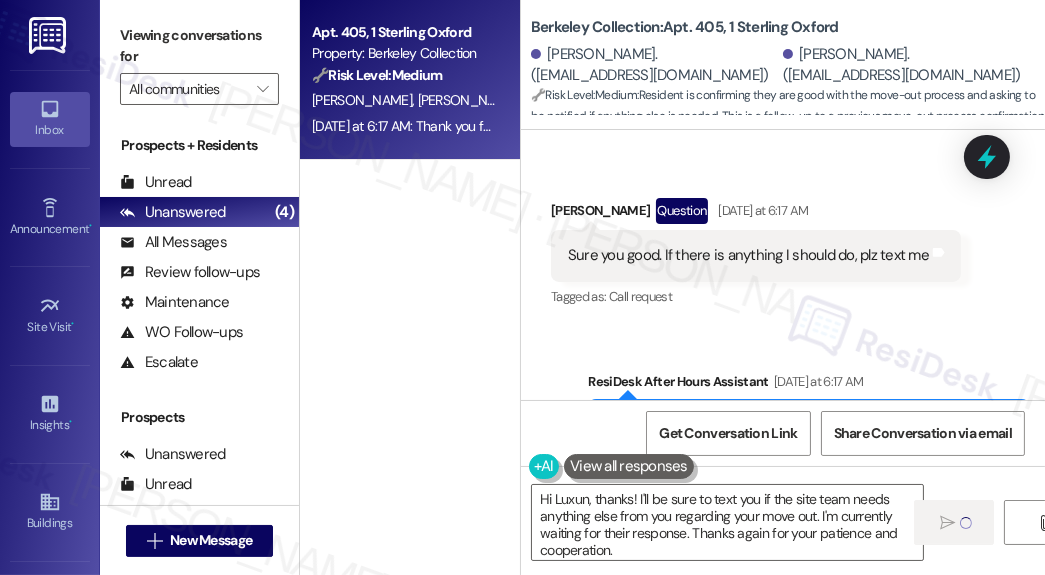 type 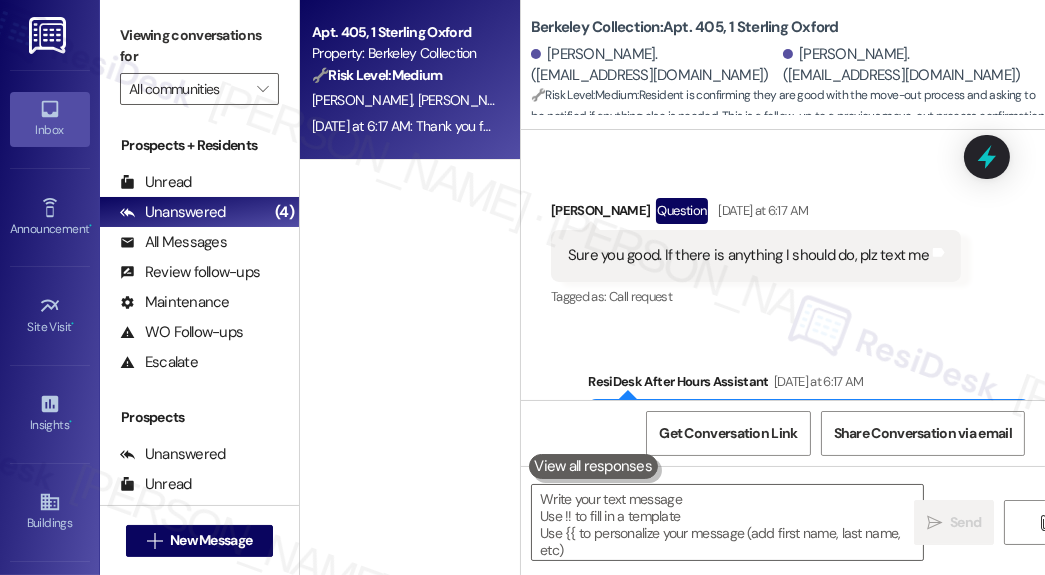 scroll, scrollTop: 8474, scrollLeft: 0, axis: vertical 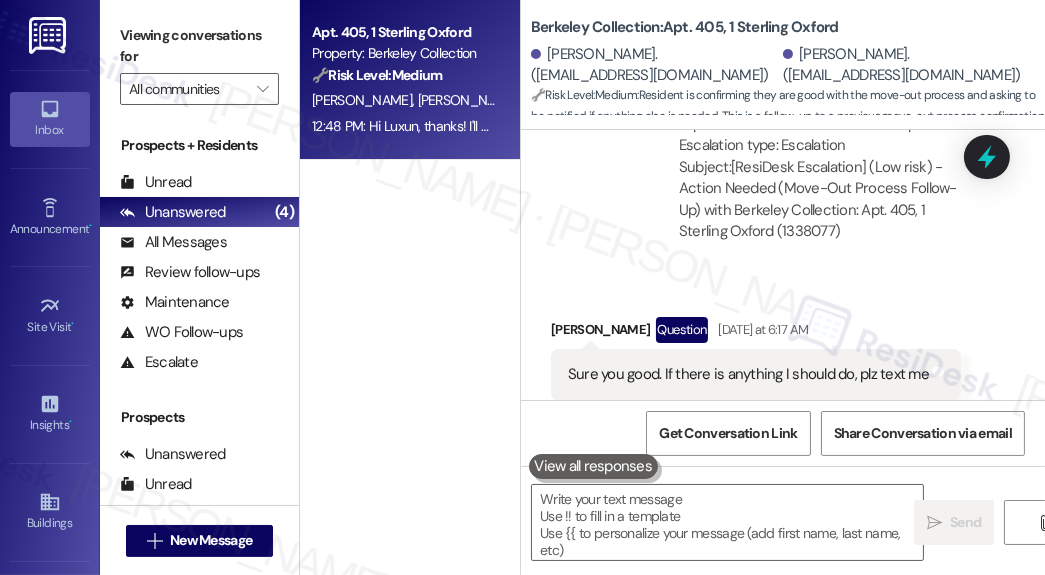 click on "Received via SMS [PERSON_NAME] Question [DATE] at 6:17 AM Sure you good. If there is anything I should do, plz text me Tags and notes Tagged as:   Call request Click to highlight conversations about Call request" at bounding box center [783, 358] 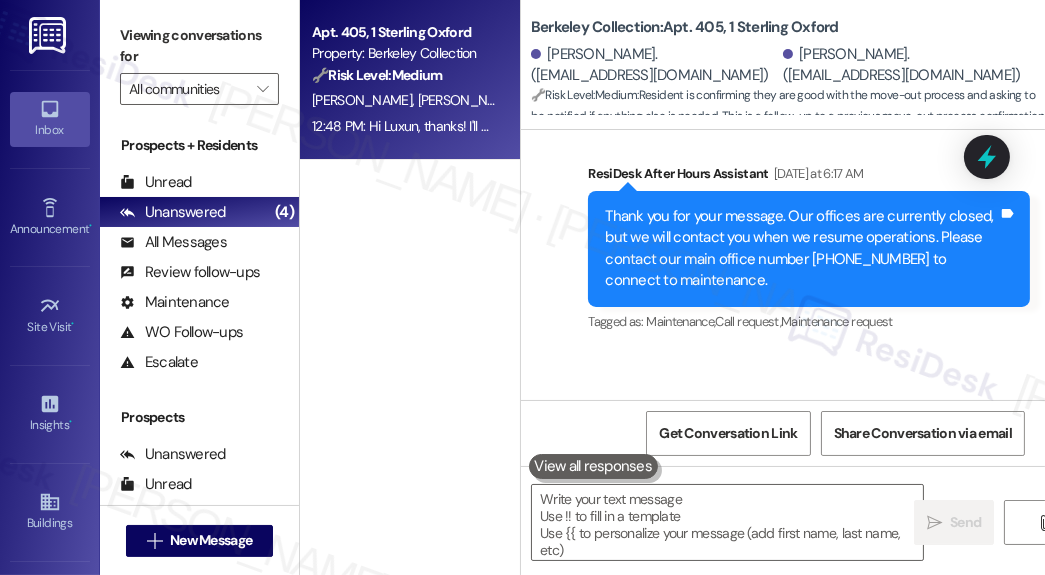 scroll, scrollTop: 9034, scrollLeft: 0, axis: vertical 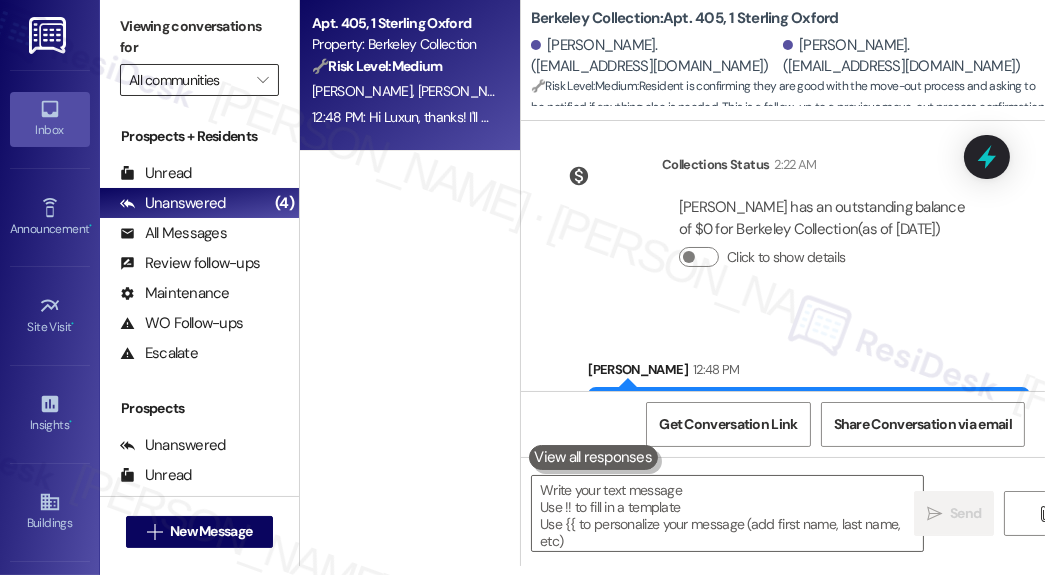 click on "All communities" at bounding box center (188, 80) 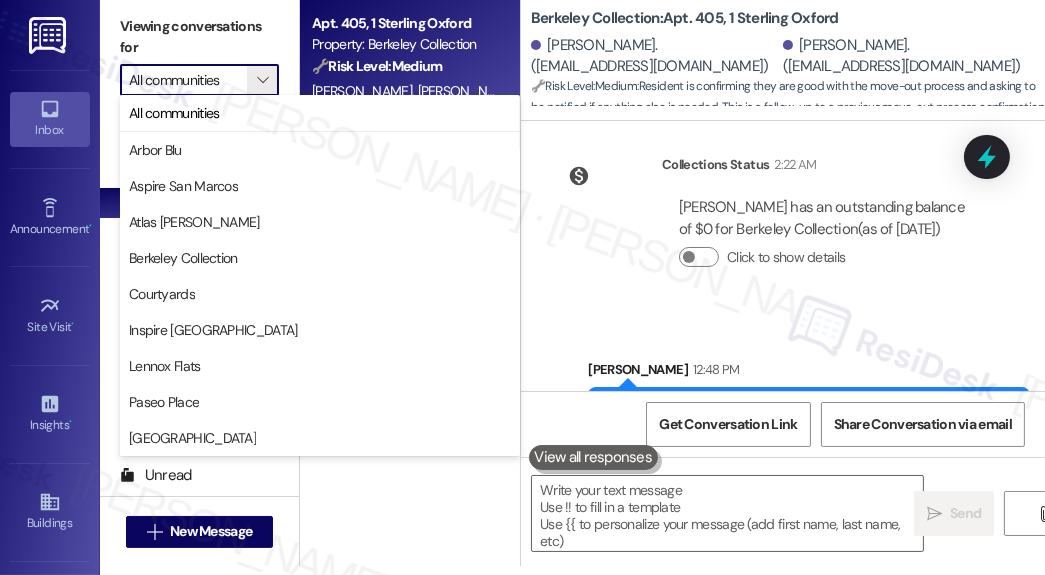 click on "All communities" at bounding box center (188, 80) 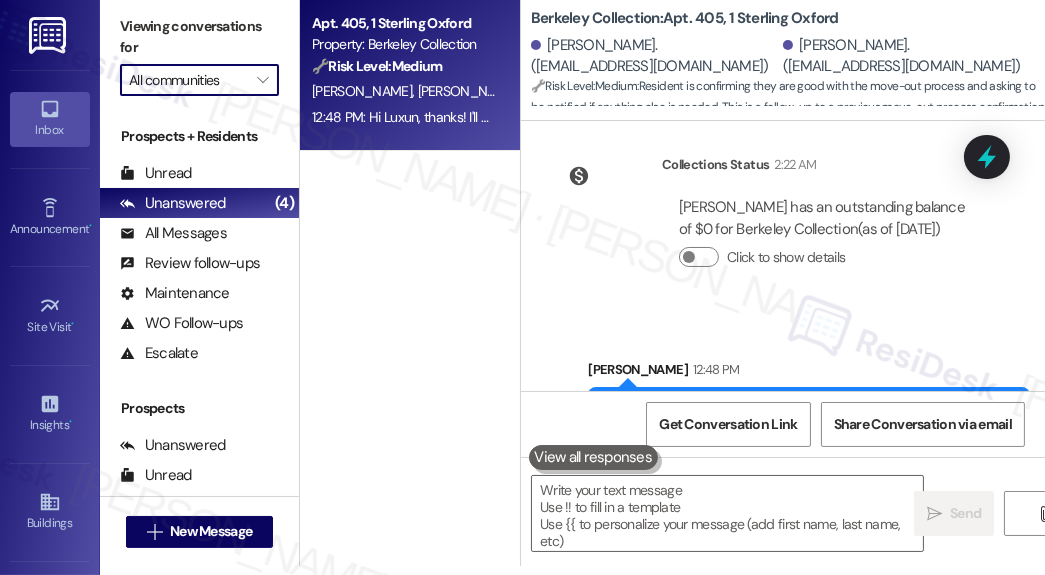 click on "All communities" at bounding box center (188, 80) 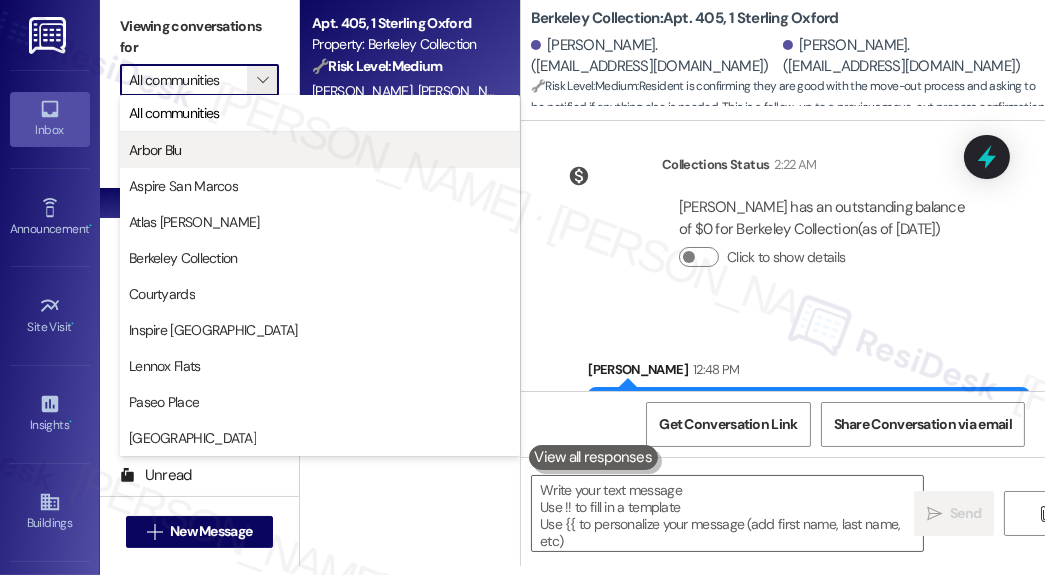 click on "Arbor Blu" at bounding box center [320, 150] 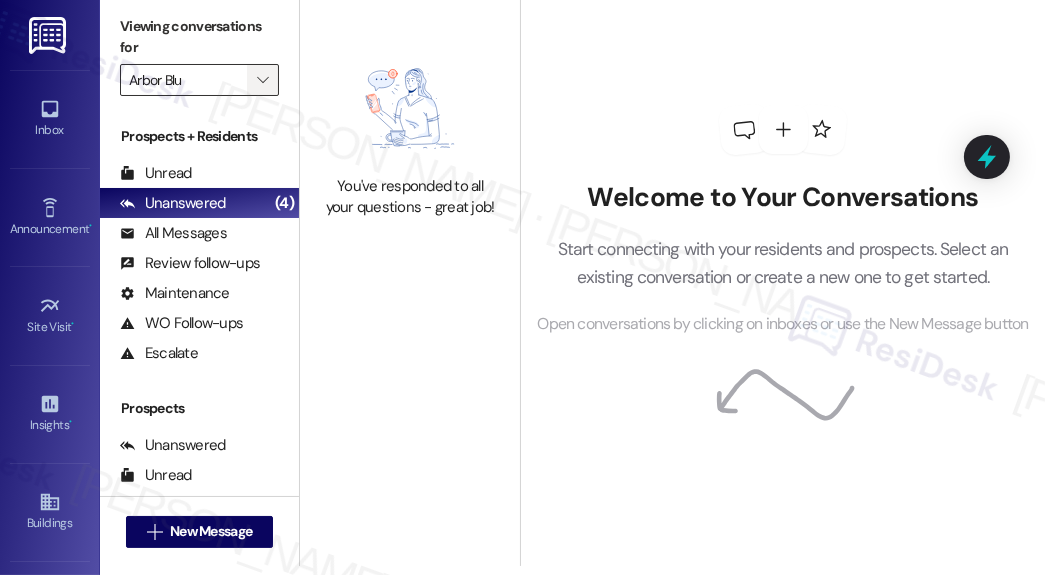 click on "" at bounding box center [263, 80] 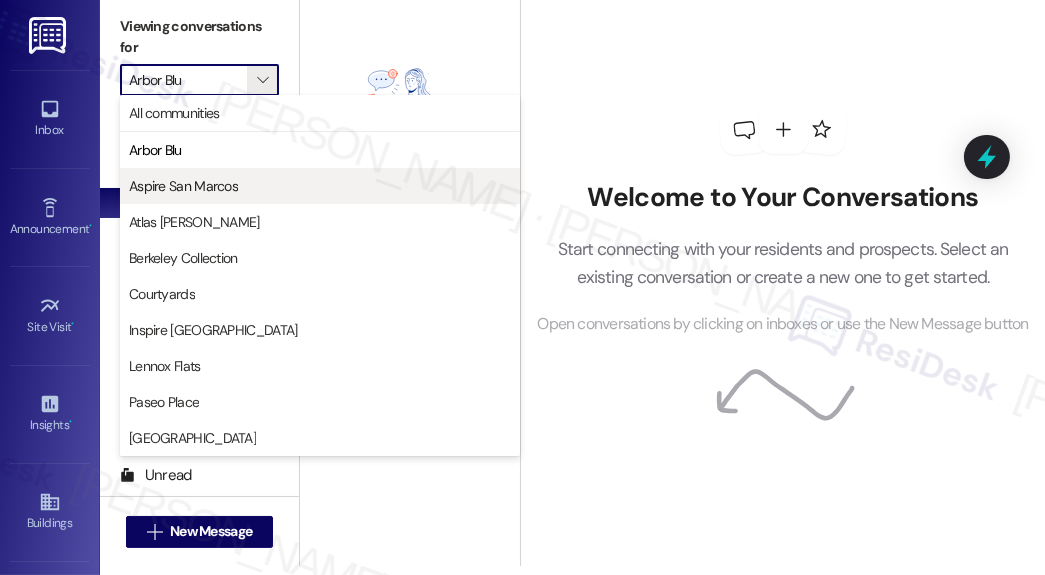 click on "Aspire San Marcos" at bounding box center (320, 186) 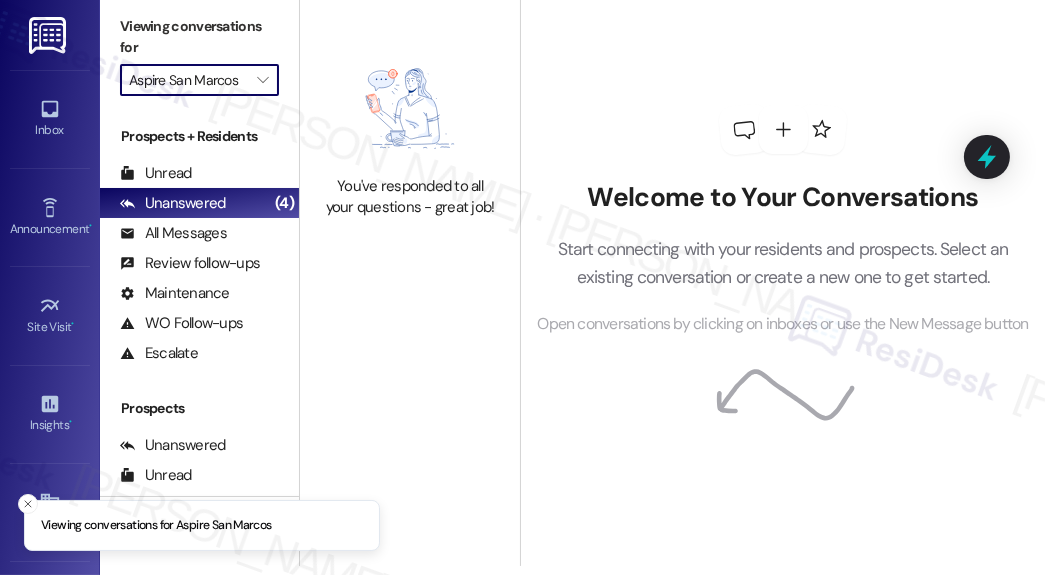 click on "Aspire San Marcos" at bounding box center [188, 80] 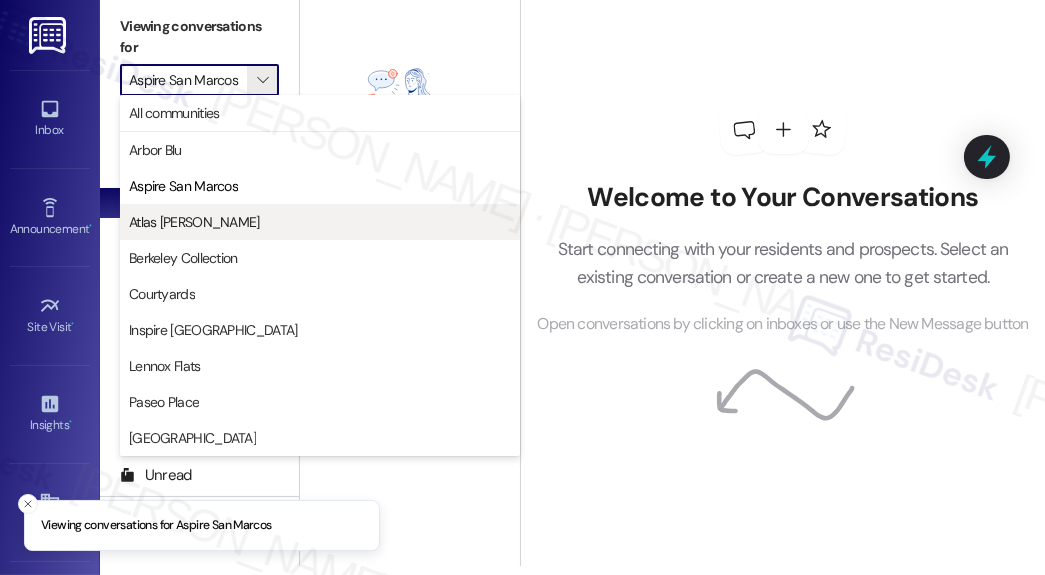 click on "Atlas [PERSON_NAME]" at bounding box center [320, 222] 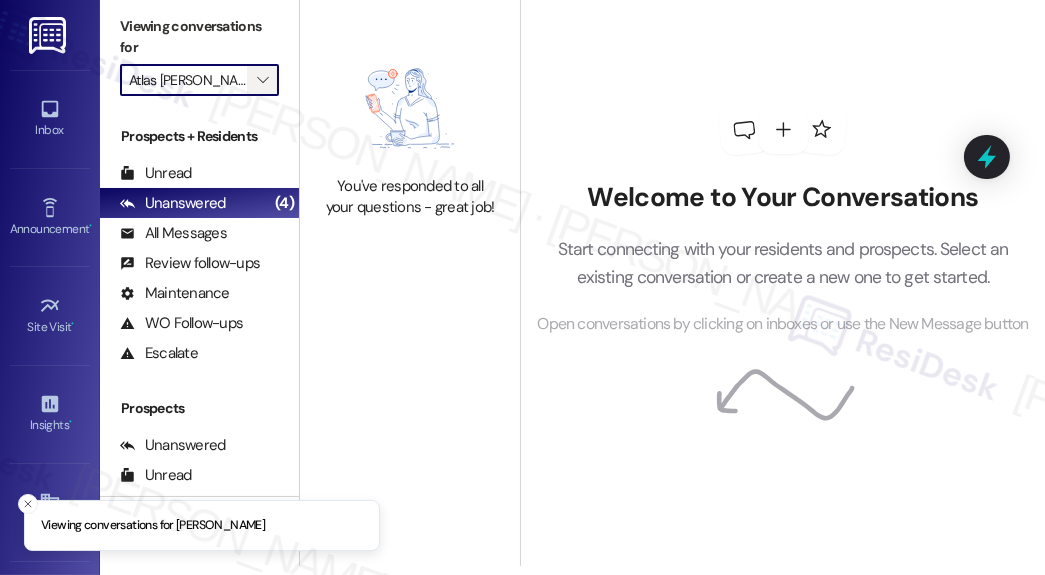 click on "" at bounding box center (263, 80) 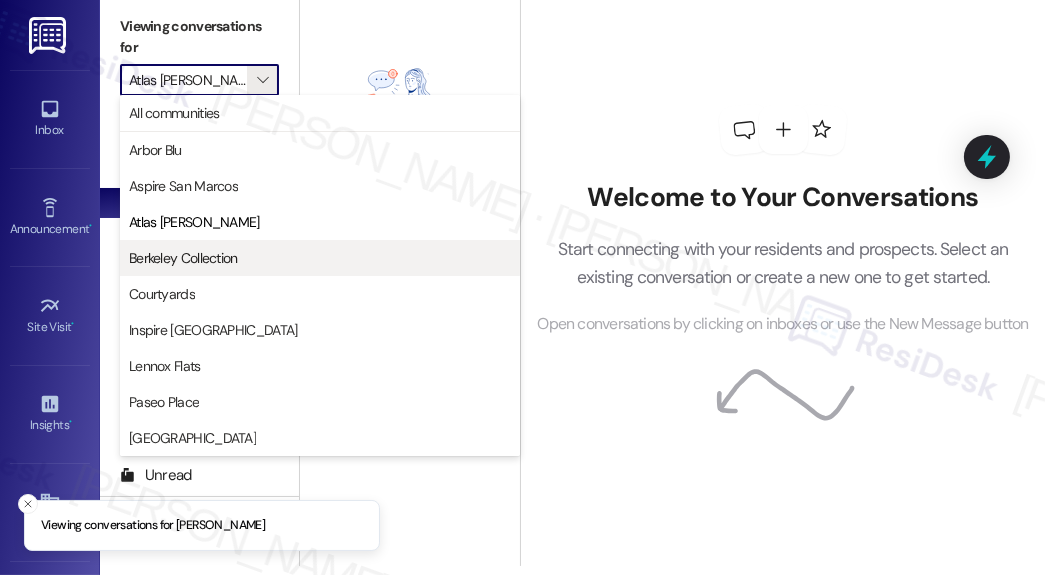 click on "Berkeley Collection" at bounding box center [183, 258] 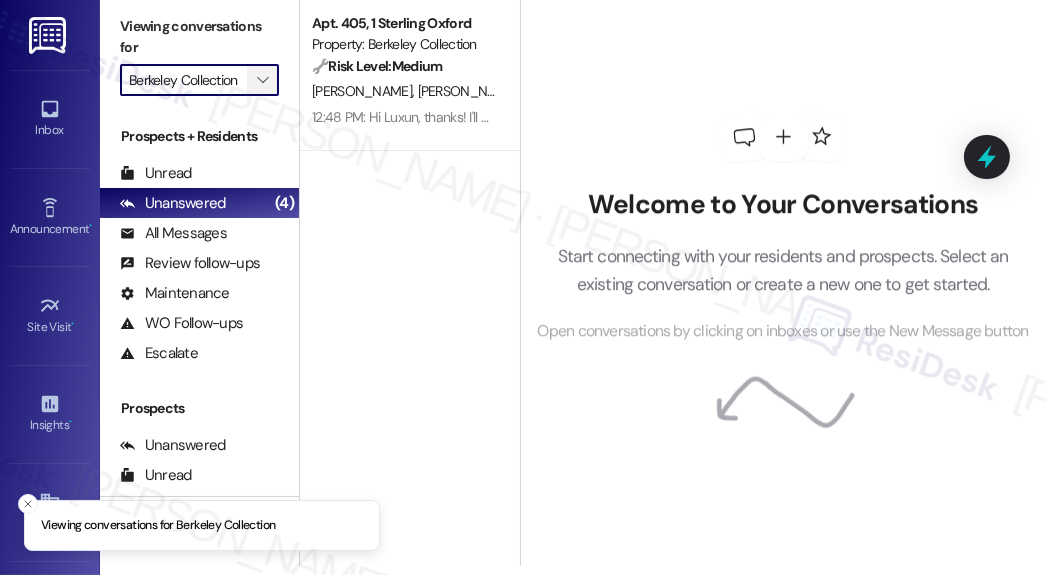 click on "" at bounding box center (262, 80) 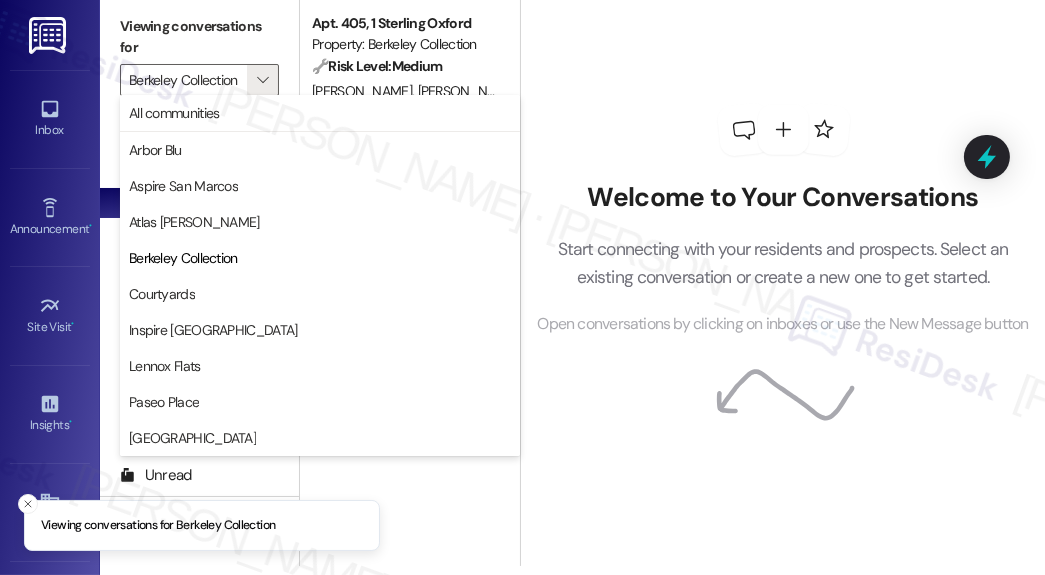 click at bounding box center (783, 129) 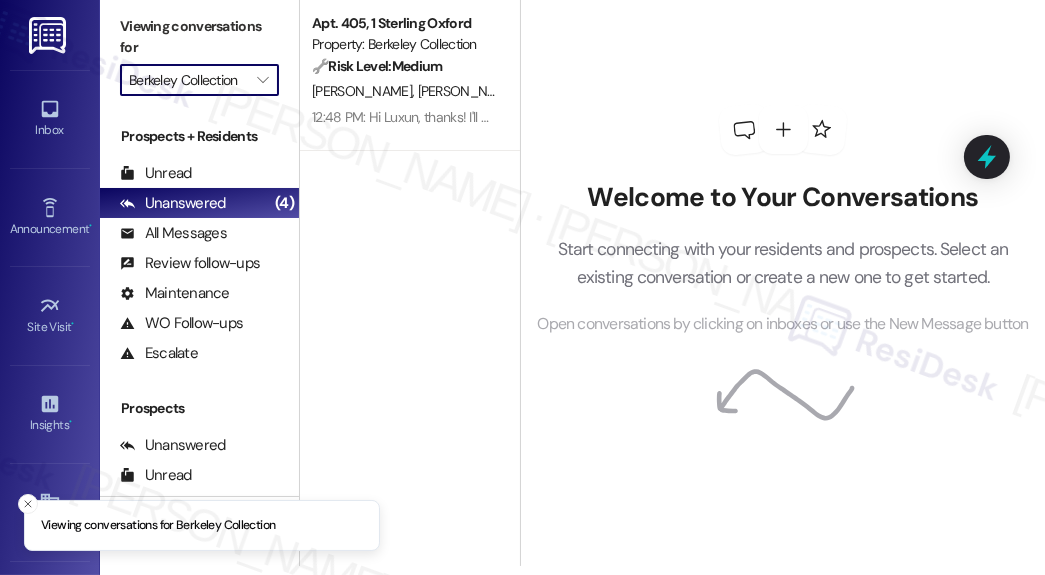 click on "Berkeley Collection" at bounding box center [188, 80] 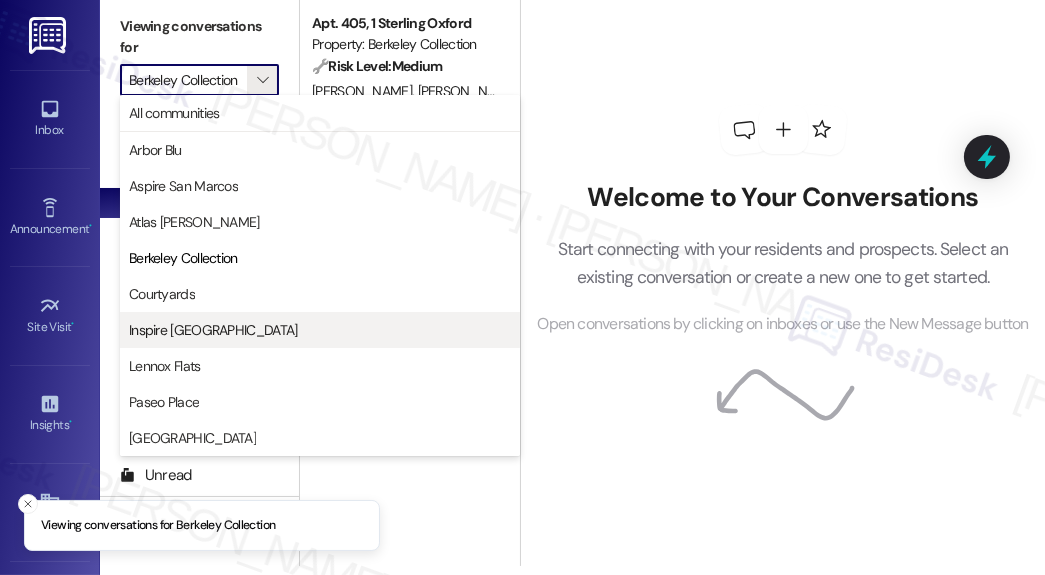 click on "Inspire [GEOGRAPHIC_DATA]" at bounding box center [320, 330] 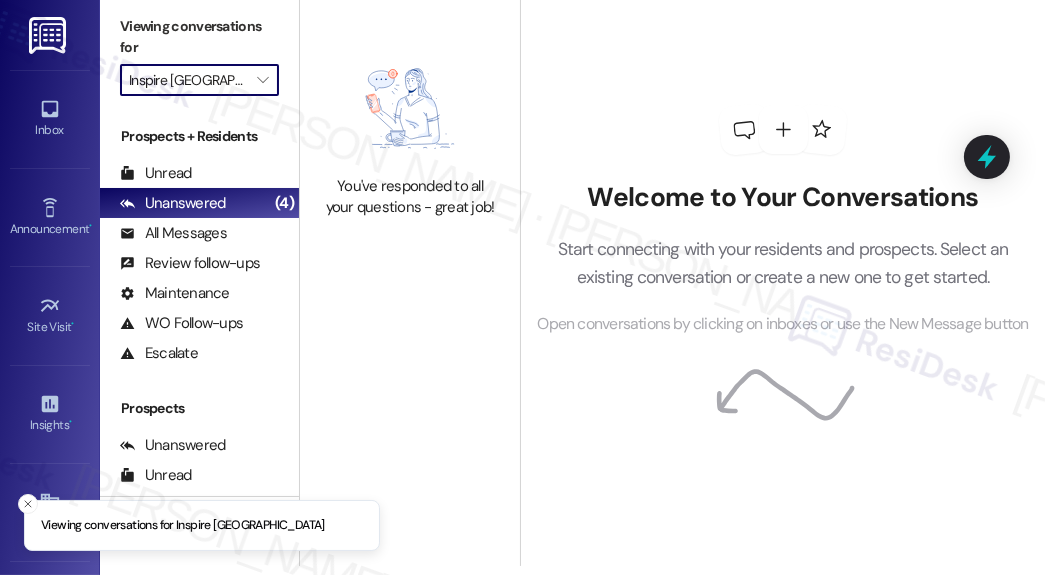 click on "Inspire [GEOGRAPHIC_DATA]" at bounding box center [188, 80] 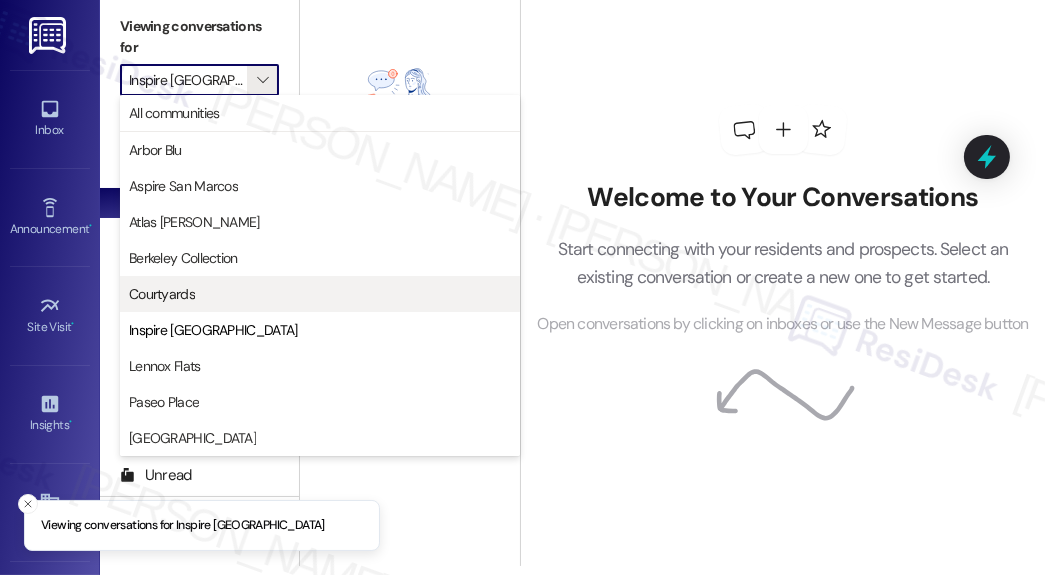 click on "Courtyards" at bounding box center (320, 294) 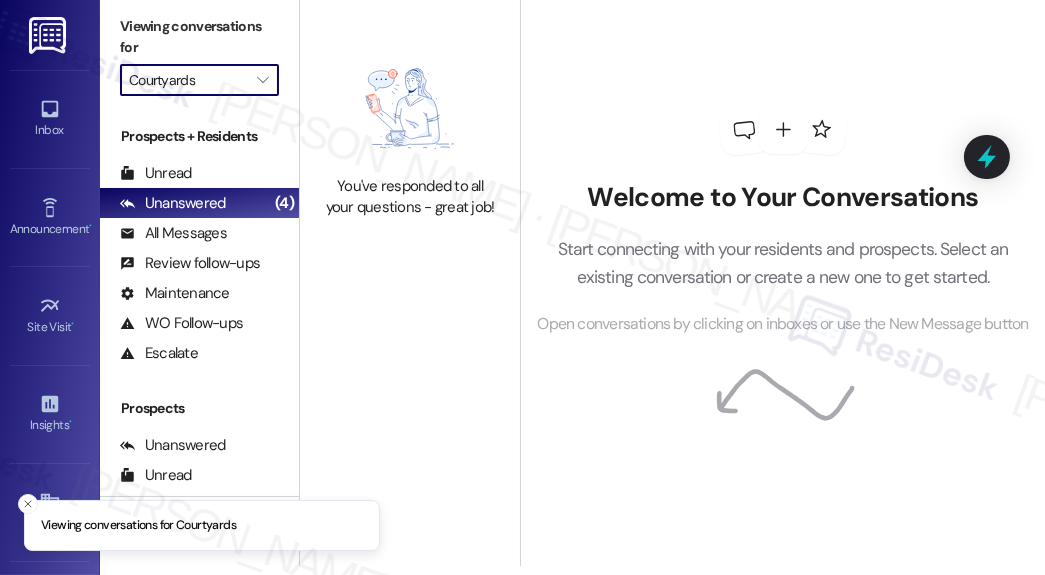click on "Courtyards" at bounding box center [188, 80] 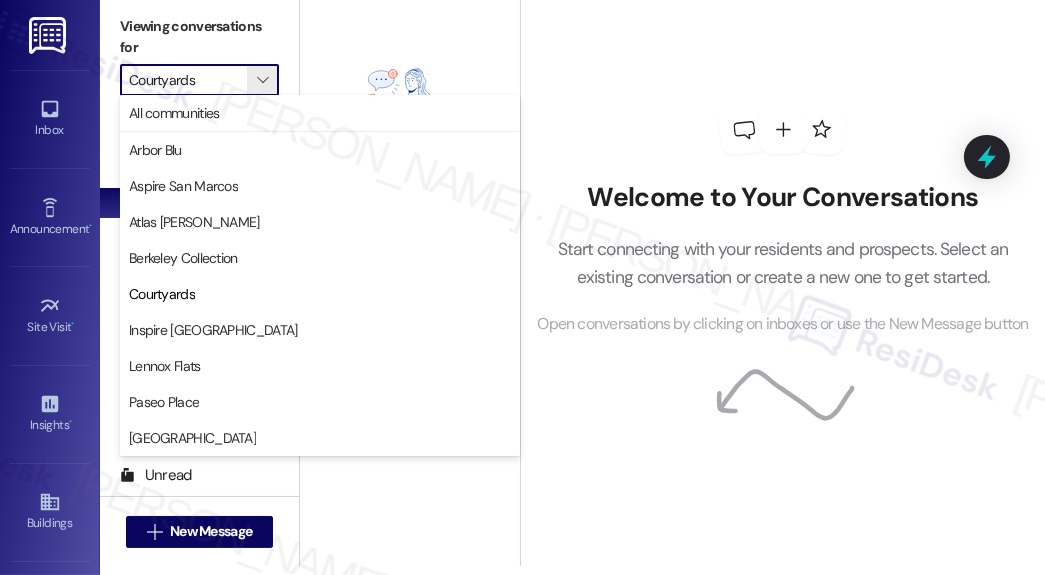 click on "Welcome to Your Conversations" at bounding box center [783, 198] 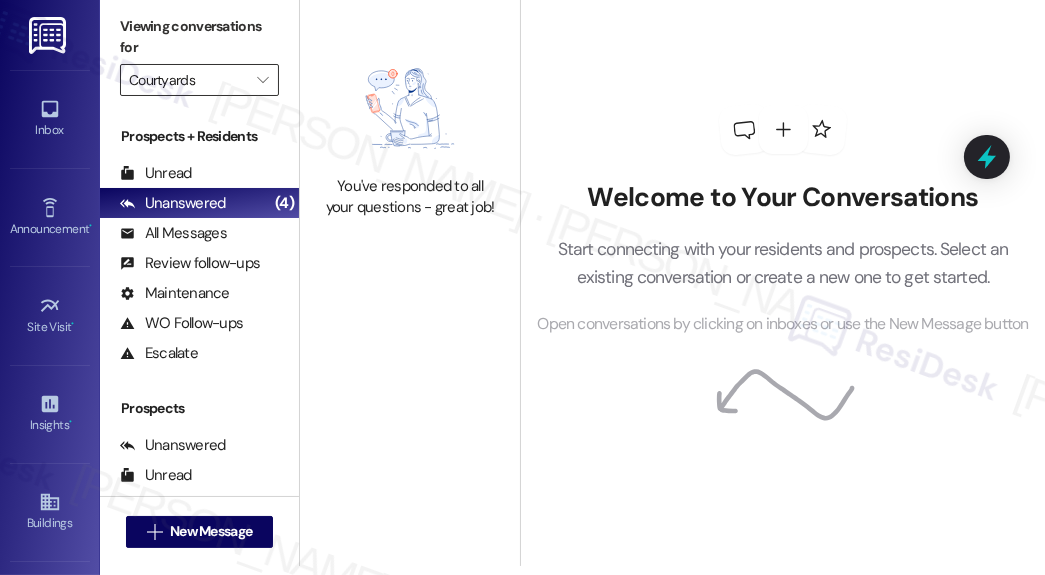 click on "Courtyards" at bounding box center (188, 80) 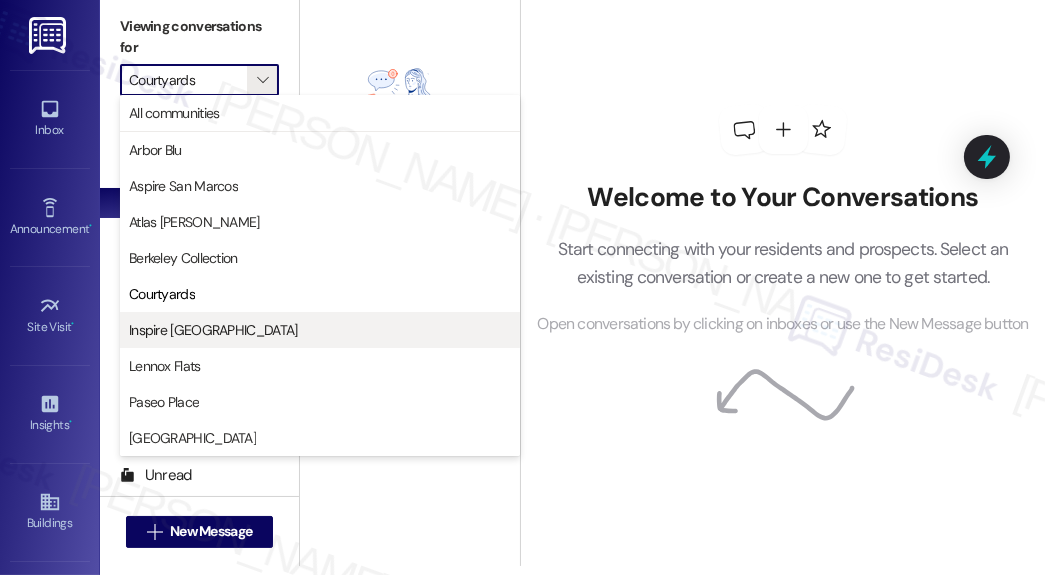 click on "Inspire [GEOGRAPHIC_DATA]" at bounding box center [213, 330] 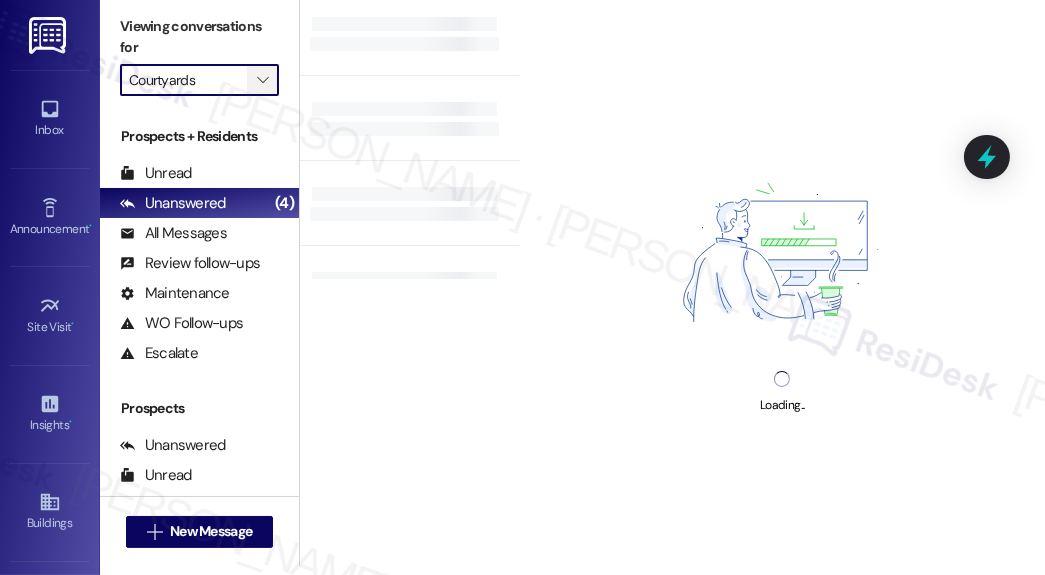 click on "" at bounding box center [263, 80] 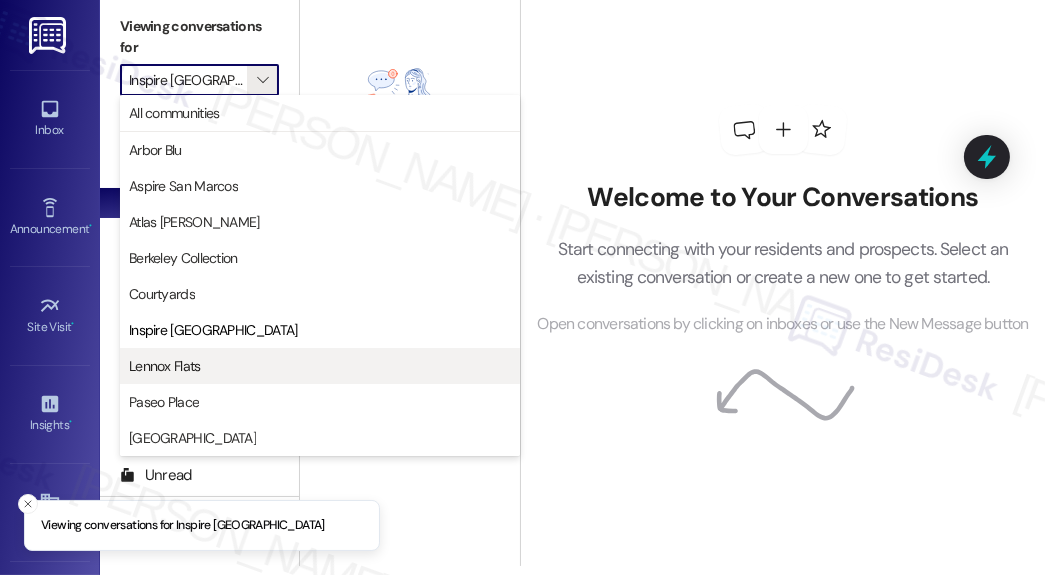 click on "Lennox Flats" at bounding box center [320, 366] 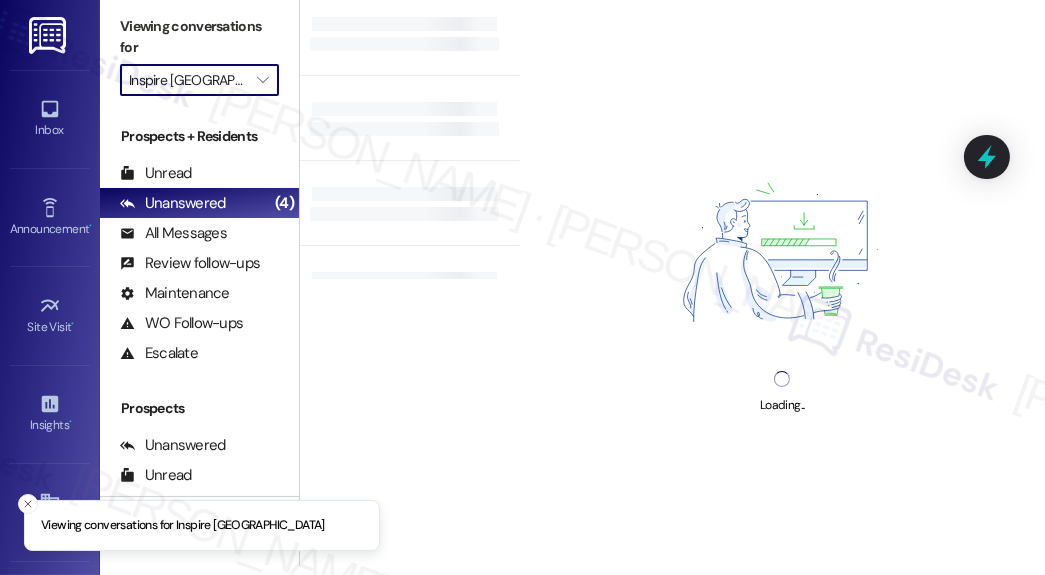 type on "Lennox Flats" 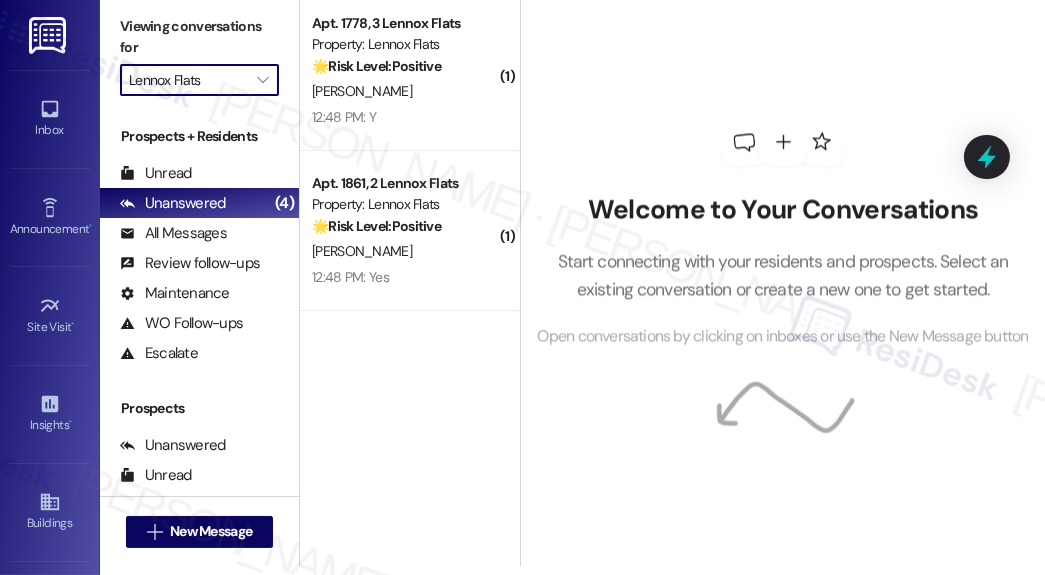 click on "Lennox Flats" at bounding box center (188, 80) 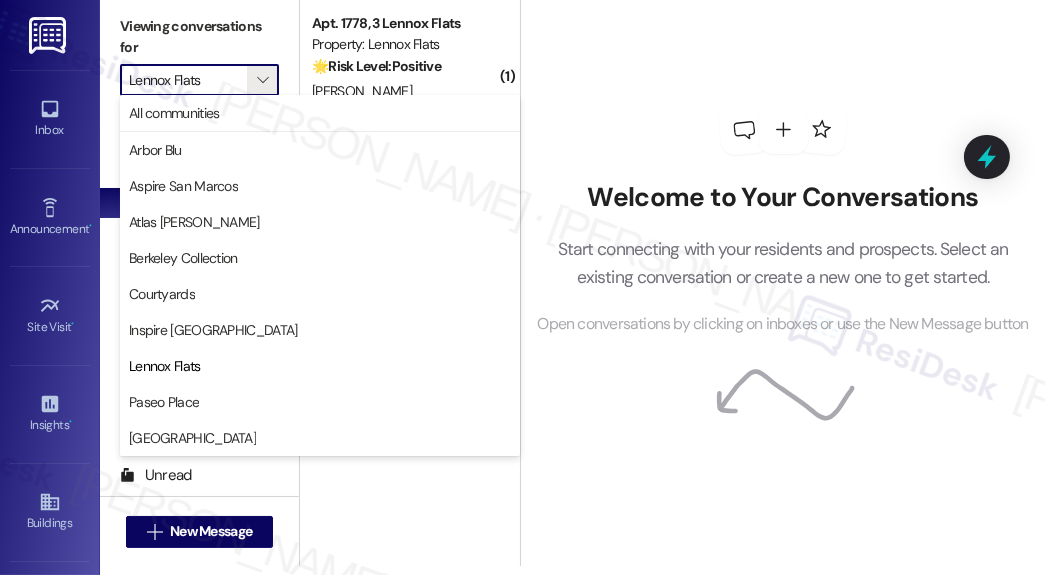 click on "Welcome to Your Conversations Start connecting with your residents and prospects. Select an existing conversation or create a new one to get started. Open conversations by clicking on inboxes or use the New Message button" at bounding box center [783, 221] 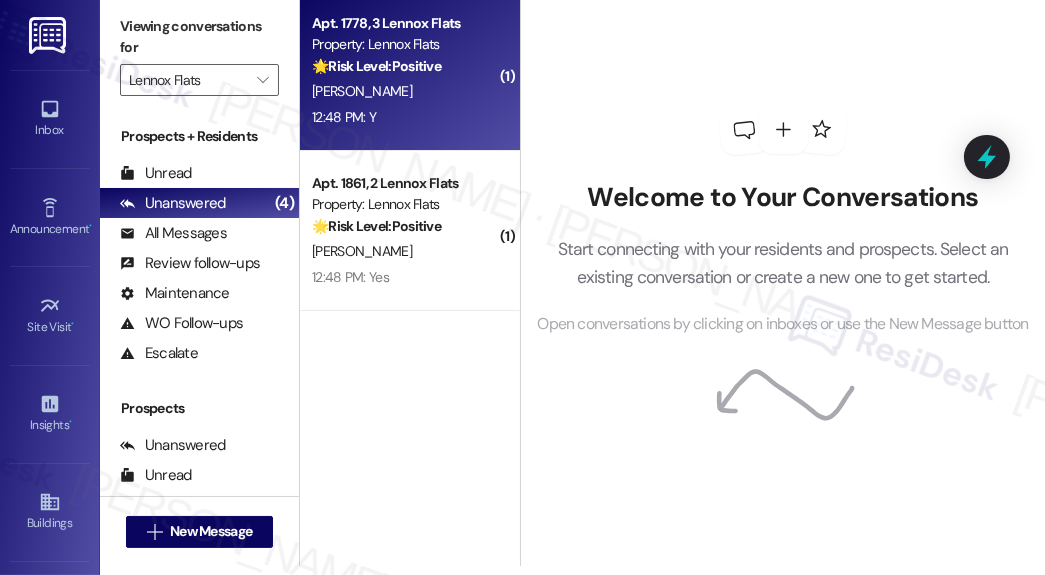 click on "12:48 PM: Y 12:48 PM: Y" at bounding box center (404, 117) 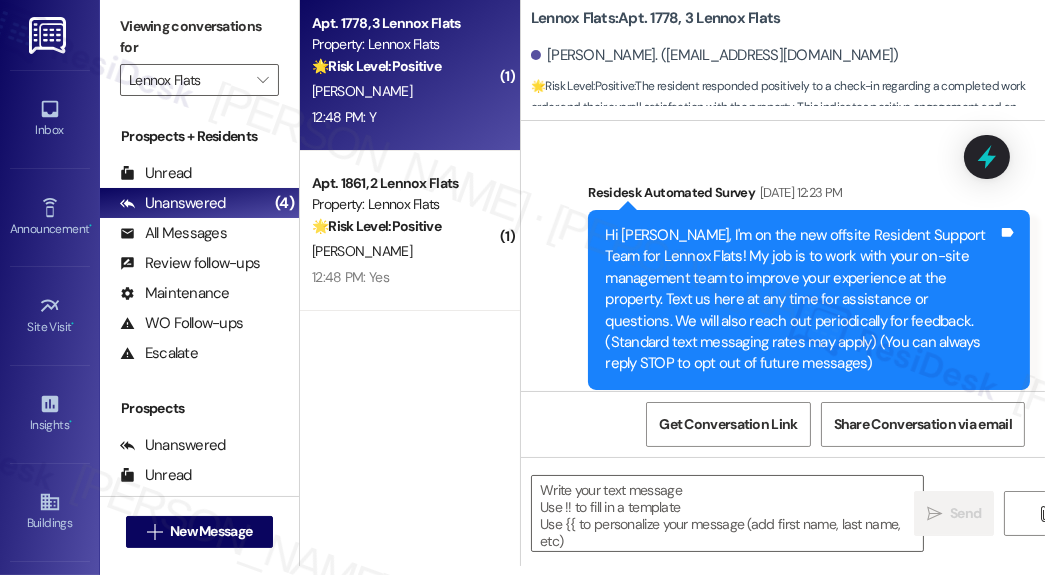 scroll, scrollTop: 0, scrollLeft: 0, axis: both 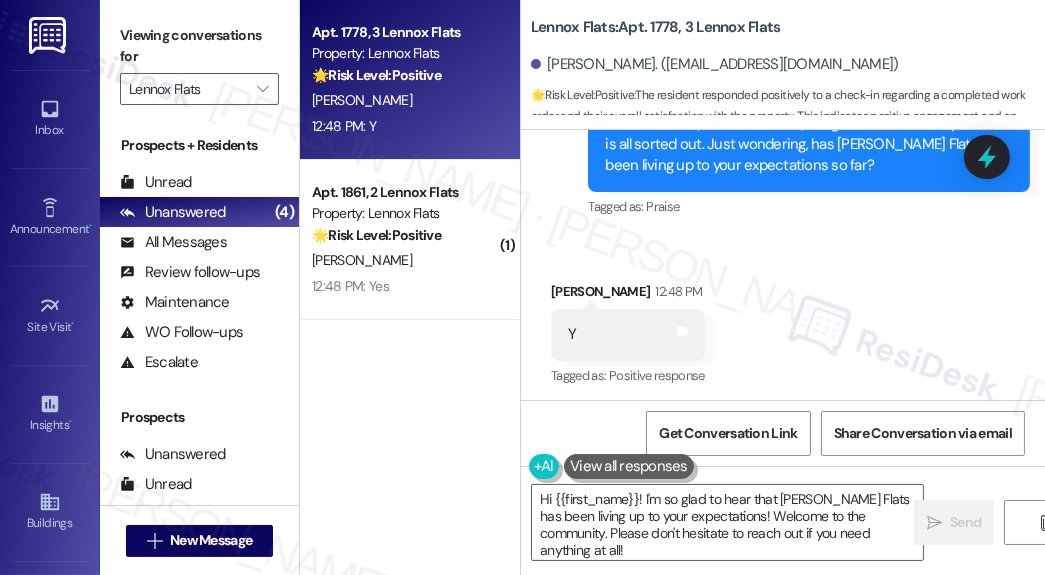 click on "Received via SMS [PERSON_NAME] 12:48 PM Y Tags and notes Tagged as:   Positive response Click to highlight conversations about Positive response" at bounding box center [783, 320] 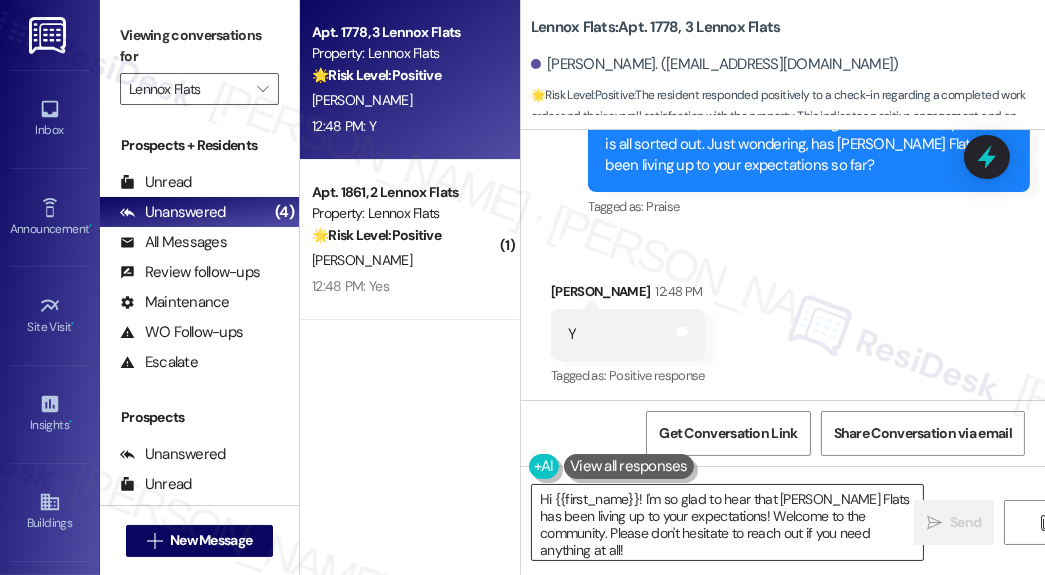 click on "Hi {{first_name}}! I'm so glad to hear that [PERSON_NAME] Flats has been living up to your expectations! Welcome to the community. Please don't hesitate to reach out if you need anything at all!" at bounding box center (727, 522) 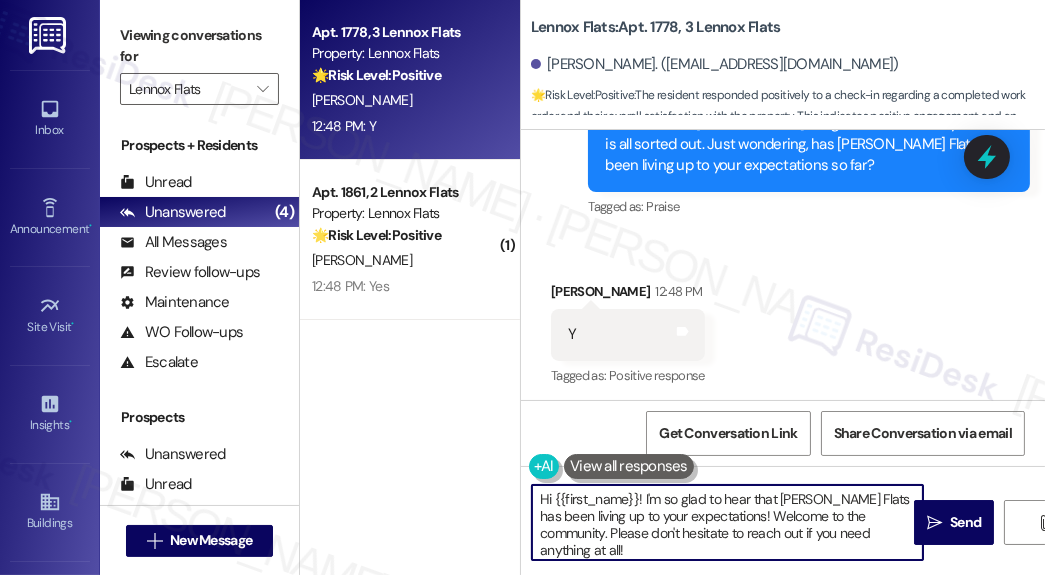 drag, startPoint x: 890, startPoint y: 534, endPoint x: 752, endPoint y: 523, distance: 138.43771 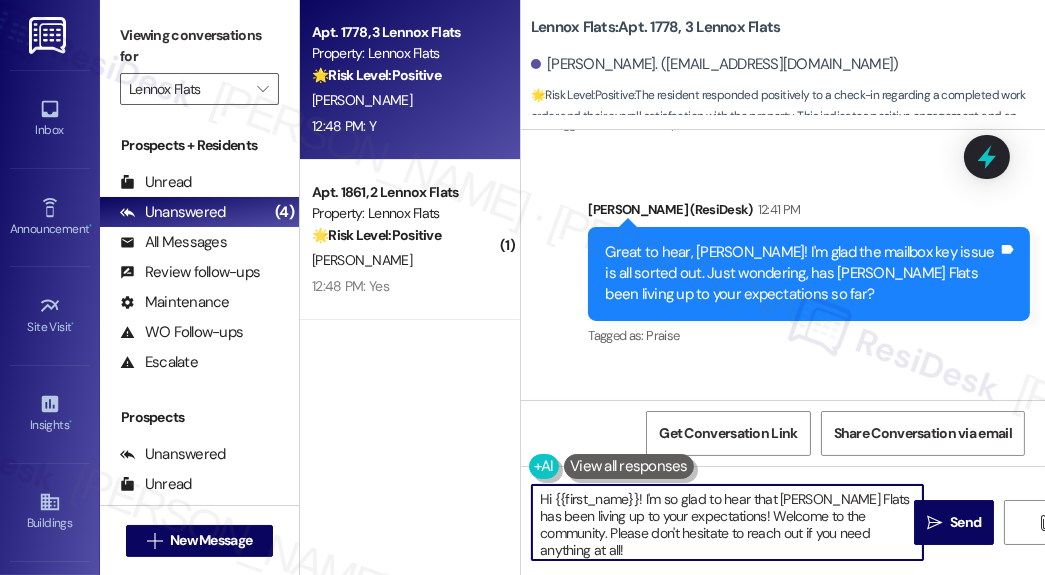 scroll, scrollTop: 7562, scrollLeft: 0, axis: vertical 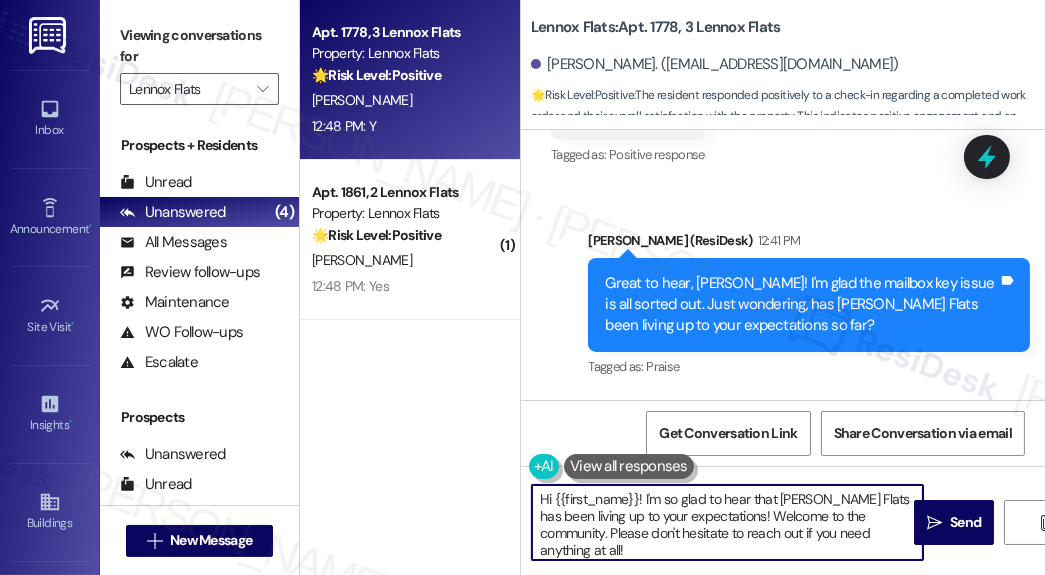 click on "Great to hear, [PERSON_NAME]! I'm glad the mailbox key issue is all sorted out. Just wondering, has [PERSON_NAME] Flats been living up to your expectations so far?" at bounding box center (801, 305) 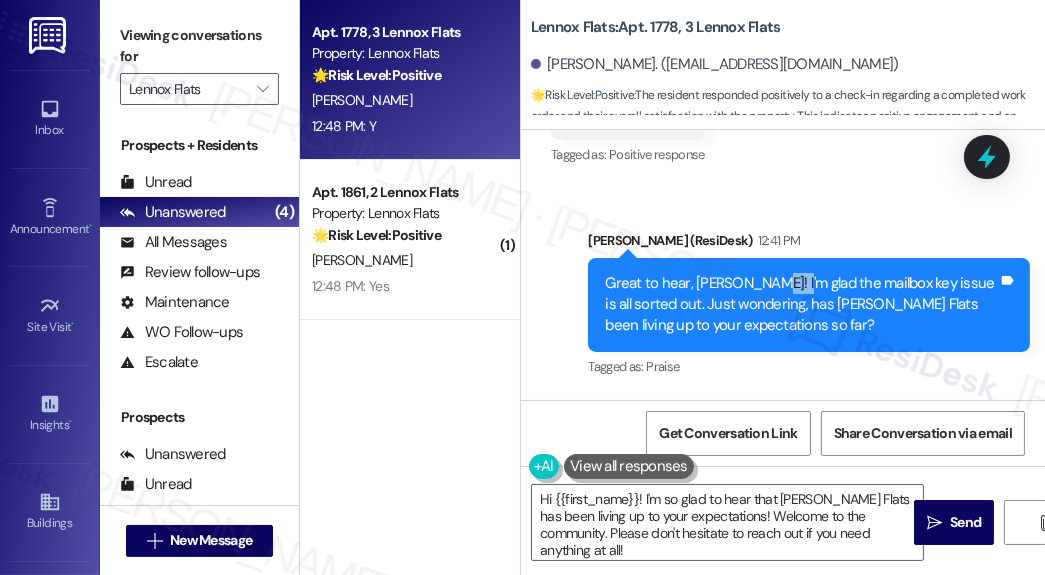 click on "Great to hear, [PERSON_NAME]! I'm glad the mailbox key issue is all sorted out. Just wondering, has [PERSON_NAME] Flats been living up to your expectations so far?" at bounding box center [801, 305] 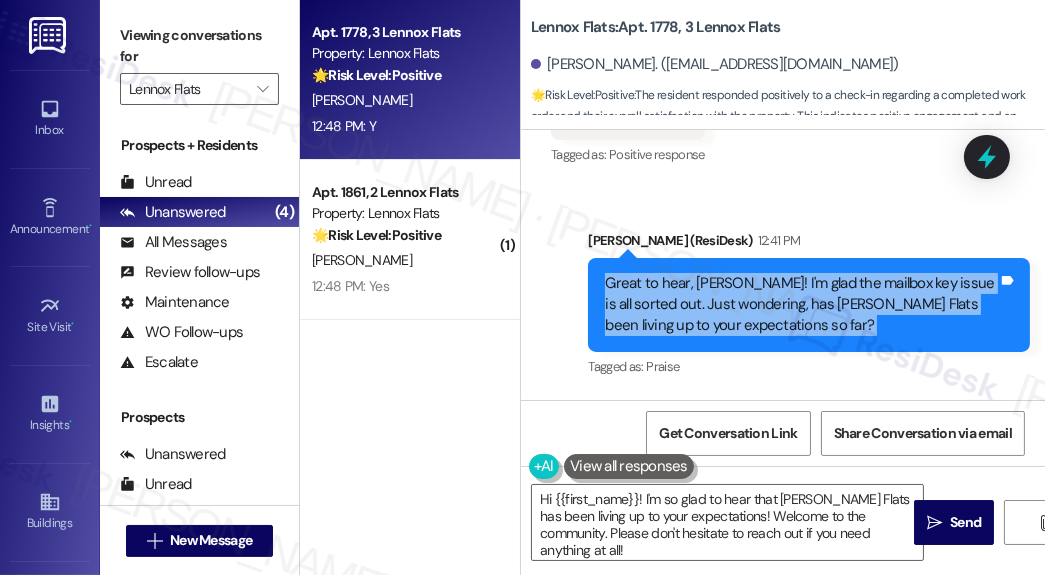 click on "Great to hear, [PERSON_NAME]! I'm glad the mailbox key issue is all sorted out. Just wondering, has [PERSON_NAME] Flats been living up to your expectations so far?" at bounding box center [801, 305] 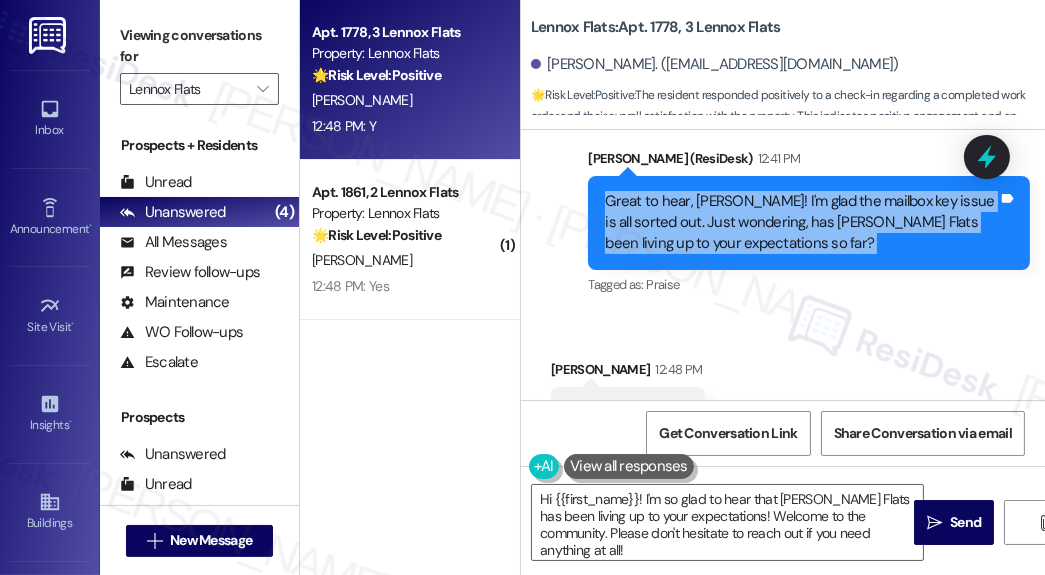 scroll, scrollTop: 7723, scrollLeft: 0, axis: vertical 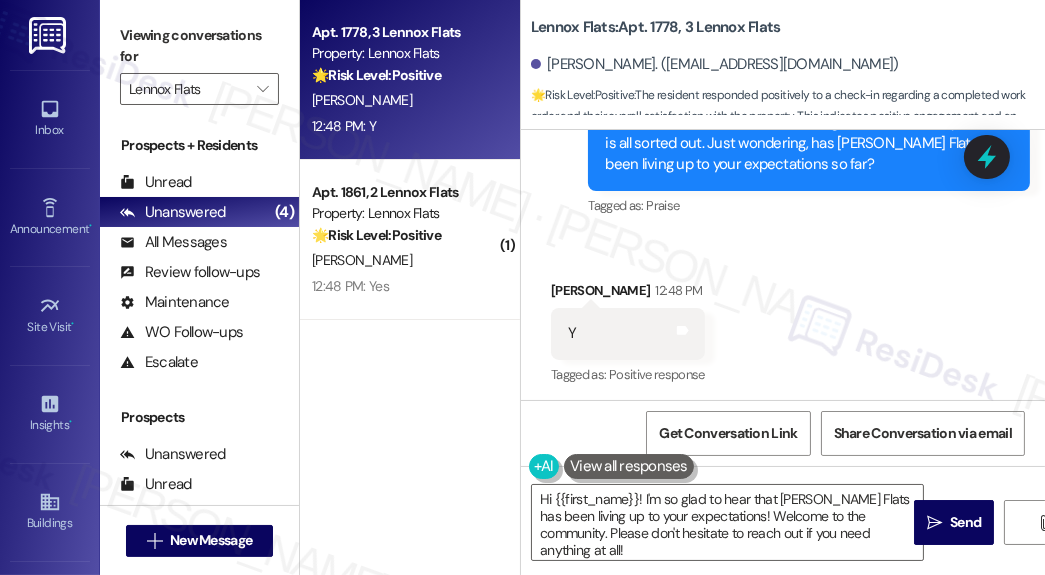click on "Received via SMS [PERSON_NAME] 12:48 PM Y Tags and notes Tagged as:   Positive response Click to highlight conversations about Positive response" at bounding box center [783, 319] 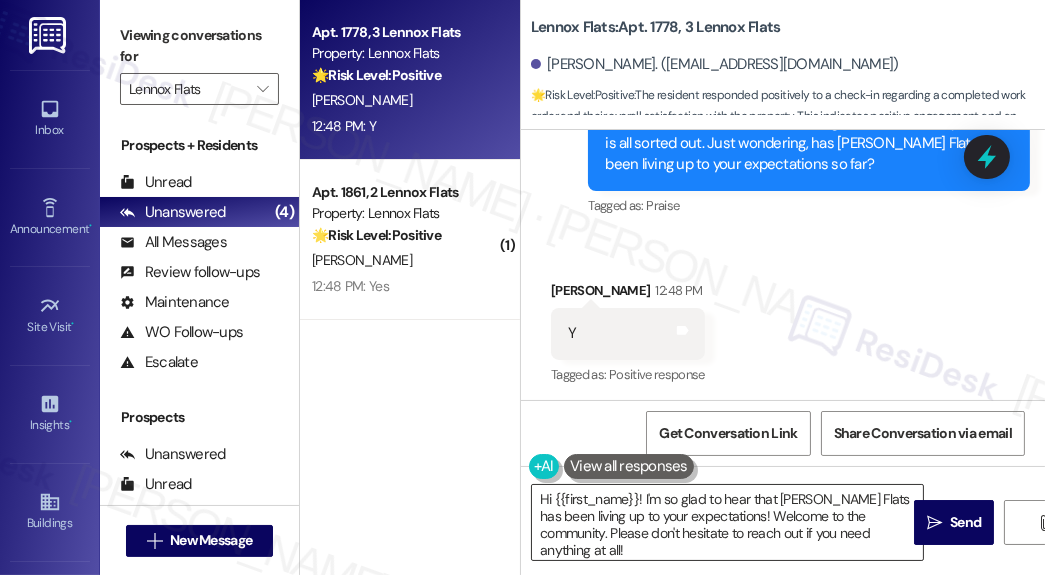 click on "Hi {{first_name}}! I'm so glad to hear that [PERSON_NAME] Flats has been living up to your expectations! Welcome to the community. Please don't hesitate to reach out if you need anything at all!" at bounding box center [727, 522] 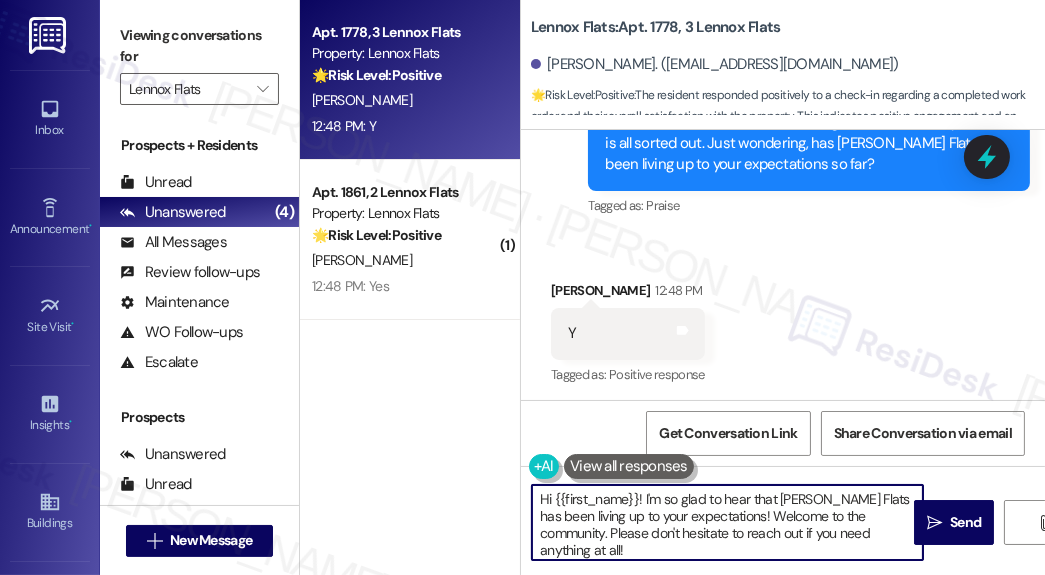 click on "Hi {{first_name}}! I'm so glad to hear that [PERSON_NAME] Flats has been living up to your expectations! Welcome to the community. Please don't hesitate to reach out if you need anything at all!" at bounding box center [727, 522] 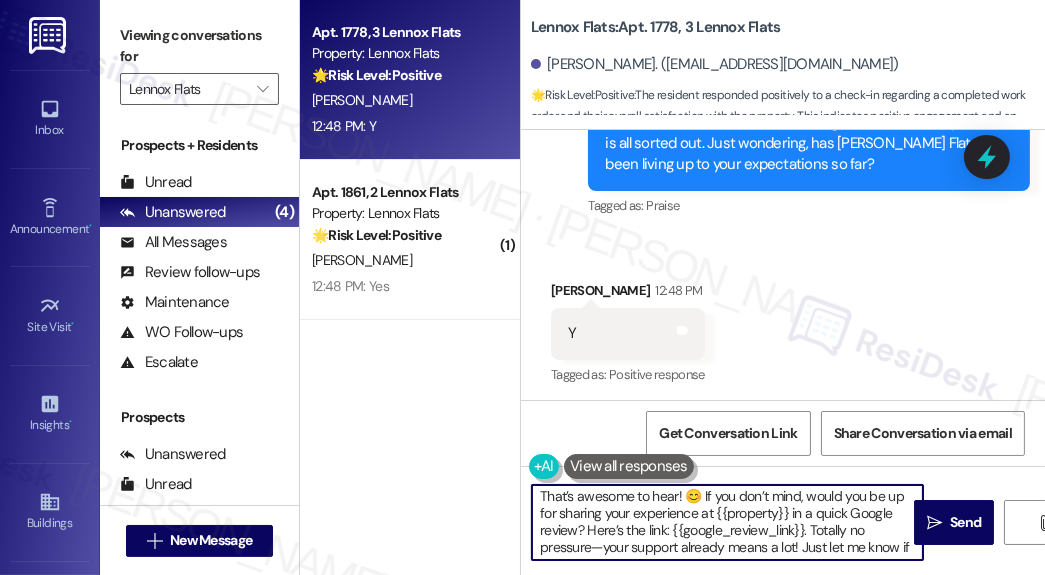 scroll, scrollTop: 0, scrollLeft: 0, axis: both 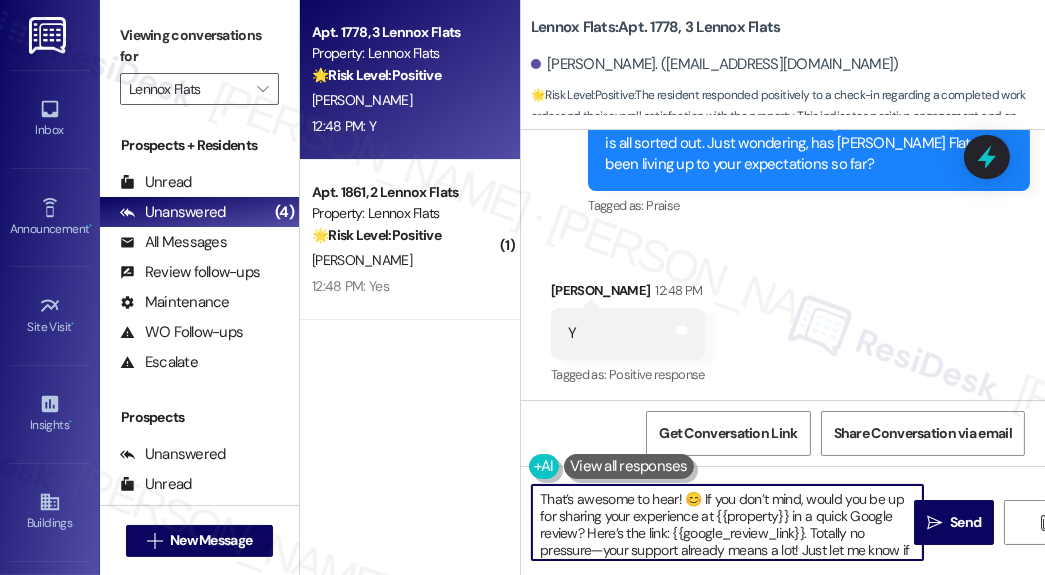 drag, startPoint x: 702, startPoint y: 487, endPoint x: 689, endPoint y: 486, distance: 13.038404 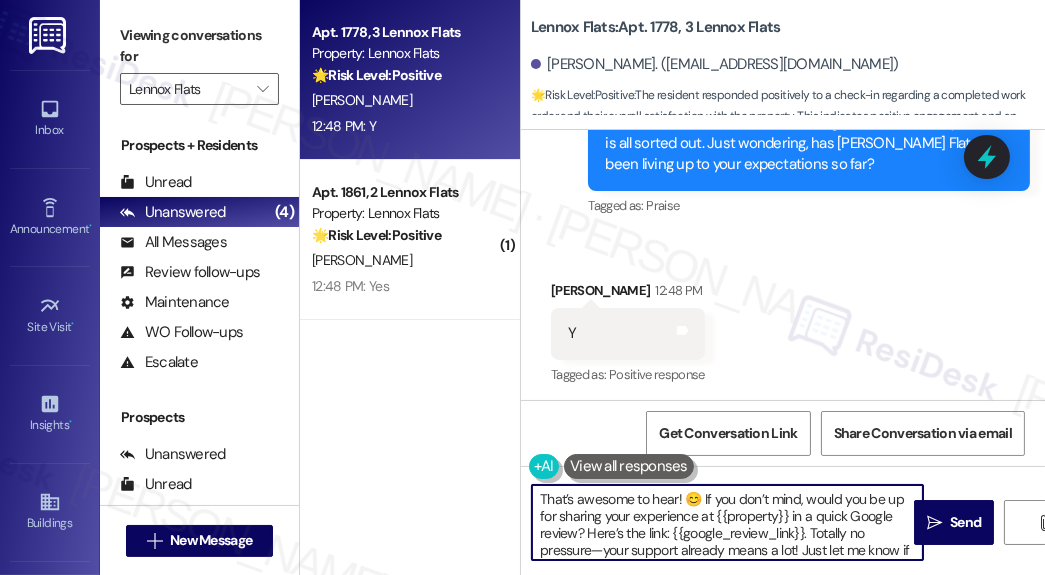 click on "That’s awesome to hear! 😊 If you don’t mind, would you be up for sharing your experience at {{property}} in a quick Google review? Here’s the link: {{google_review_link}}. Totally no pressure—your support already means a lot! Just let me know if you post one so I can pass it along to the team." at bounding box center [727, 522] 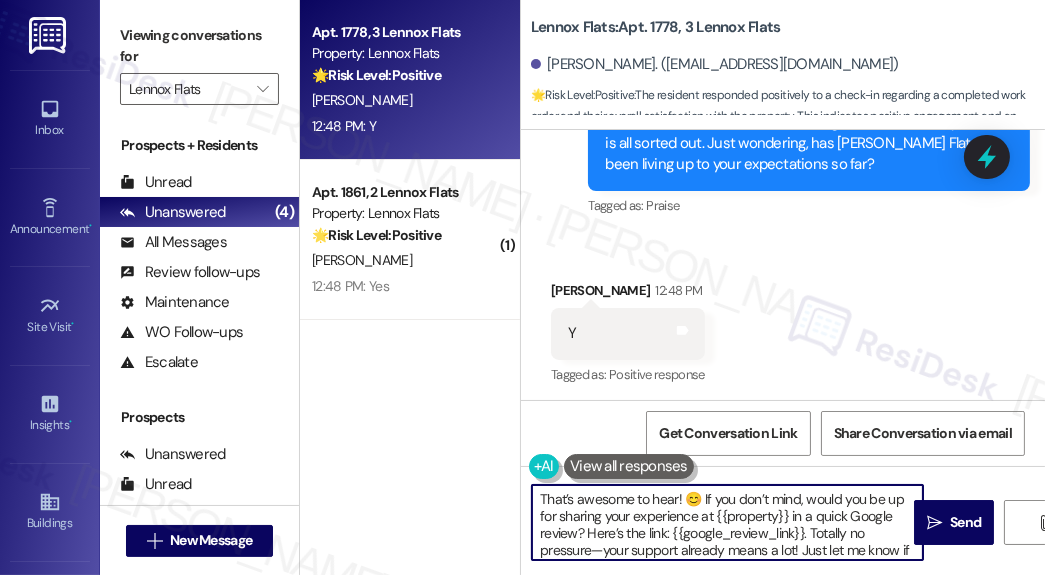 click on "That’s awesome to hear! 😊 If you don’t mind, would you be up for sharing your experience at {{property}} in a quick Google review? Here’s the link: {{google_review_link}}. Totally no pressure—your support already means a lot! Just let me know if you post one so I can pass it along to the team." at bounding box center [727, 522] 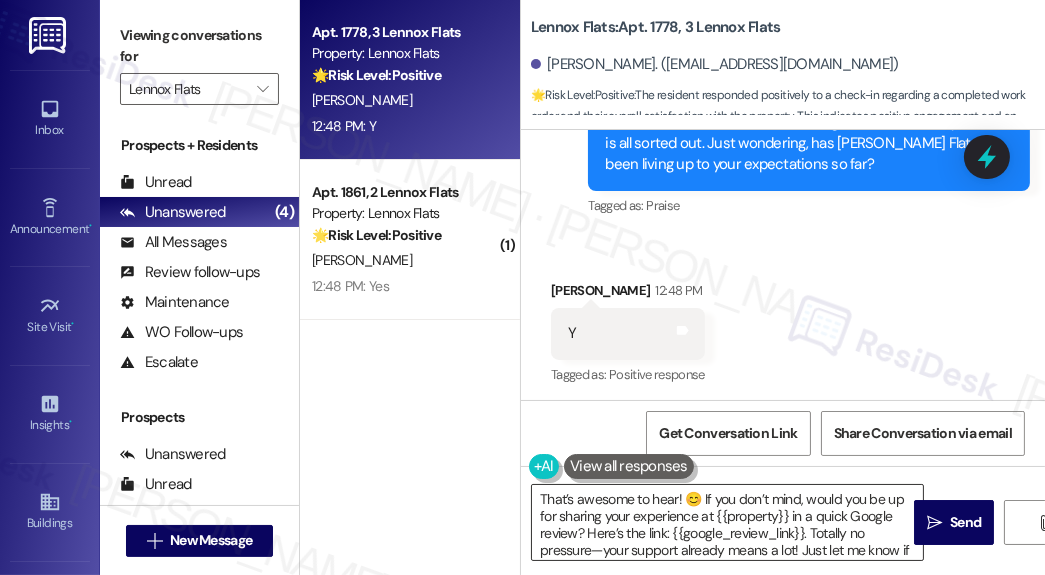 click on "That’s awesome to hear! 😊 If you don’t mind, would you be up for sharing your experience at {{property}} in a quick Google review? Here’s the link: {{google_review_link}}. Totally no pressure—your support already means a lot! Just let me know if you post one so I can pass it along to the team." at bounding box center [727, 522] 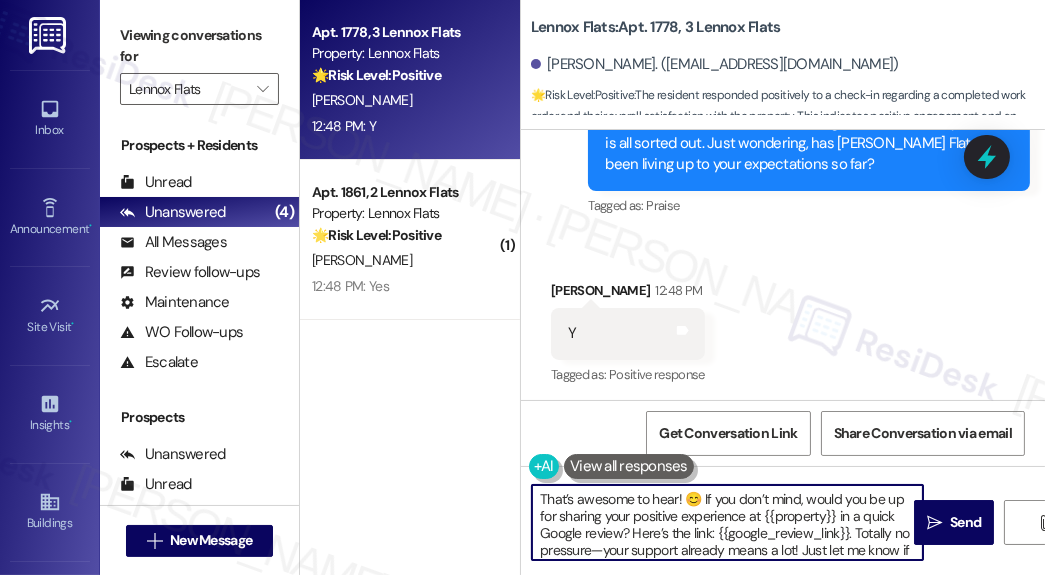 scroll, scrollTop: 21, scrollLeft: 0, axis: vertical 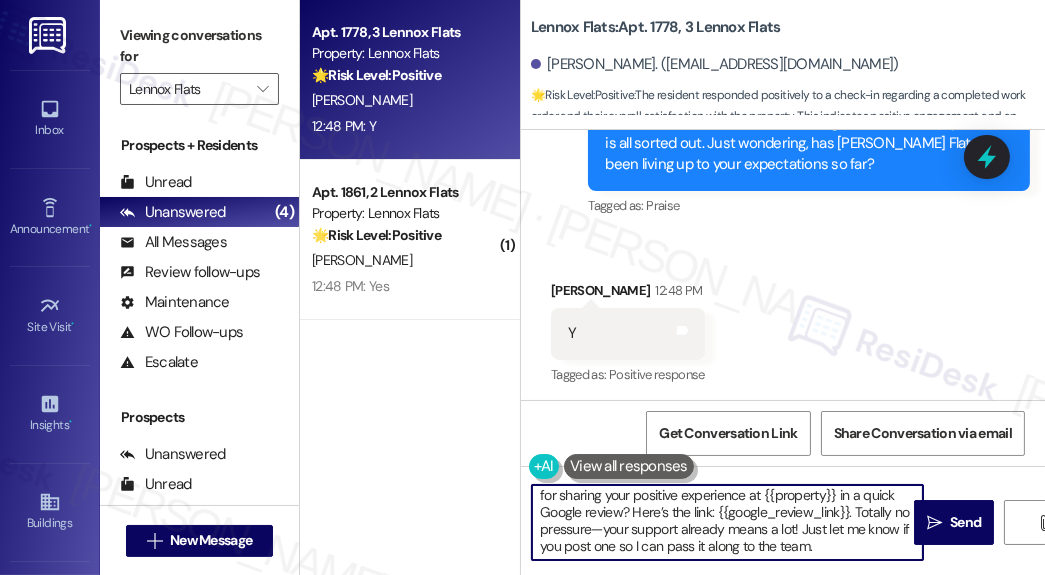 click on "That’s awesome to hear! 😊 If you don’t mind, would you be up for sharing your positive experience at {{property}} in a quick Google review? Here’s the link: {{google_review_link}}. Totally no pressure—your support already means a lot! Just let me know if you post one so I can pass it along to the team." at bounding box center (727, 522) 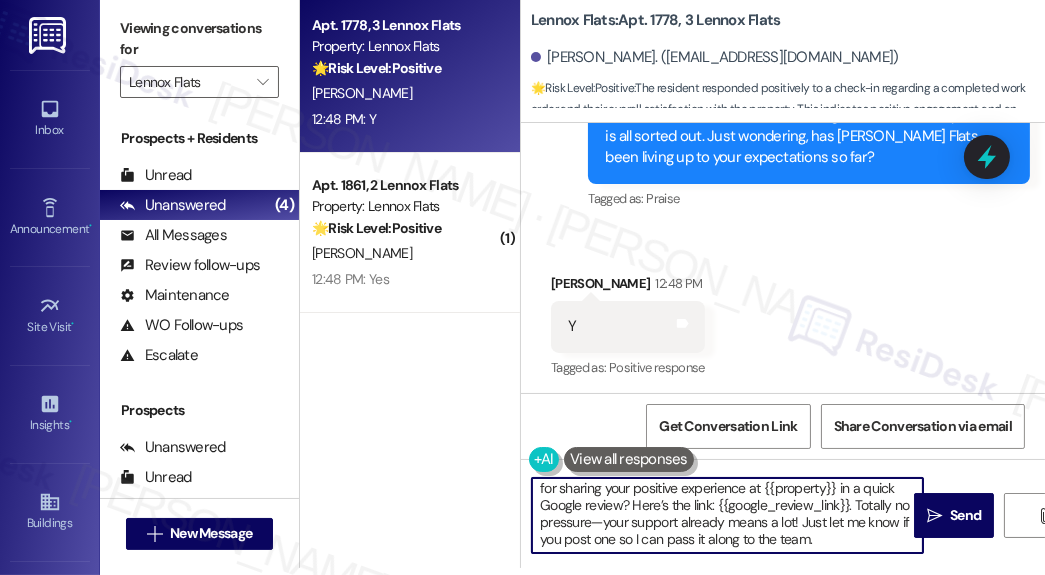 scroll, scrollTop: 9, scrollLeft: 0, axis: vertical 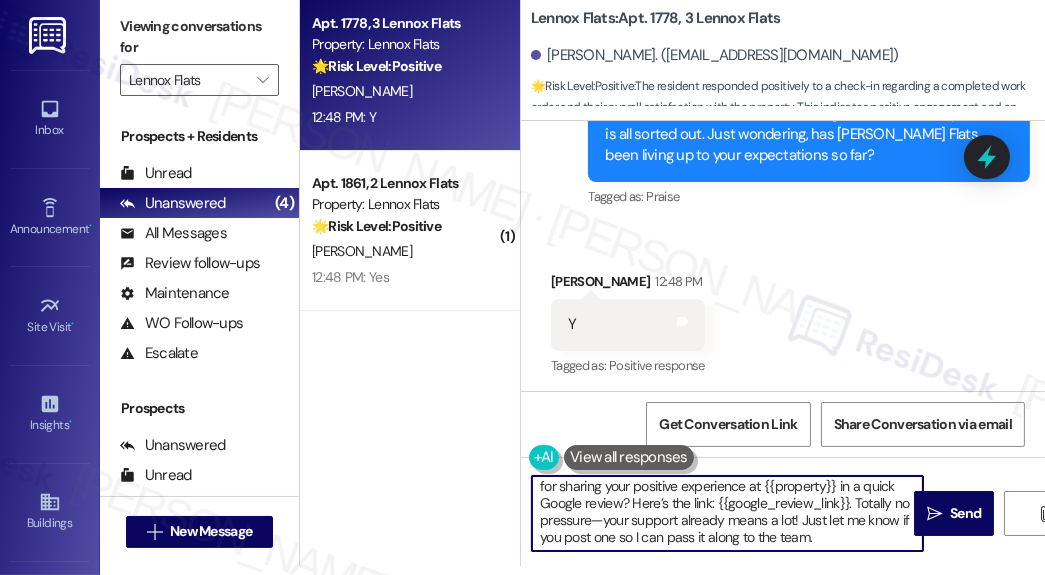 click on "That’s awesome to hear! 😊 If you don’t mind, would you be up for sharing your positive experience at {{property}} in a quick Google review? Here’s the link: {{google_review_link}}. Totally no pressure—your support already means a lot! Just let me know if you post one so I can pass it along to the team." at bounding box center (727, 513) 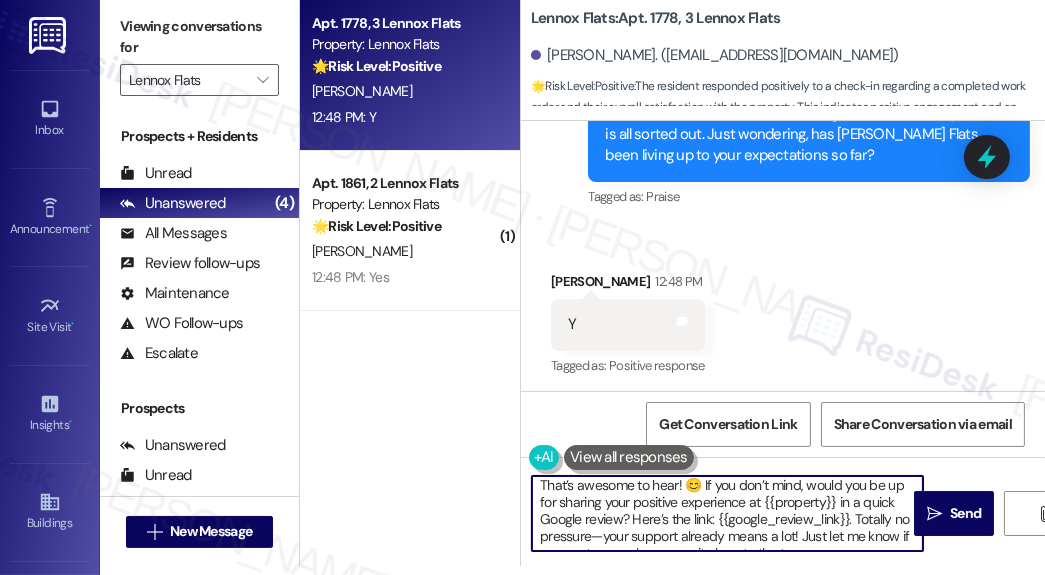 scroll, scrollTop: 0, scrollLeft: 0, axis: both 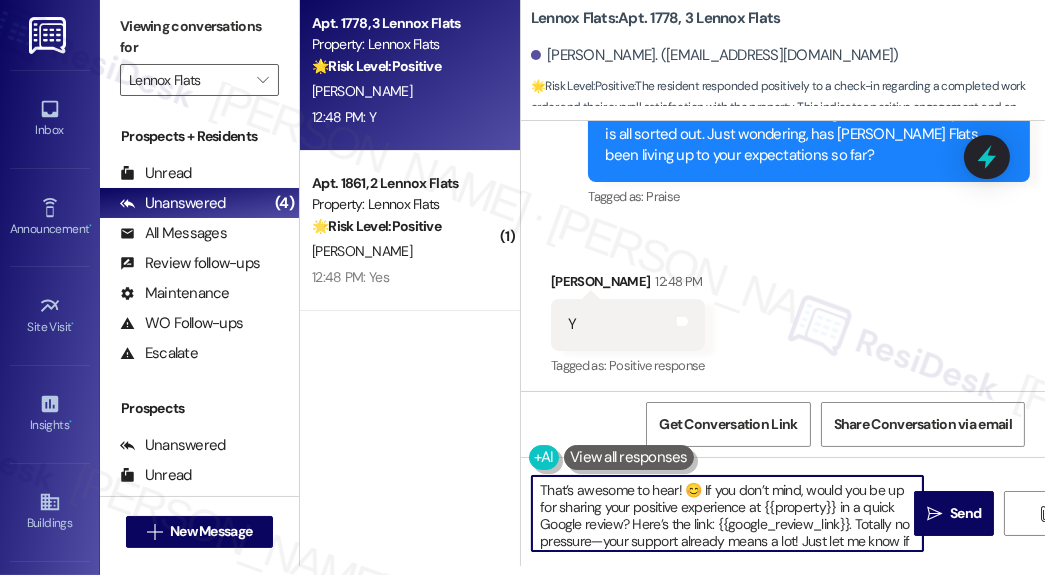 drag, startPoint x: 704, startPoint y: 487, endPoint x: 686, endPoint y: 484, distance: 18.248287 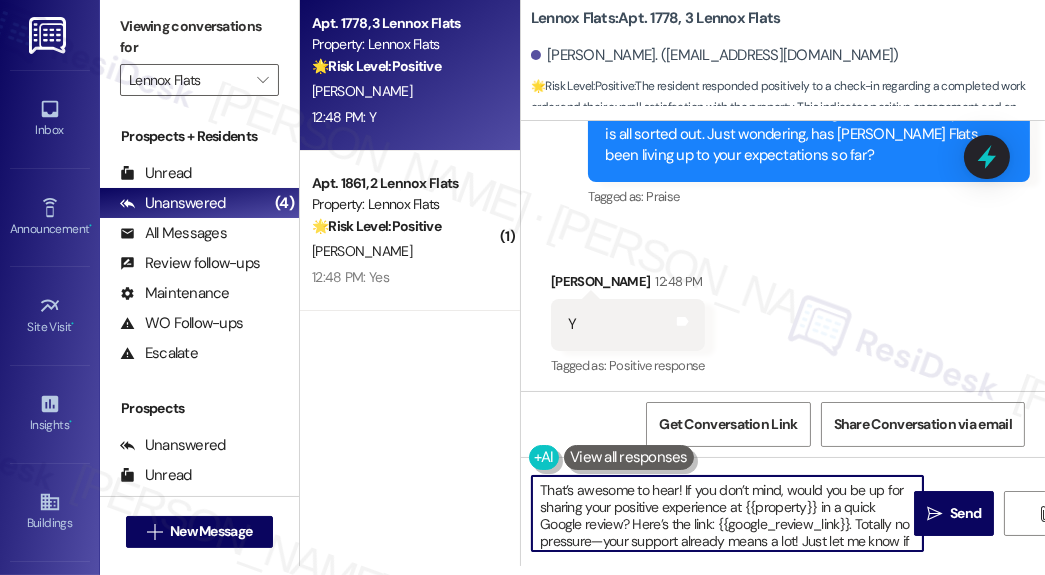 click on "That’s awesome to hear! If you don’t mind, would you be up for sharing your positive experience at {{property}} in a quick Google review? Here’s the link: {{google_review_link}}. Totally no pressure—your support already means a lot! Just let me know if you post one so I can pass it along to the team." at bounding box center [727, 513] 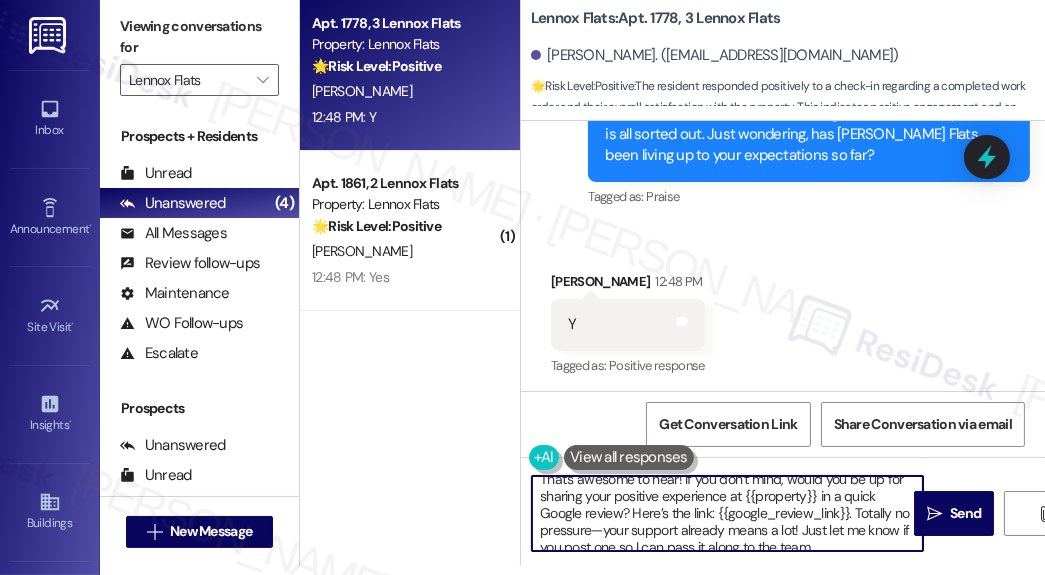 scroll, scrollTop: 21, scrollLeft: 0, axis: vertical 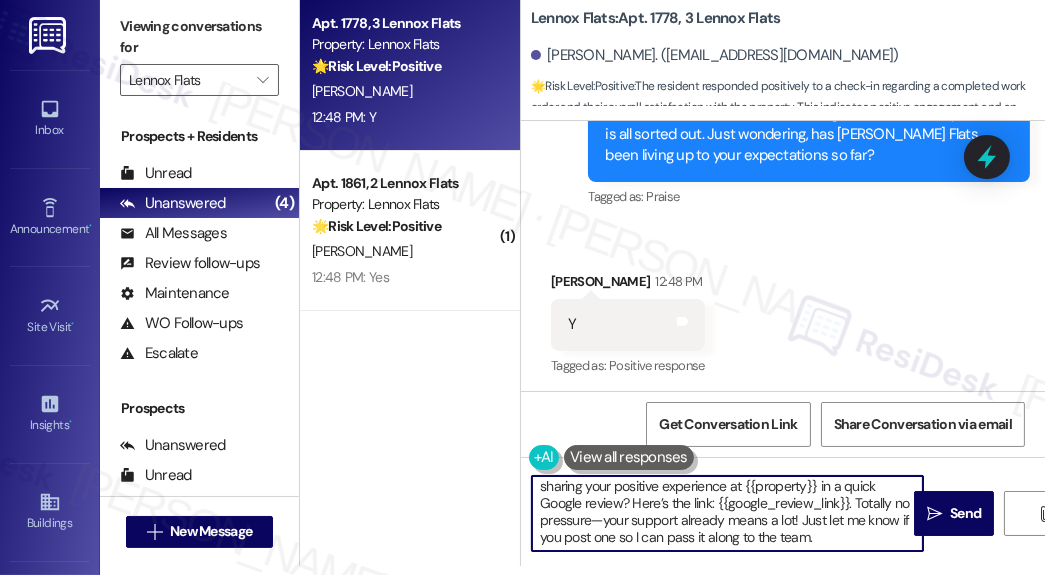 click on "That’s awesome to hear! If you don’t mind, would you be up for sharing your positive experience at {{property}} in a quick Google review? Here’s the link: {{google_review_link}}. Totally no pressure—your support already means a lot! Just let me know if you post one so I can pass it along to the team." at bounding box center [727, 513] 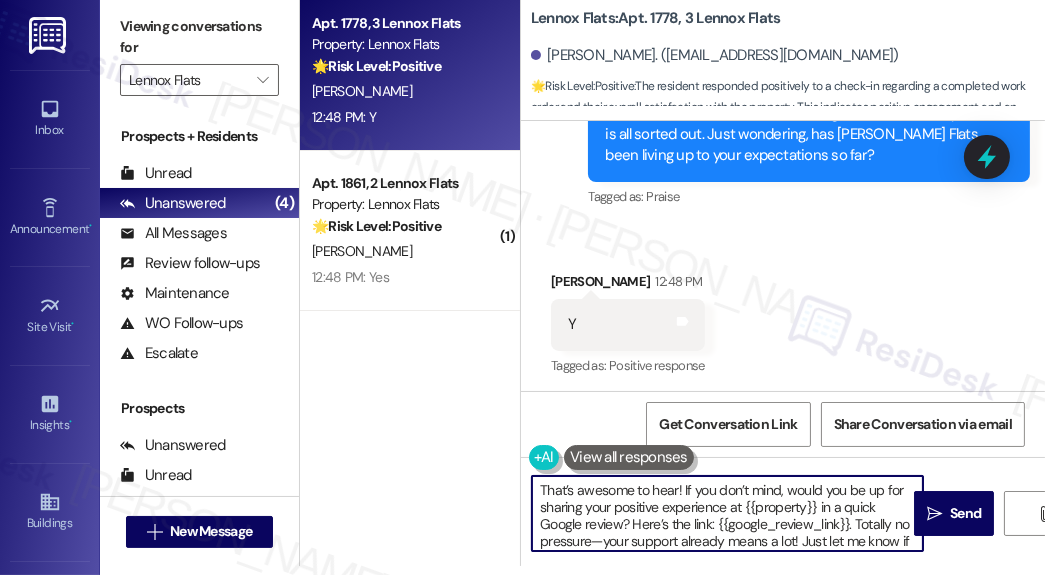 scroll, scrollTop: 21, scrollLeft: 0, axis: vertical 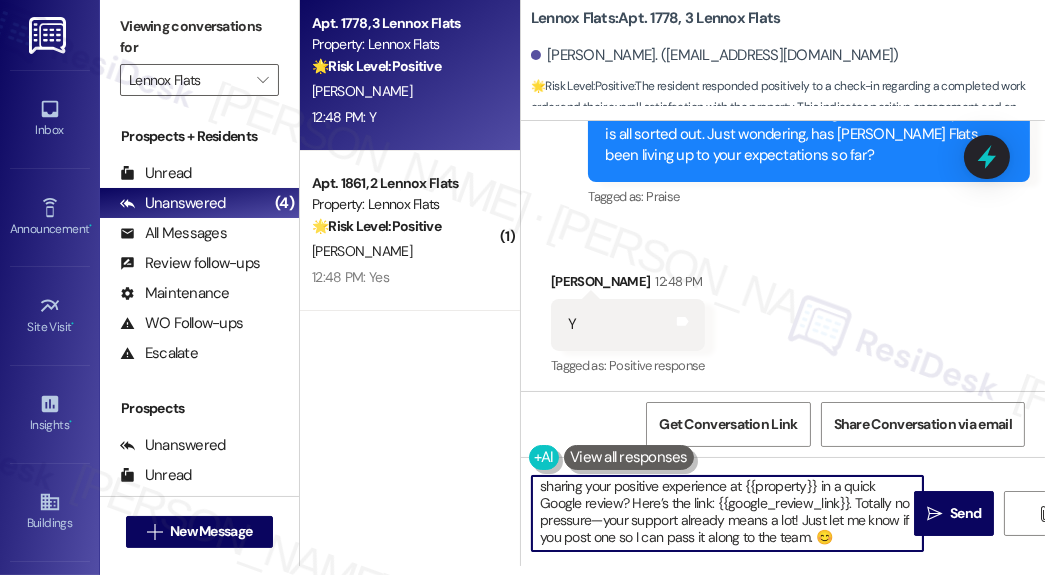 type on "That’s awesome to hear! If you don’t mind, would you be up for sharing your positive experience at {{property}} in a quick Google review? Here’s the link: {{google_review_link}}. Totally no pressure—your support already means a lot! Just let me know if you post one so I can pass it along to the team. 😊" 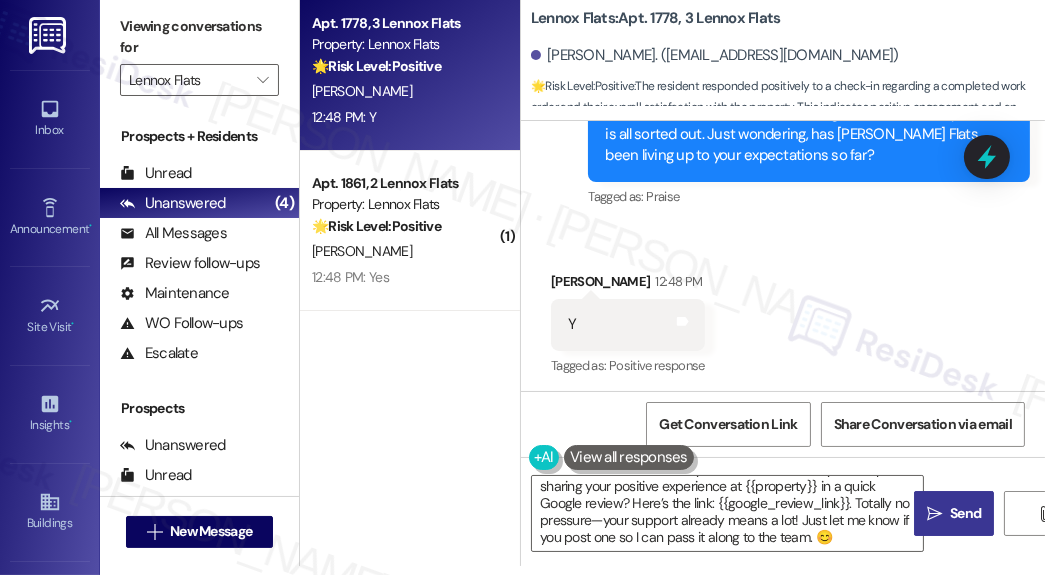 click on "Send" at bounding box center (965, 513) 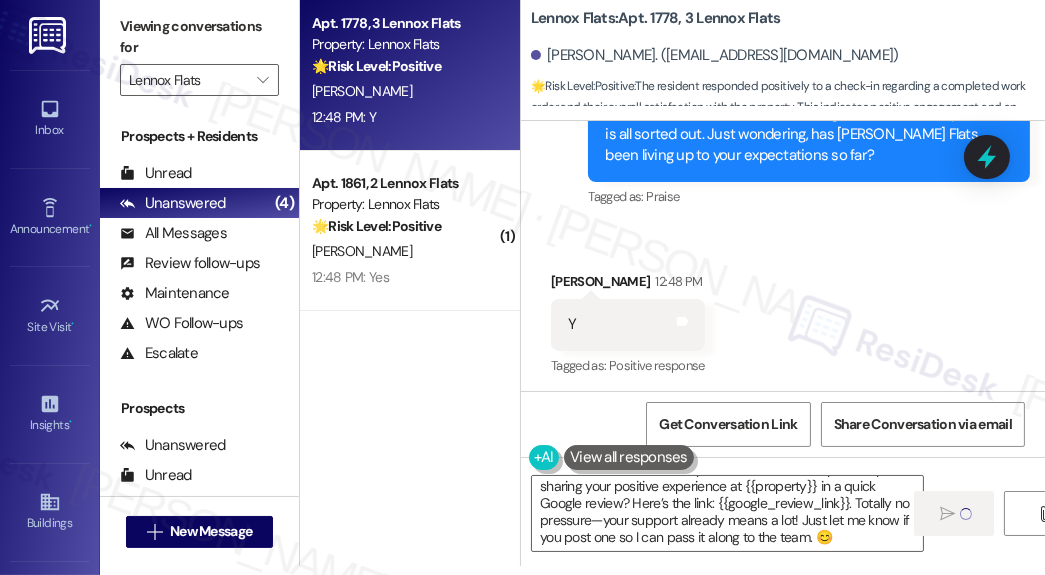 type 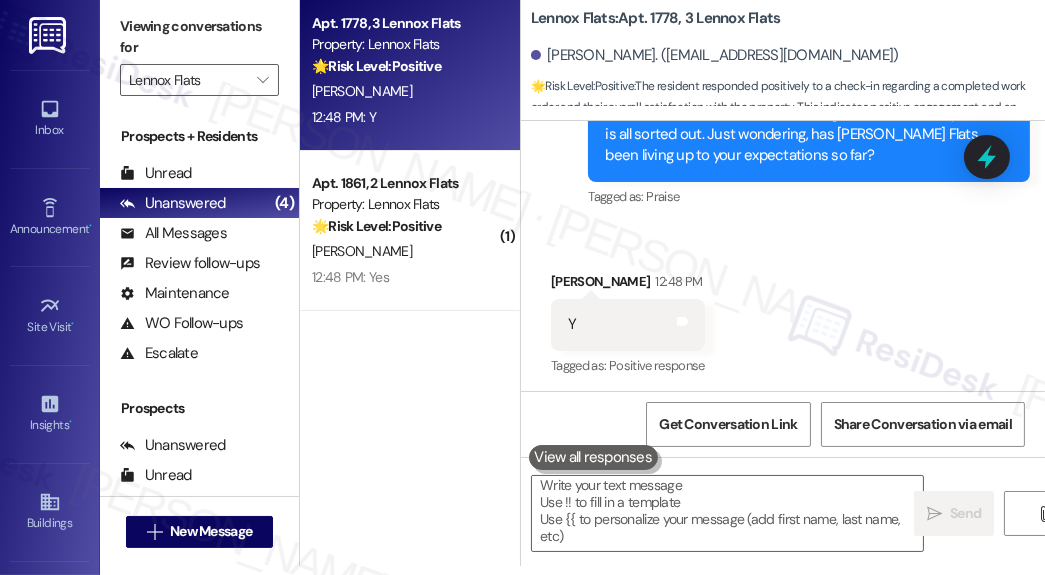 scroll, scrollTop: 7722, scrollLeft: 0, axis: vertical 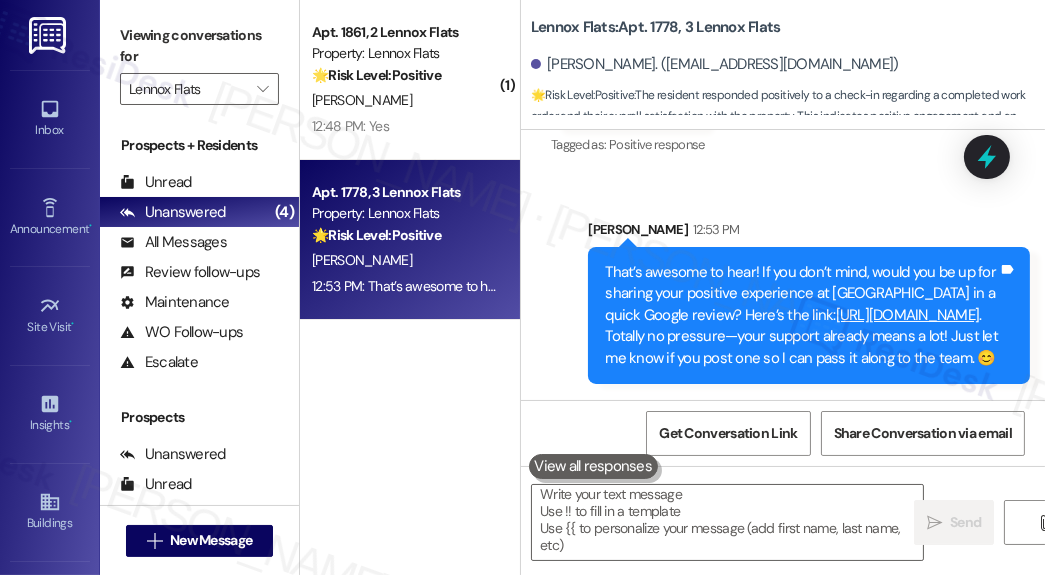 click on "That’s awesome to hear! If you don’t mind, would you be up for sharing your positive experience at [GEOGRAPHIC_DATA] in a quick Google review? Here’s the link:  [URL][DOMAIN_NAME] . Totally no pressure—your support already means a lot! Just let me know if you post one so I can pass it along to the team. 😊" at bounding box center (801, 315) 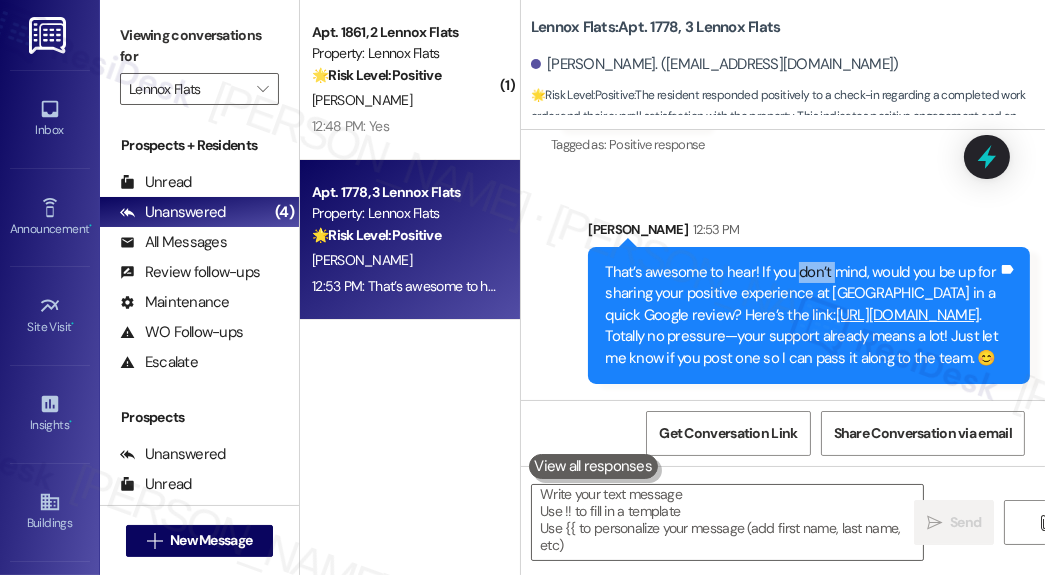 click on "That’s awesome to hear! If you don’t mind, would you be up for sharing your positive experience at [GEOGRAPHIC_DATA] in a quick Google review? Here’s the link:  [URL][DOMAIN_NAME] . Totally no pressure—your support already means a lot! Just let me know if you post one so I can pass it along to the team. 😊" at bounding box center (801, 315) 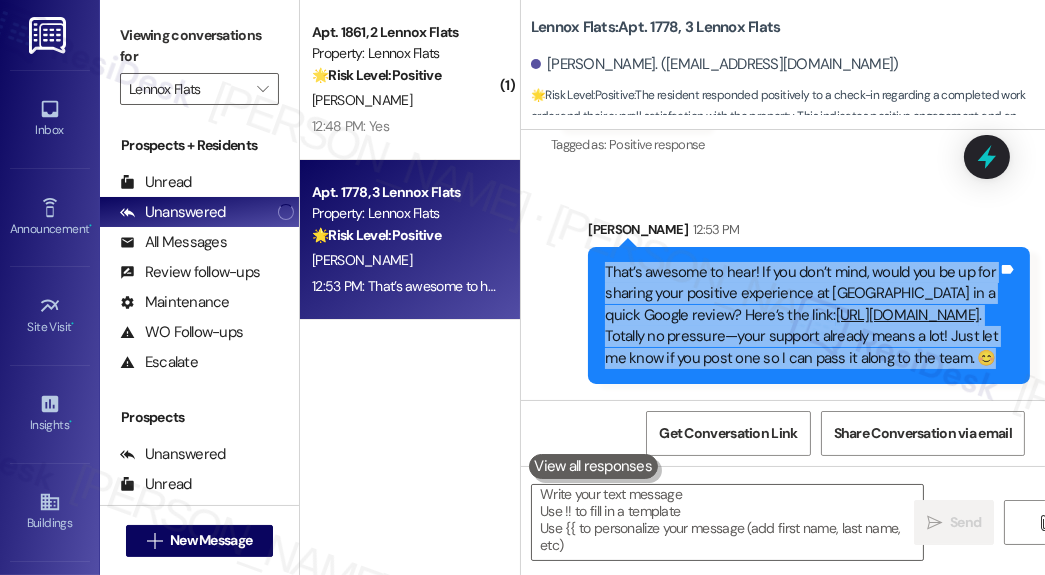 click on "That’s awesome to hear! If you don’t mind, would you be up for sharing your positive experience at [GEOGRAPHIC_DATA] in a quick Google review? Here’s the link:  [URL][DOMAIN_NAME] . Totally no pressure—your support already means a lot! Just let me know if you post one so I can pass it along to the team. 😊" at bounding box center [801, 315] 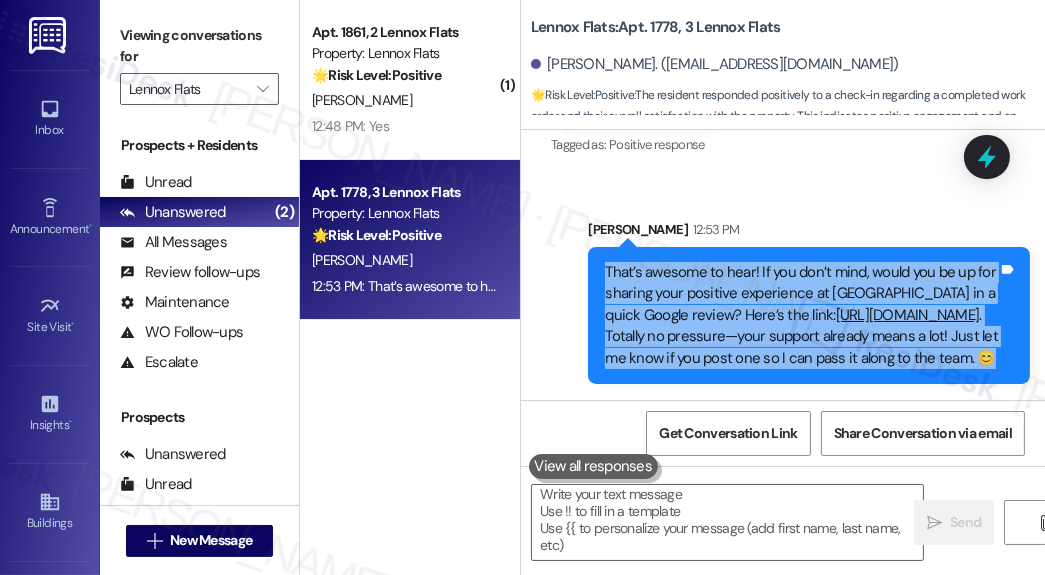 click on "That’s awesome to hear! If you don’t mind, would you be up for sharing your positive experience at [GEOGRAPHIC_DATA] in a quick Google review? Here’s the link:  [URL][DOMAIN_NAME] . Totally no pressure—your support already means a lot! Just let me know if you post one so I can pass it along to the team. 😊" at bounding box center (801, 315) 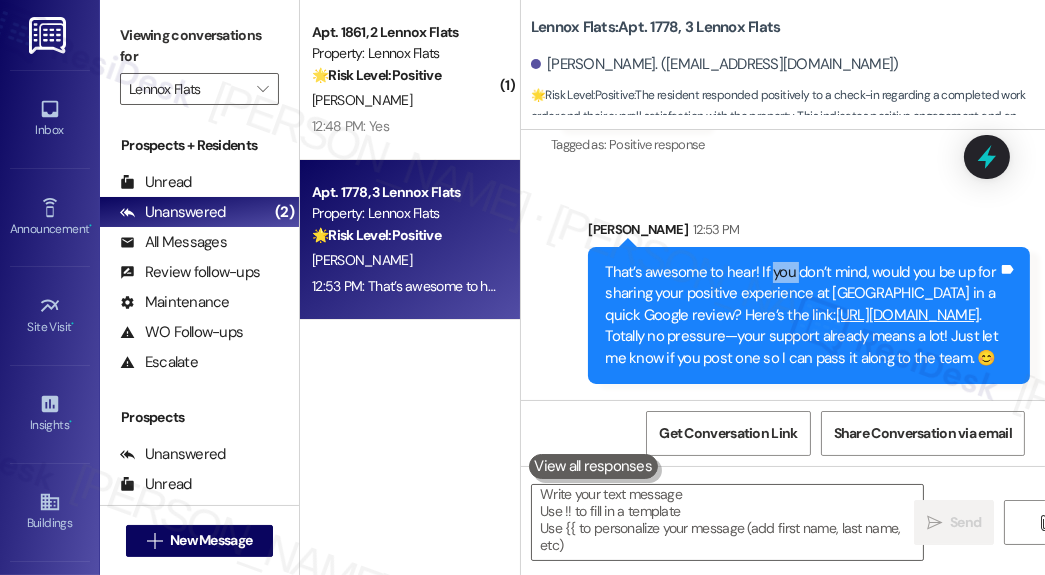 click on "That’s awesome to hear! If you don’t mind, would you be up for sharing your positive experience at [GEOGRAPHIC_DATA] in a quick Google review? Here’s the link:  [URL][DOMAIN_NAME] . Totally no pressure—your support already means a lot! Just let me know if you post one so I can pass it along to the team. 😊" at bounding box center [801, 315] 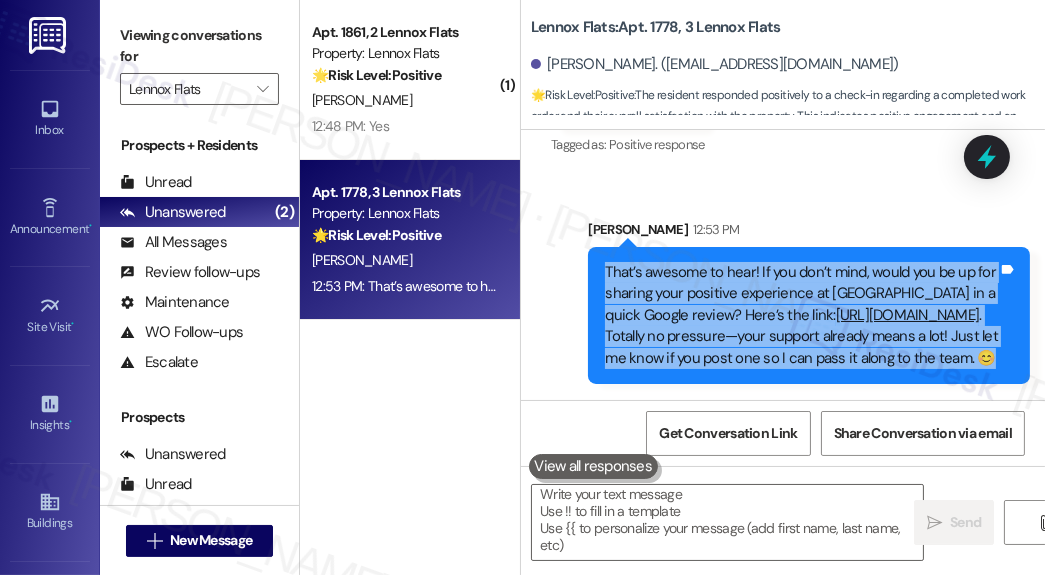 click on "That’s awesome to hear! If you don’t mind, would you be up for sharing your positive experience at [GEOGRAPHIC_DATA] in a quick Google review? Here’s the link:  [URL][DOMAIN_NAME] . Totally no pressure—your support already means a lot! Just let me know if you post one so I can pass it along to the team. 😊" at bounding box center [801, 315] 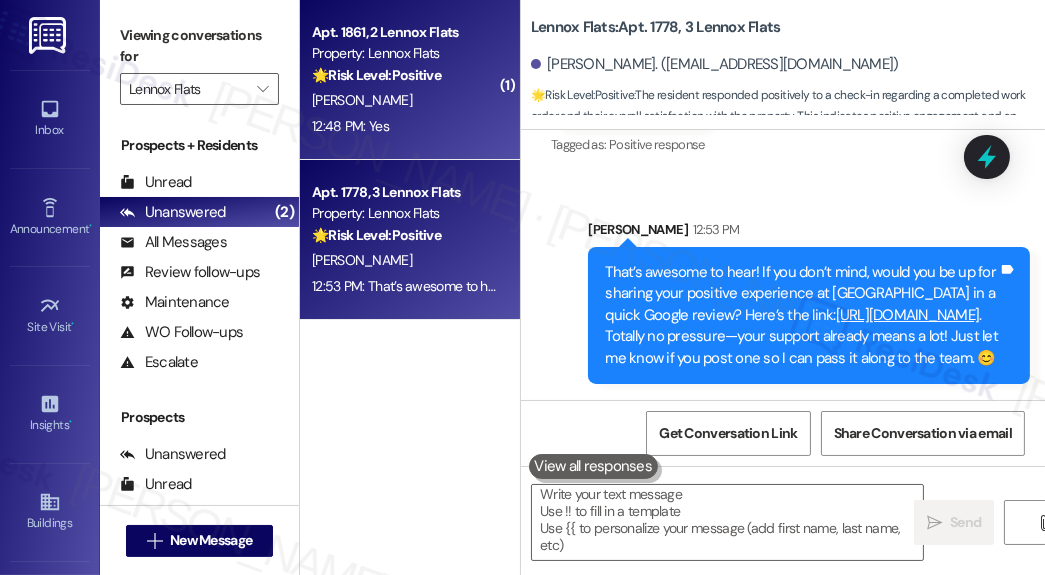 click on "12:48 PM: Yes 12:48 PM: Yes" at bounding box center (404, 126) 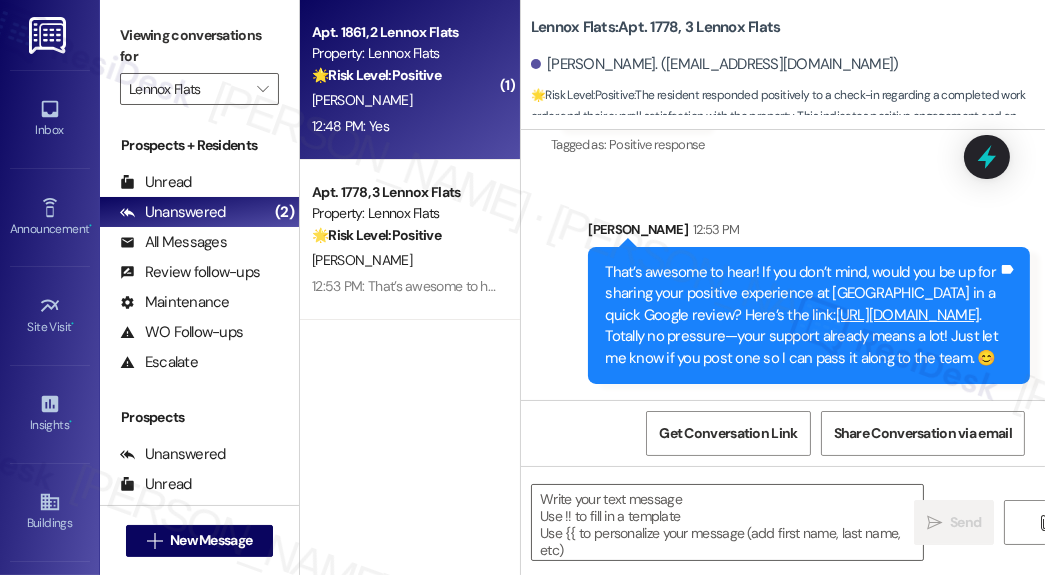 type on "Fetching suggested responses. Please feel free to read through the conversation in the meantime." 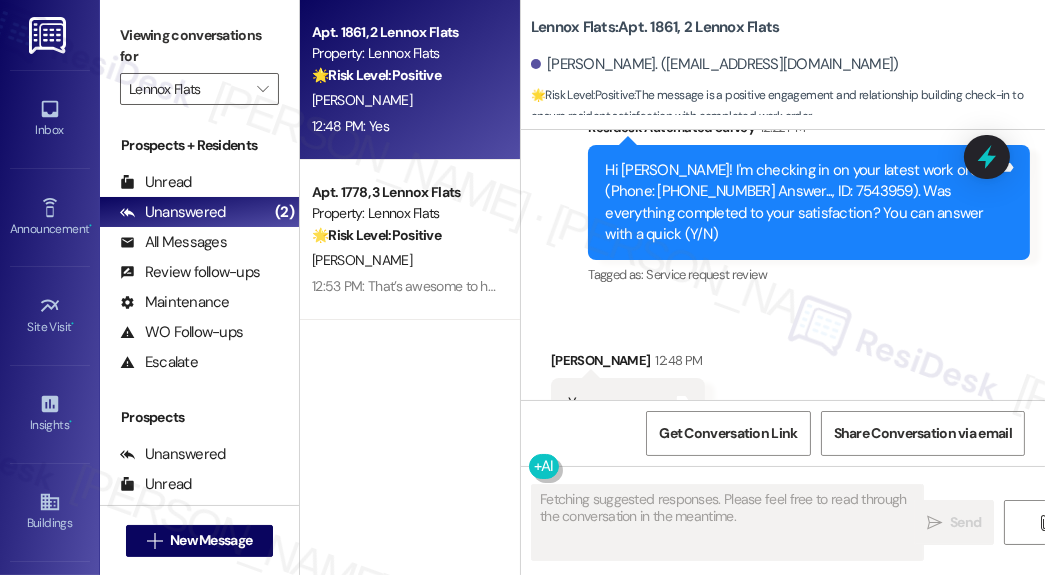 scroll, scrollTop: 819, scrollLeft: 0, axis: vertical 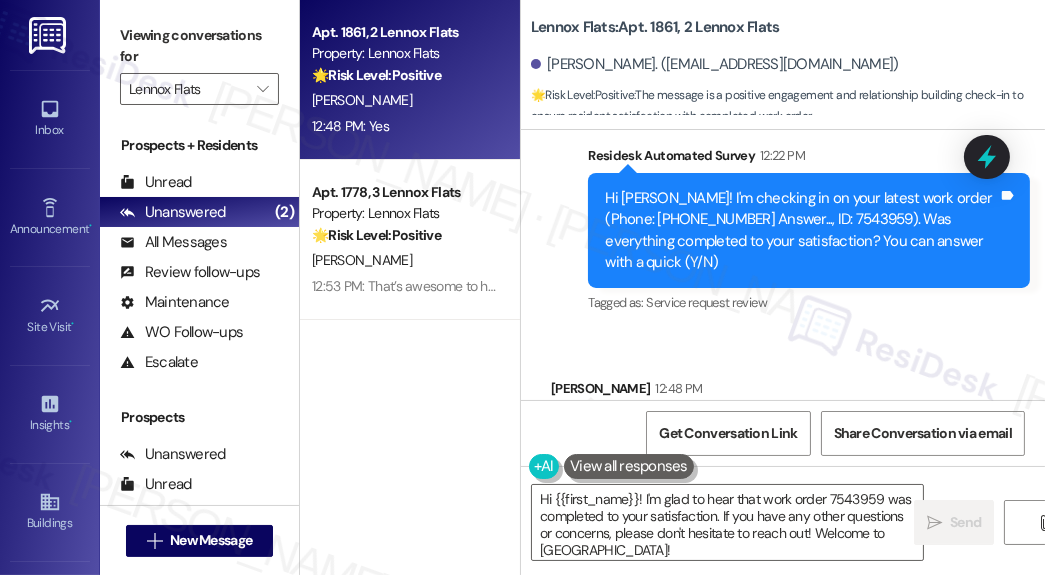 click on "Tagged as:   Service request review Click to highlight conversations about Service request review" at bounding box center (809, 302) 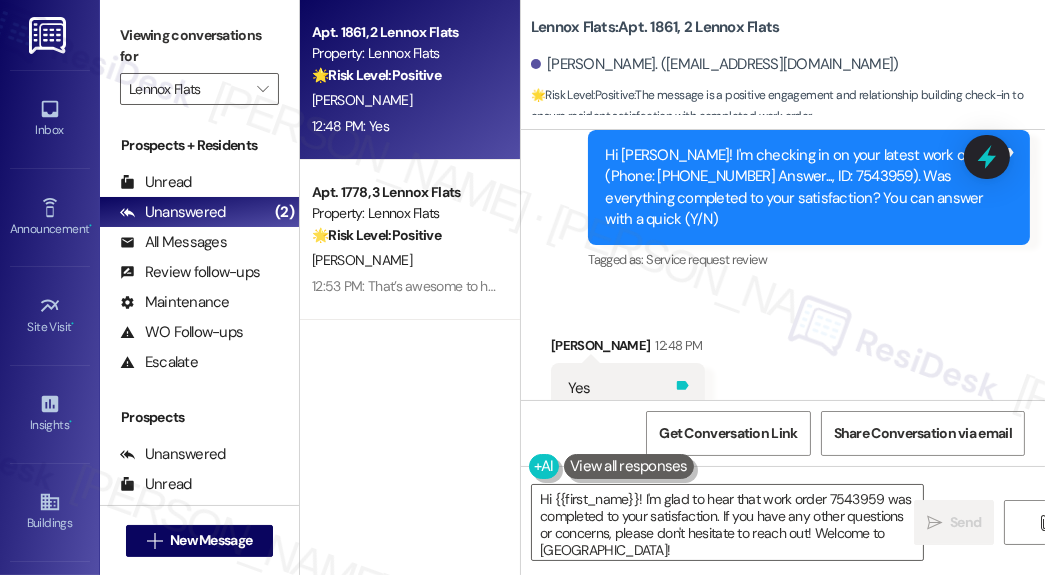 scroll, scrollTop: 900, scrollLeft: 0, axis: vertical 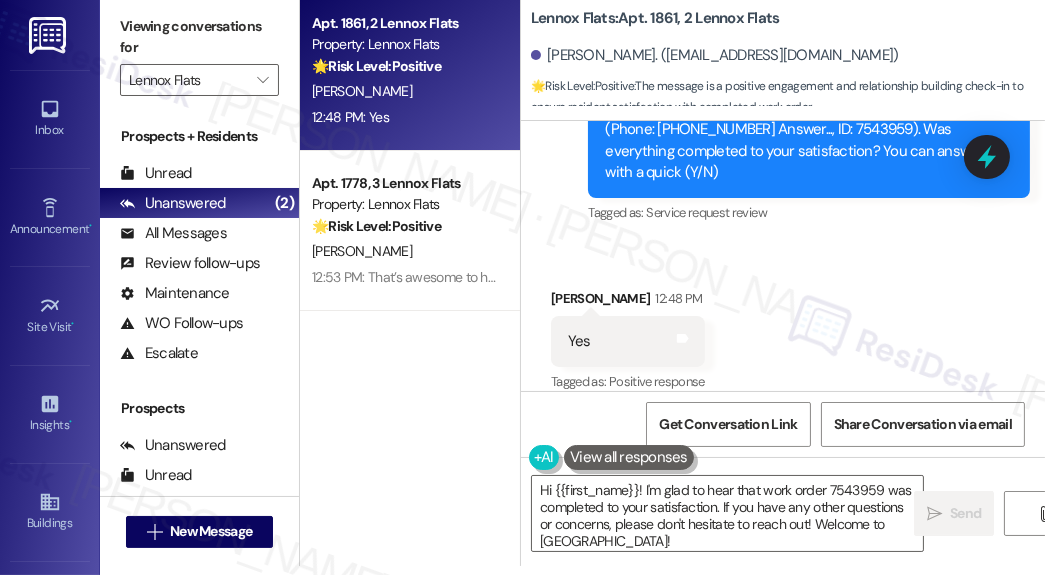 click on "Received via SMS [PERSON_NAME] 12:48 PM Yes Tags and notes Tagged as:   Positive response Click to highlight conversations about Positive response" at bounding box center [783, 327] 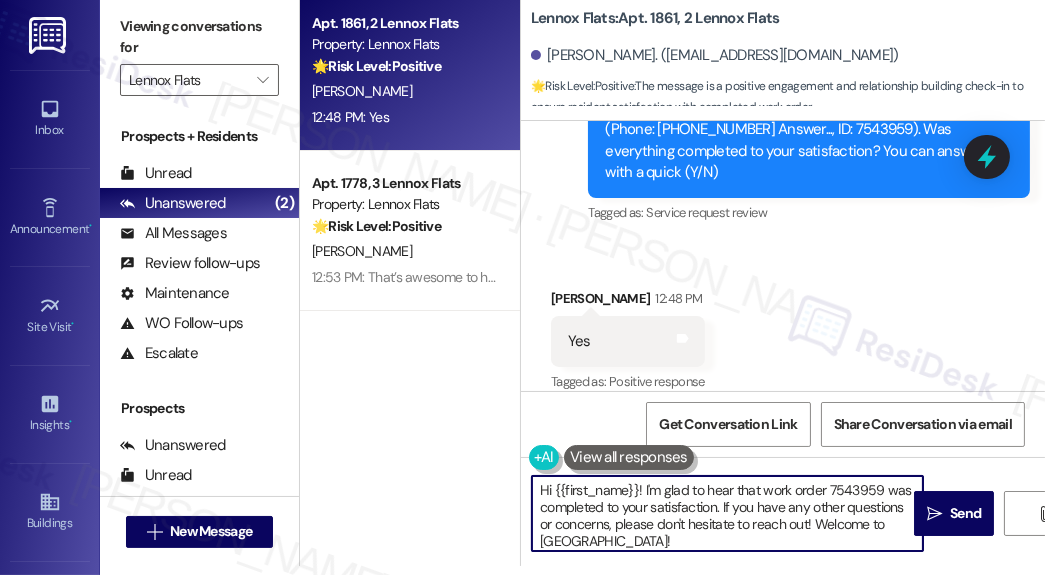 drag, startPoint x: 743, startPoint y: 548, endPoint x: 748, endPoint y: 505, distance: 43.289722 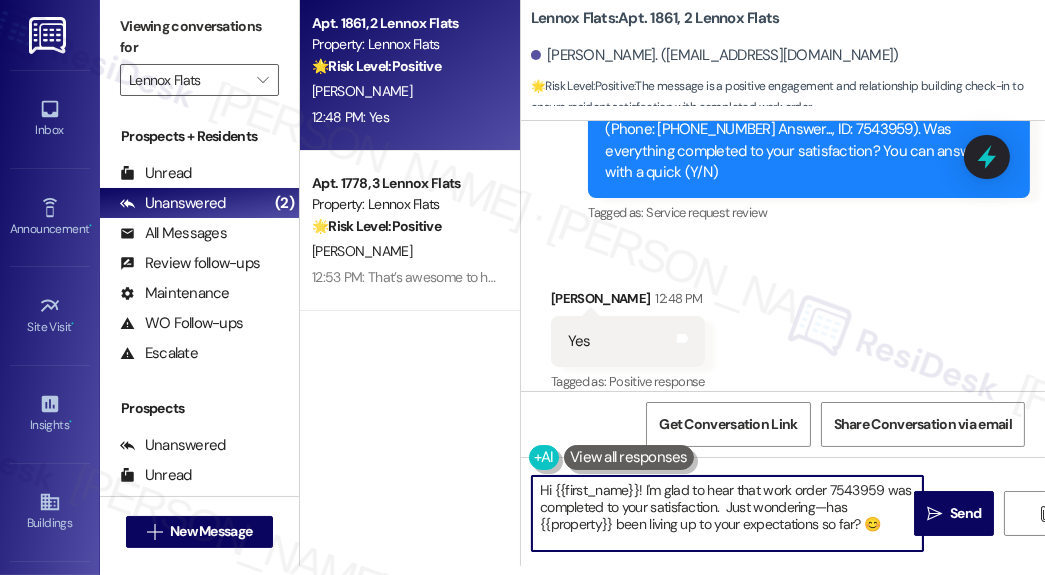 drag, startPoint x: 822, startPoint y: 501, endPoint x: 810, endPoint y: 498, distance: 12.369317 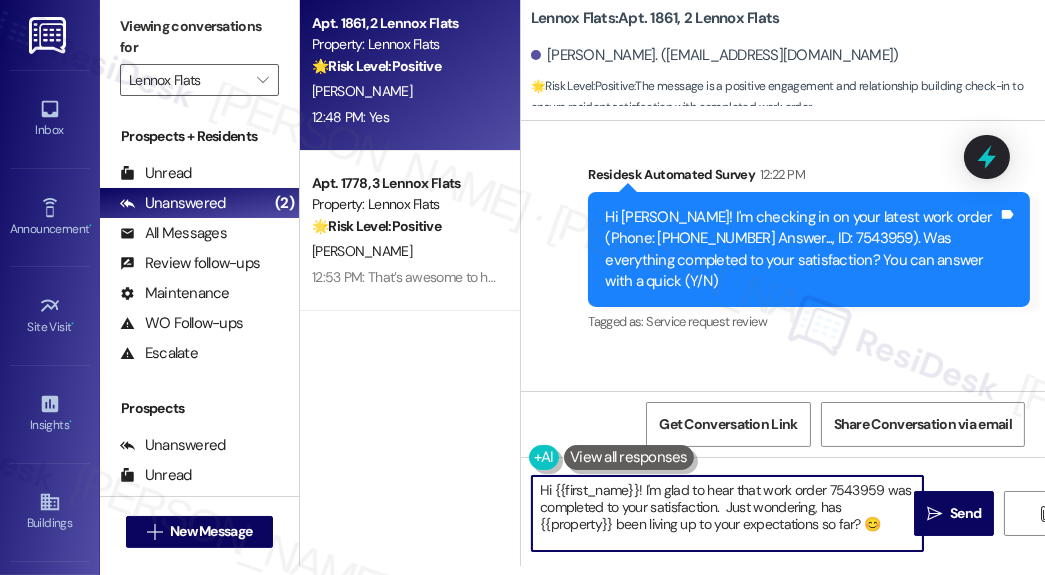 scroll, scrollTop: 900, scrollLeft: 0, axis: vertical 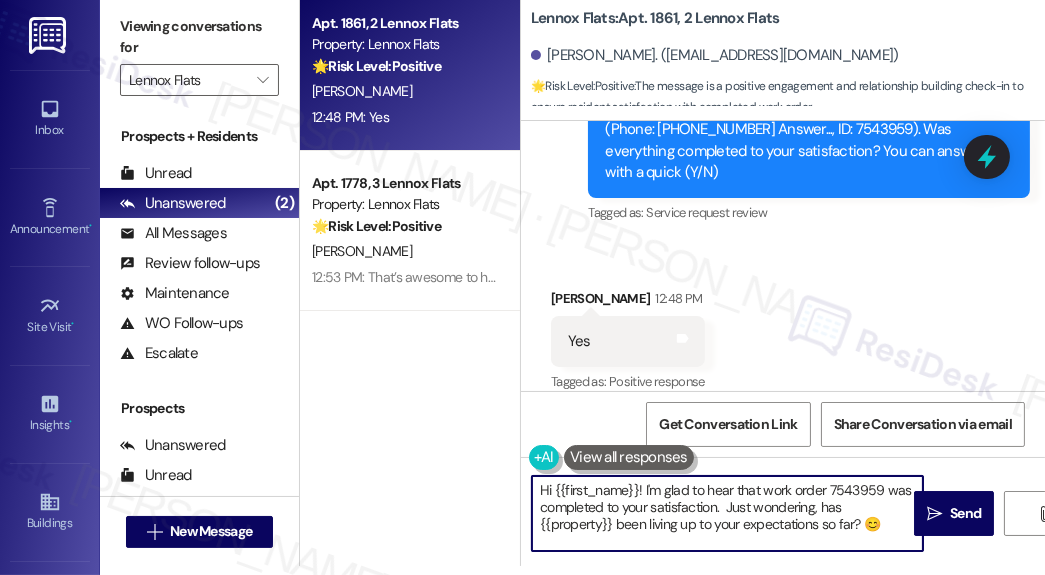 drag, startPoint x: 636, startPoint y: 491, endPoint x: 335, endPoint y: 485, distance: 301.05978 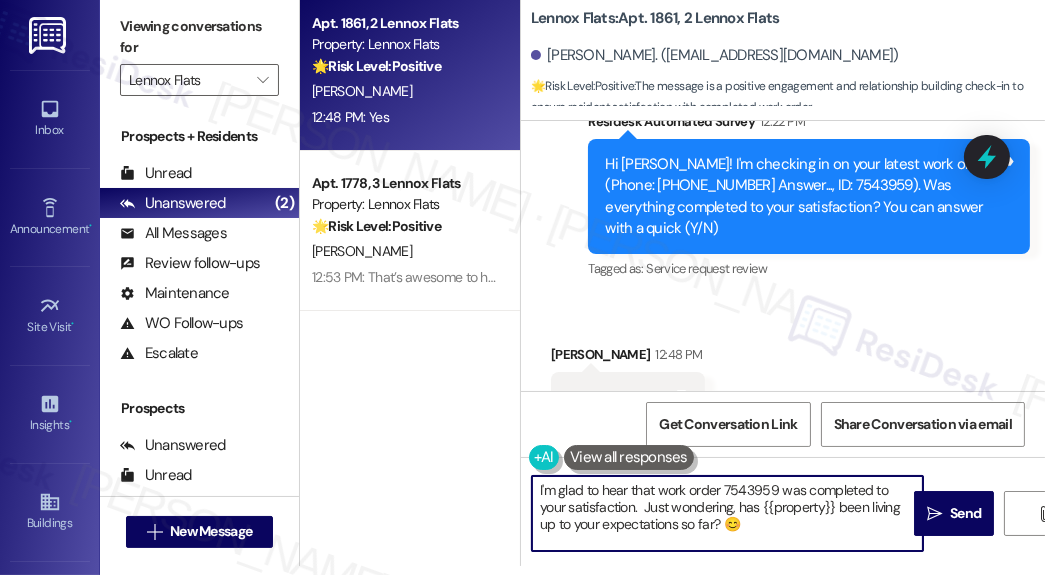 scroll, scrollTop: 820, scrollLeft: 0, axis: vertical 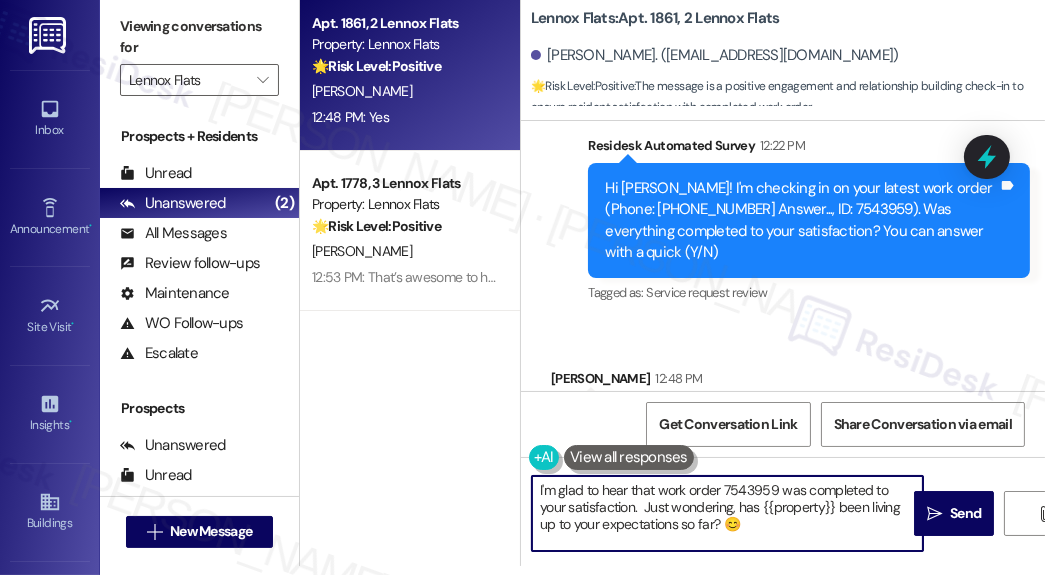 click on "I'm glad to hear that work order 7543959 was completed to your satisfaction.  Just wondering, has {{property}} been living up to your expectations so far? 😊" at bounding box center [727, 513] 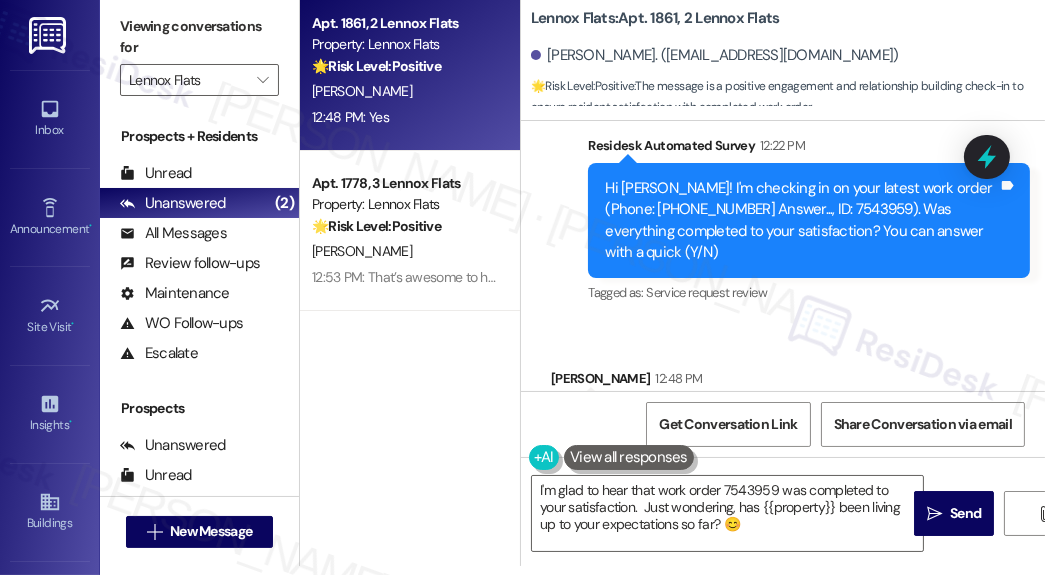 click on "[PERSON_NAME] 12:48 PM" at bounding box center (628, 382) 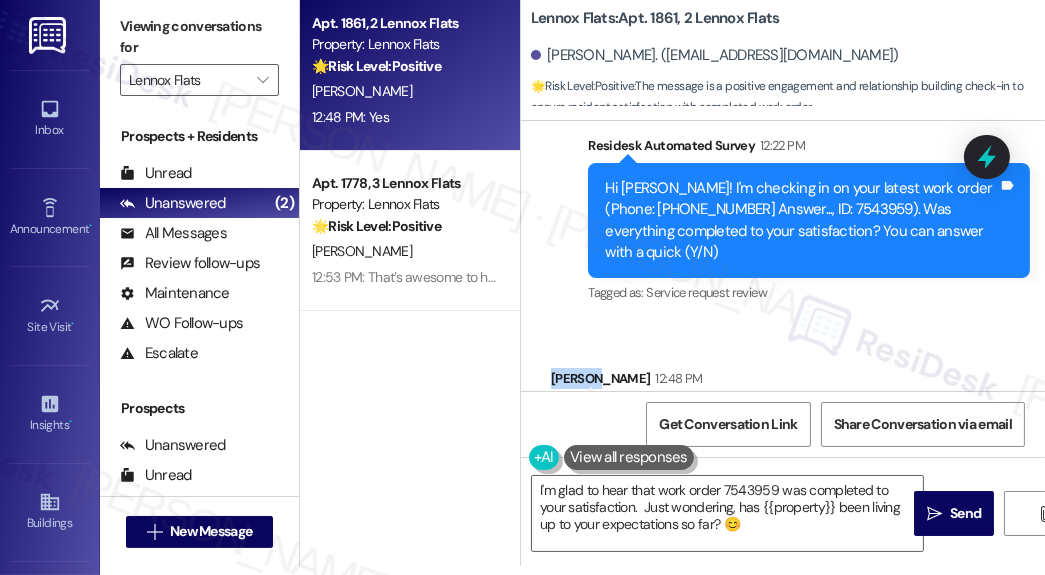 click on "[PERSON_NAME] 12:48 PM" at bounding box center [628, 382] 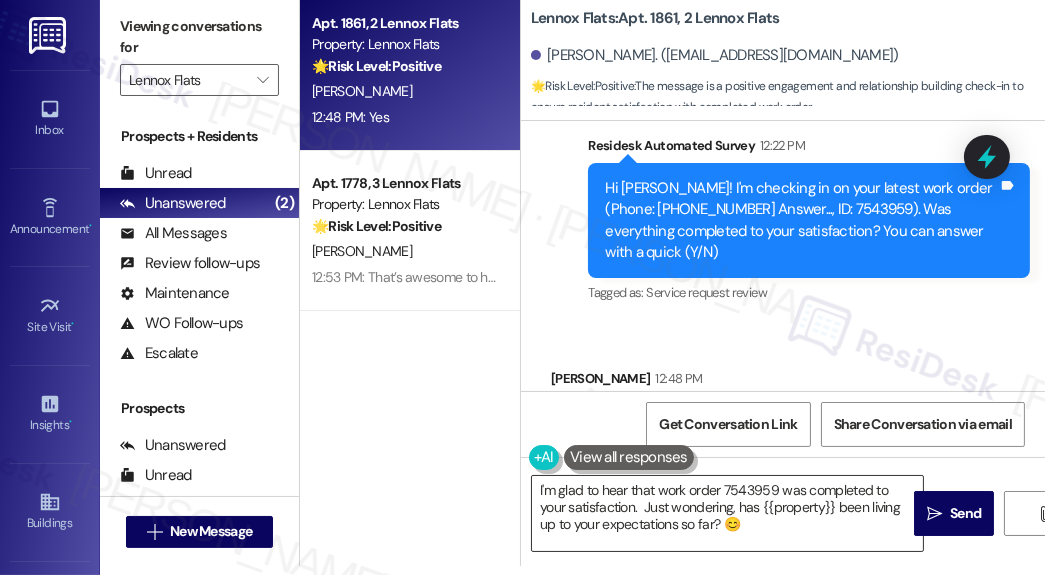 click on "I'm glad to hear that work order 7543959 was completed to your satisfaction.  Just wondering, has {{property}} been living up to your expectations so far? 😊" at bounding box center (727, 513) 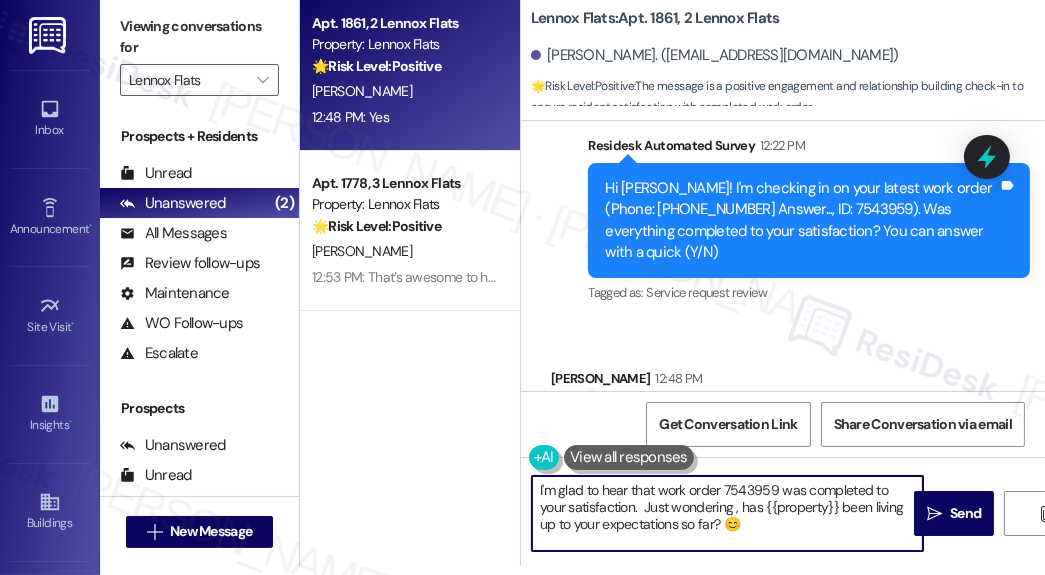 paste on "Dorian" 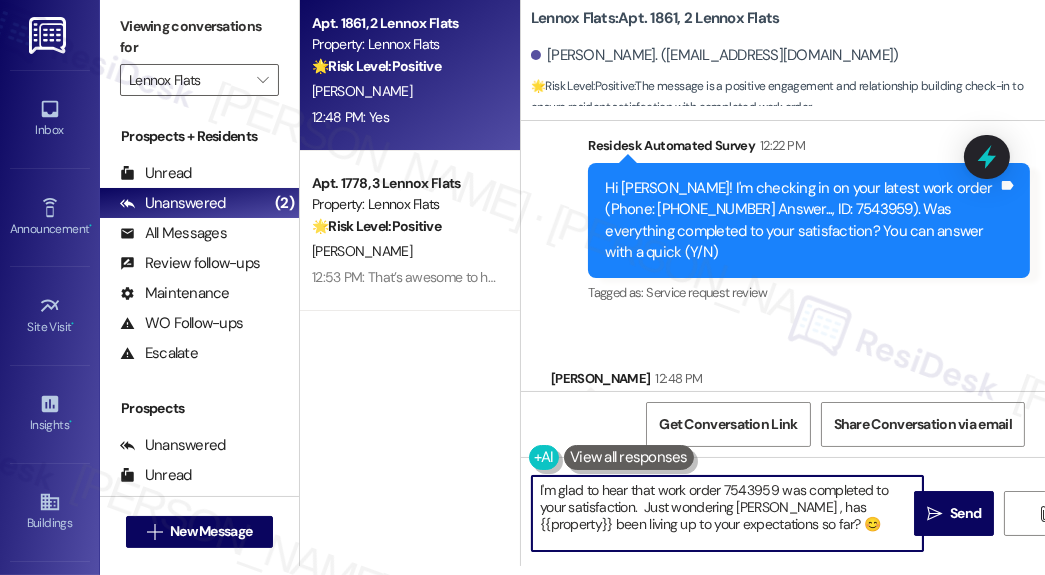 type on "I'm glad to hear that work order 7543959 was completed to your satisfaction.  Just wondering [PERSON_NAME], has {{property}} been living up to your expectations so far? 😊" 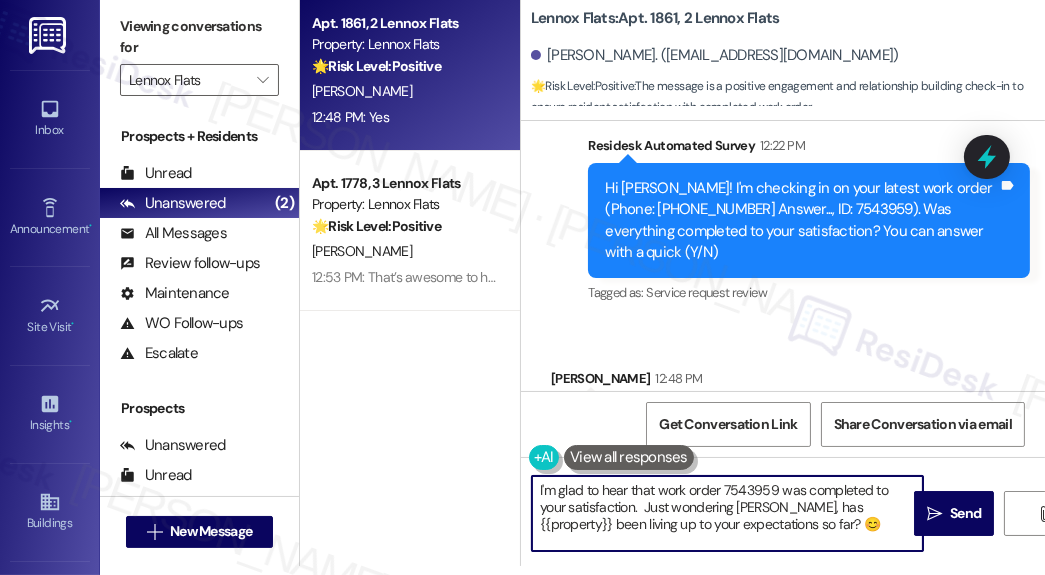 click on "I'm glad to hear that work order 7543959 was completed to your satisfaction.  Just wondering [PERSON_NAME], has {{property}} been living up to your expectations so far? 😊" at bounding box center (727, 513) 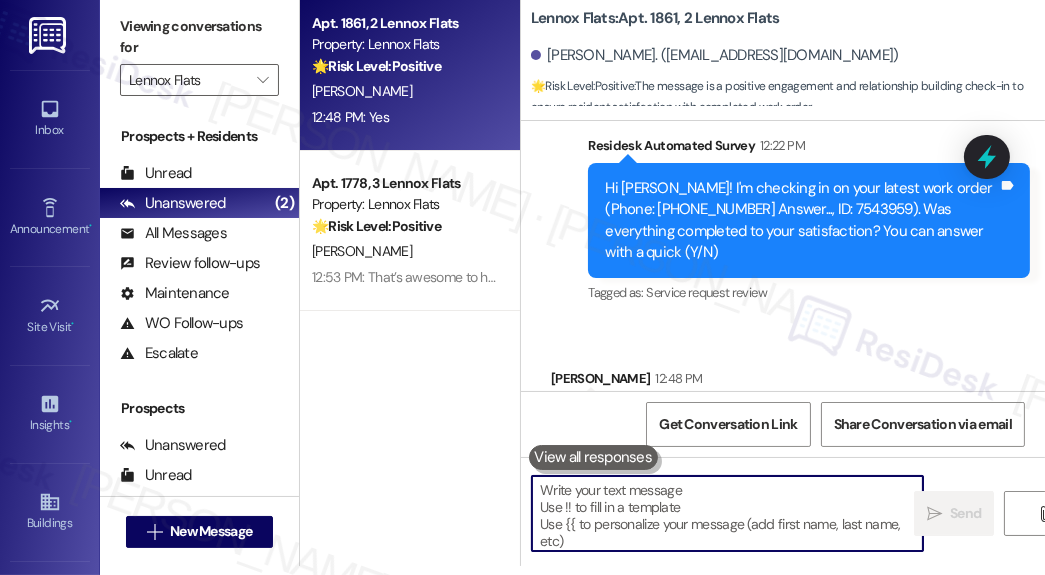scroll, scrollTop: 887, scrollLeft: 0, axis: vertical 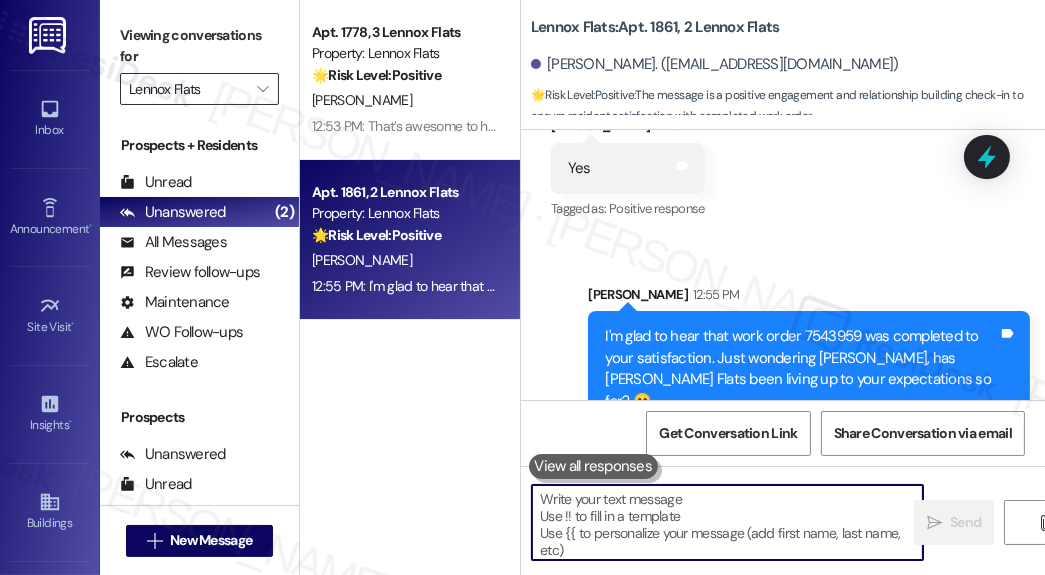 type 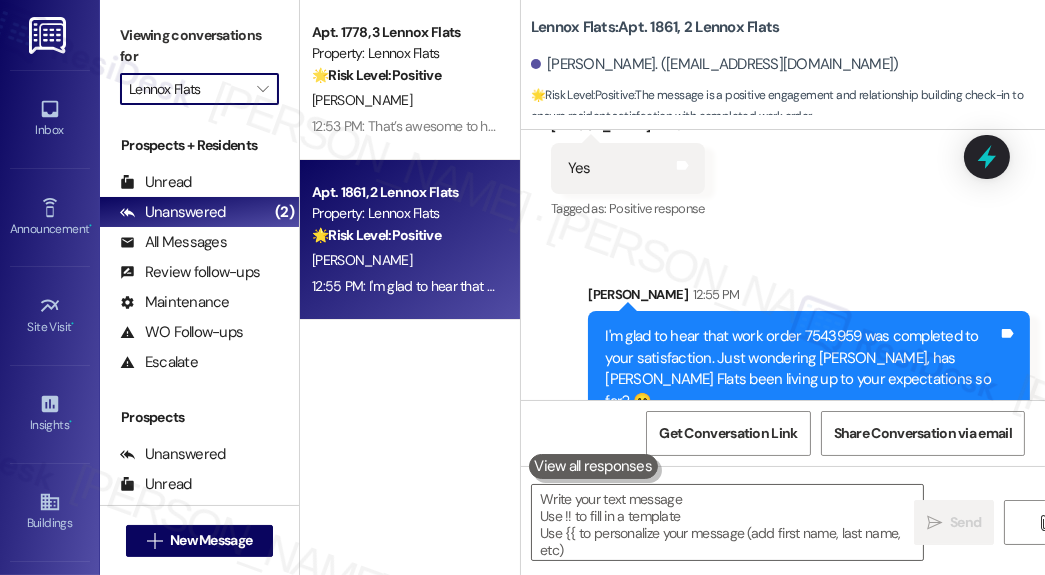 click on "Lennox Flats" at bounding box center (188, 89) 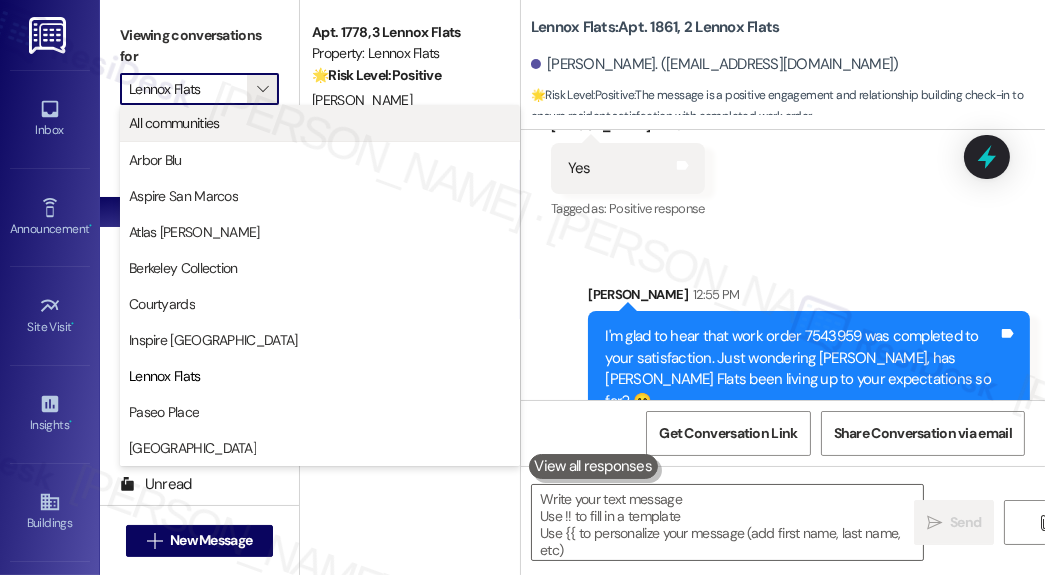 click on "All communities" at bounding box center (174, 123) 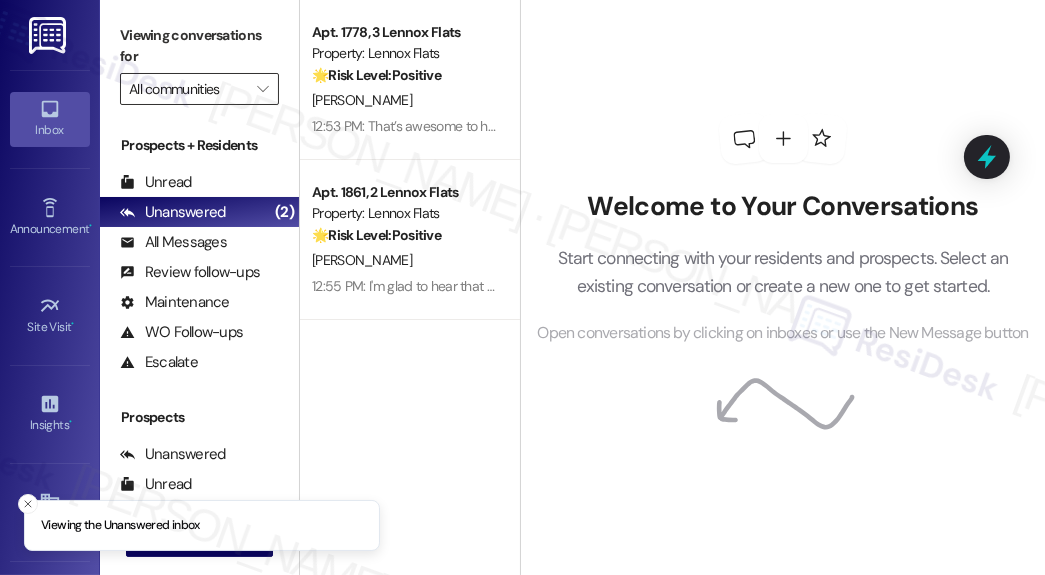 click on "All communities" at bounding box center (188, 89) 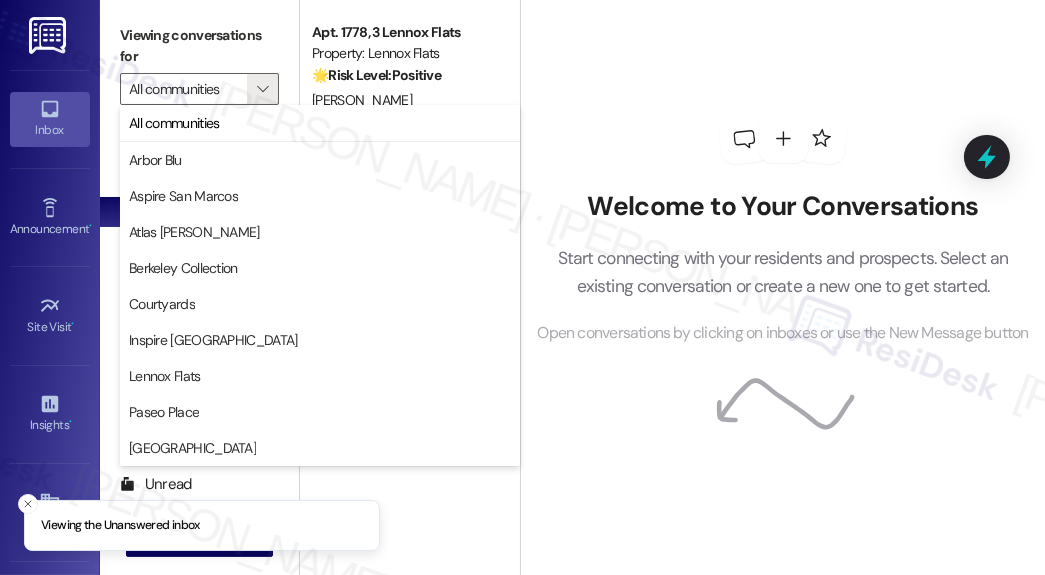 click on "Viewing conversations for All communities " at bounding box center [199, 62] 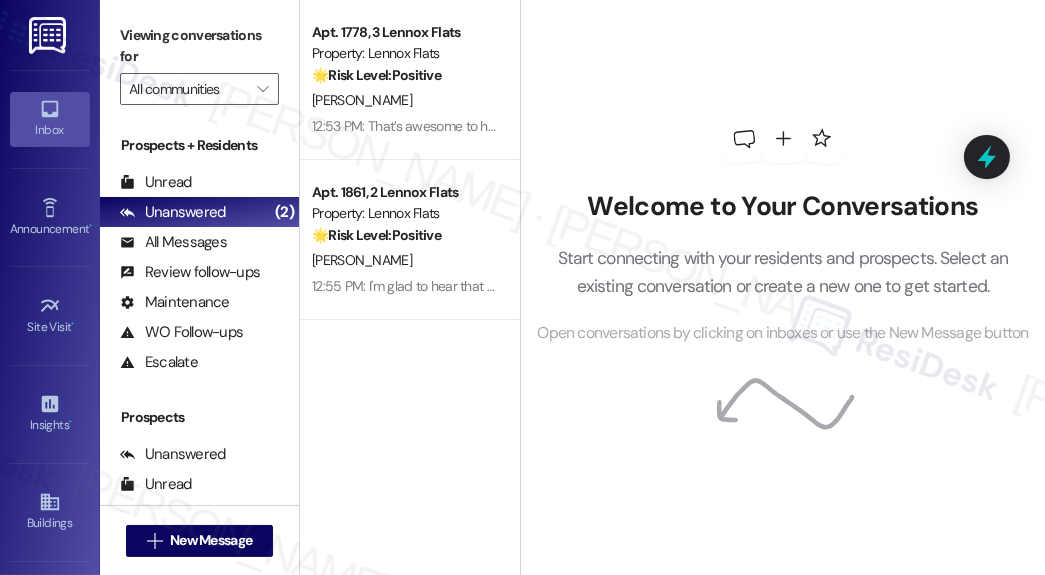 click on "Welcome to Your Conversations Start connecting with your residents and prospects. Select an existing conversation or create a new one to get started. Open conversations by clicking on inboxes or use the New Message button" at bounding box center [783, 268] 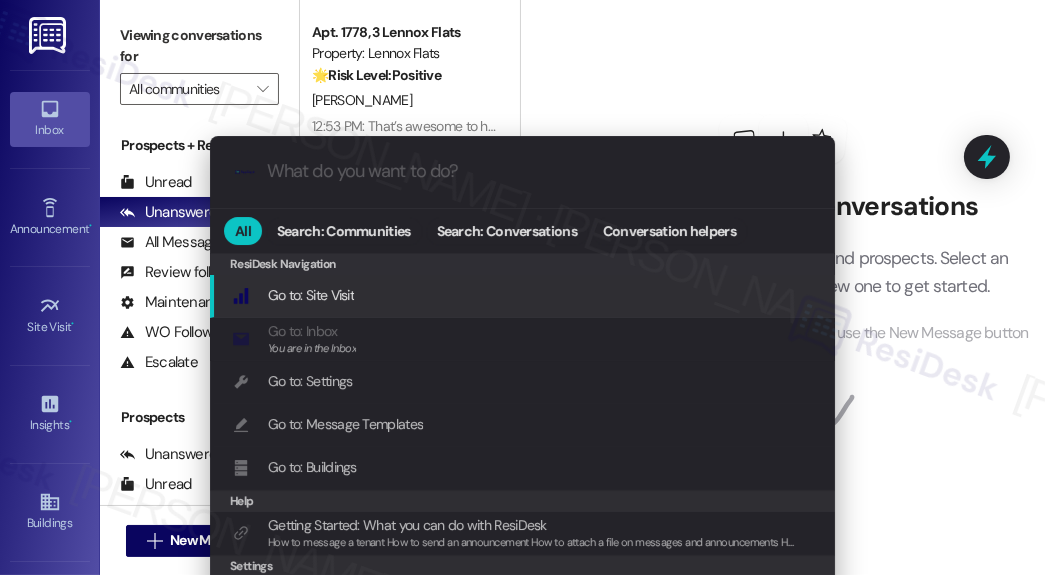 type on "l" 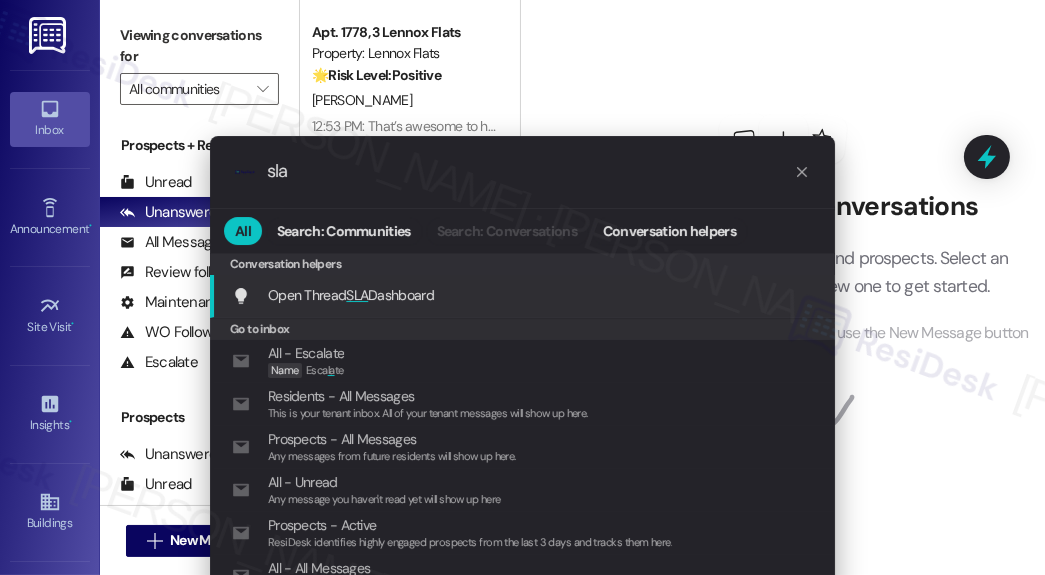 type on "sla" 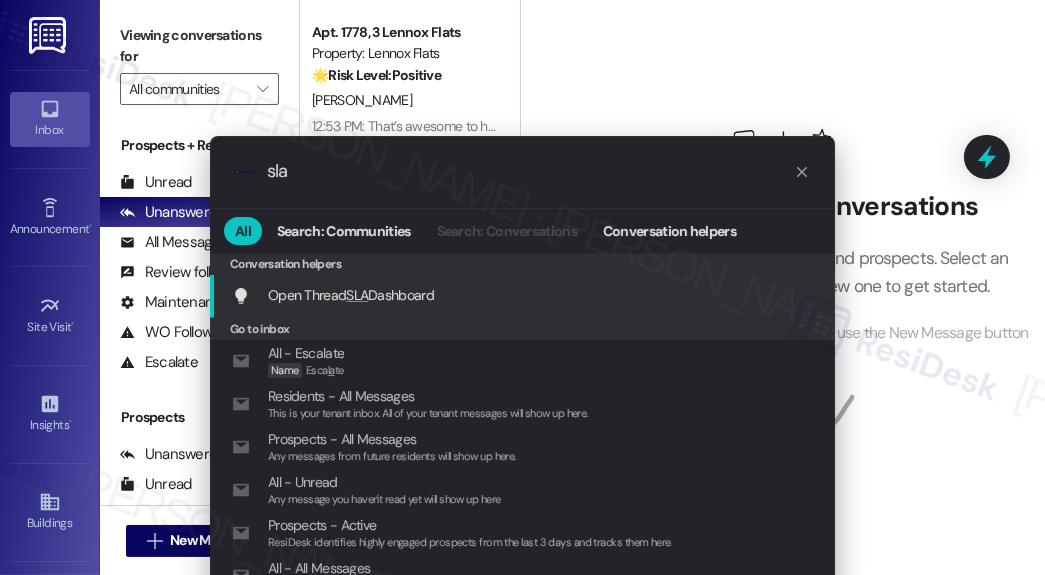 click on "Open Thread  SLA  Dashboard Add shortcut" at bounding box center [522, 296] 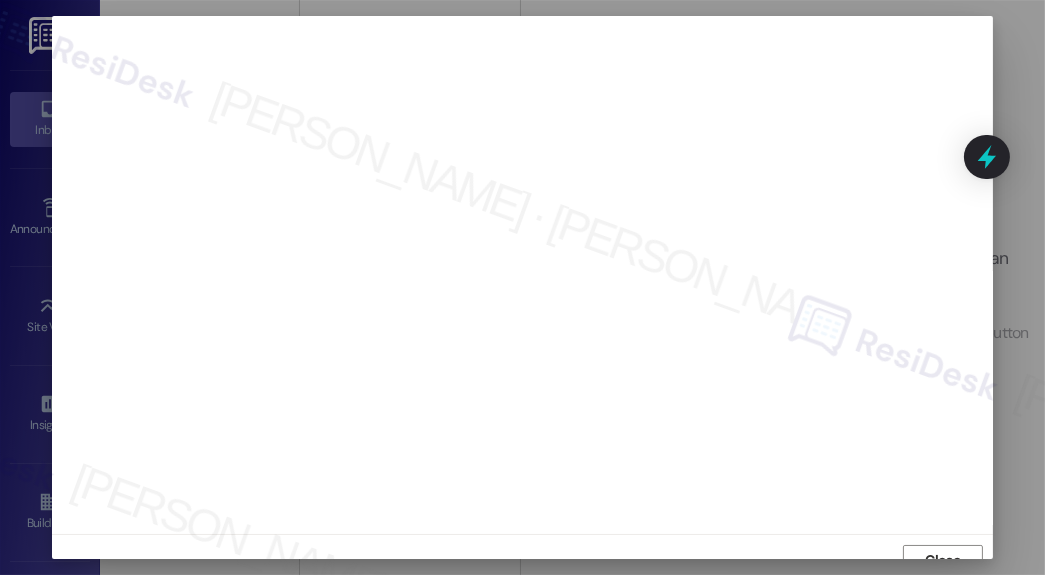 scroll, scrollTop: 17, scrollLeft: 0, axis: vertical 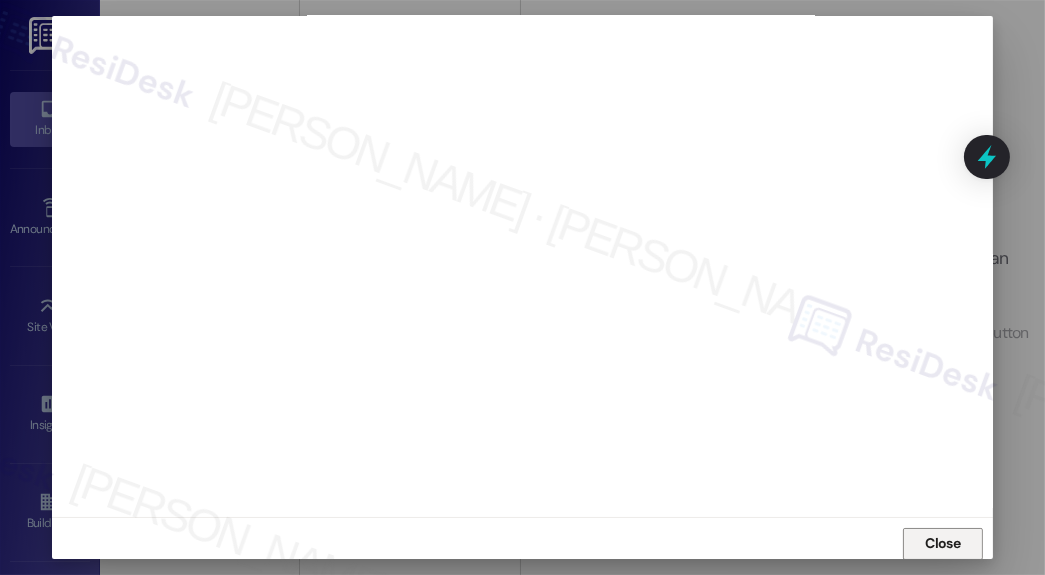 click on "Close" at bounding box center (942, 543) 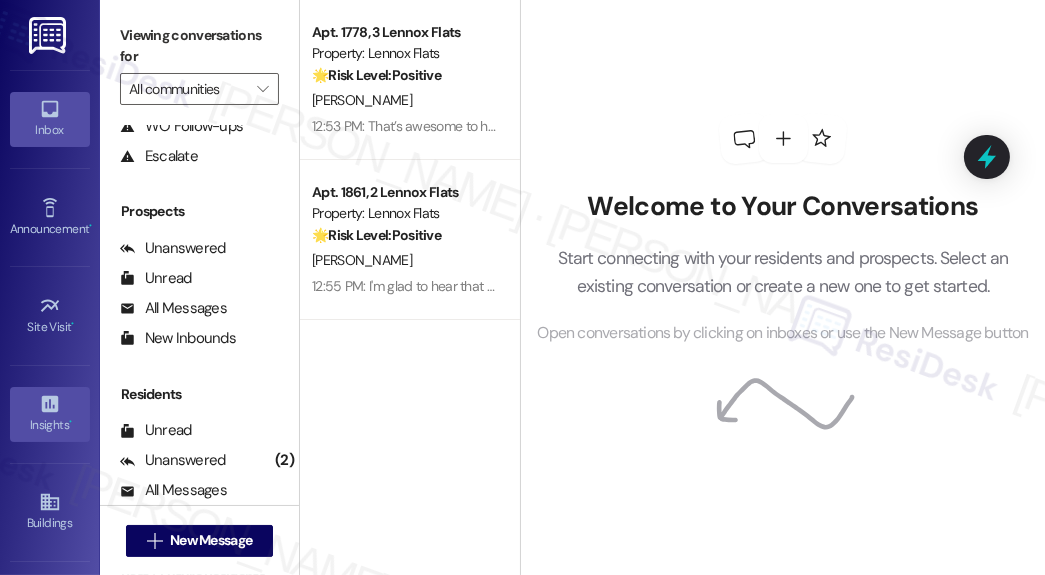 scroll, scrollTop: 310, scrollLeft: 0, axis: vertical 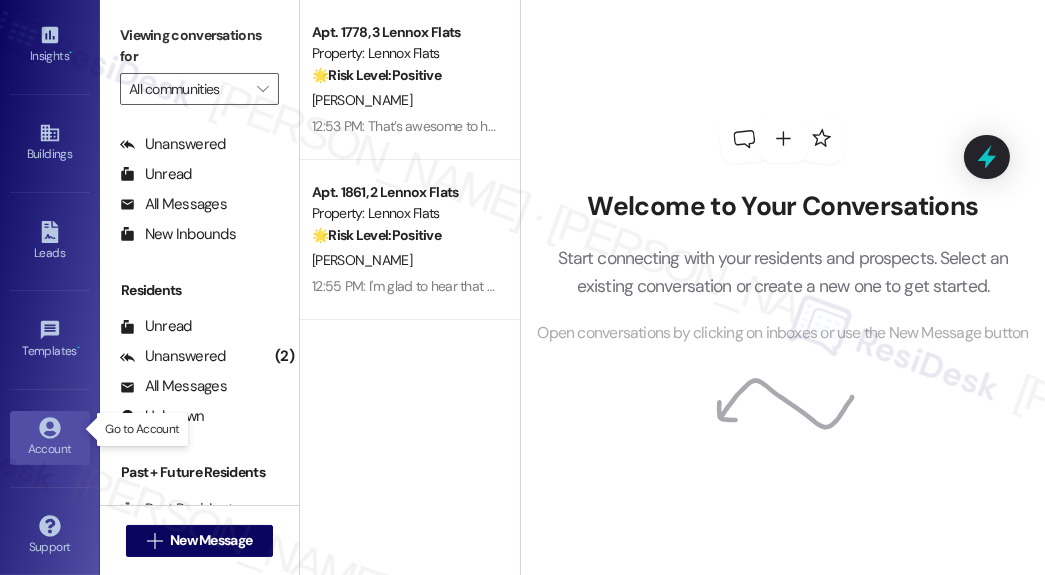 click on "Account" at bounding box center [50, 449] 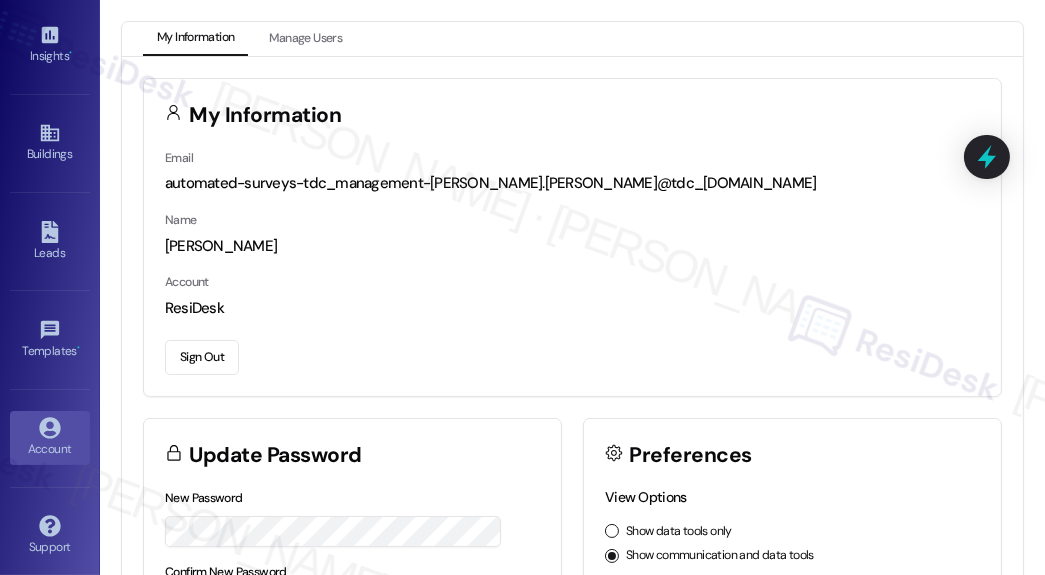 click on "My Information Manage Users My Information Email automated-surveys-tdc_management-[PERSON_NAME].[PERSON_NAME]@tdc_[DOMAIN_NAME] Name [PERSON_NAME]   Account ResiDesk Sign Out Update Password New Password Confirm New Password Update Password Preferences View Options Show data tools only Show communication and data tools Note: showing only data [PERSON_NAME] your main messaging inbox and admin functions. You can re-activate them at any time by changing this setting. Read-only Mode Read Only (cannot send messages) Read/Write (can send messages) Unread Management Count my unreads Do not count my unreads Unread Notifications Account Unreads Individual Unreads 'Account Unreads' will only highlight unread messages if no one else has seen them yet." at bounding box center (572, 511) 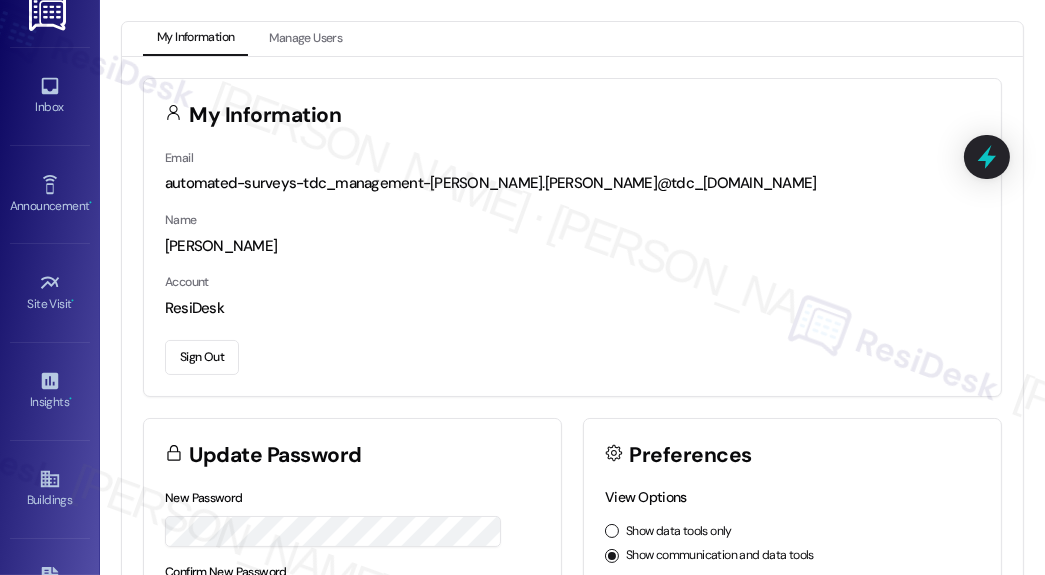 scroll, scrollTop: 0, scrollLeft: 0, axis: both 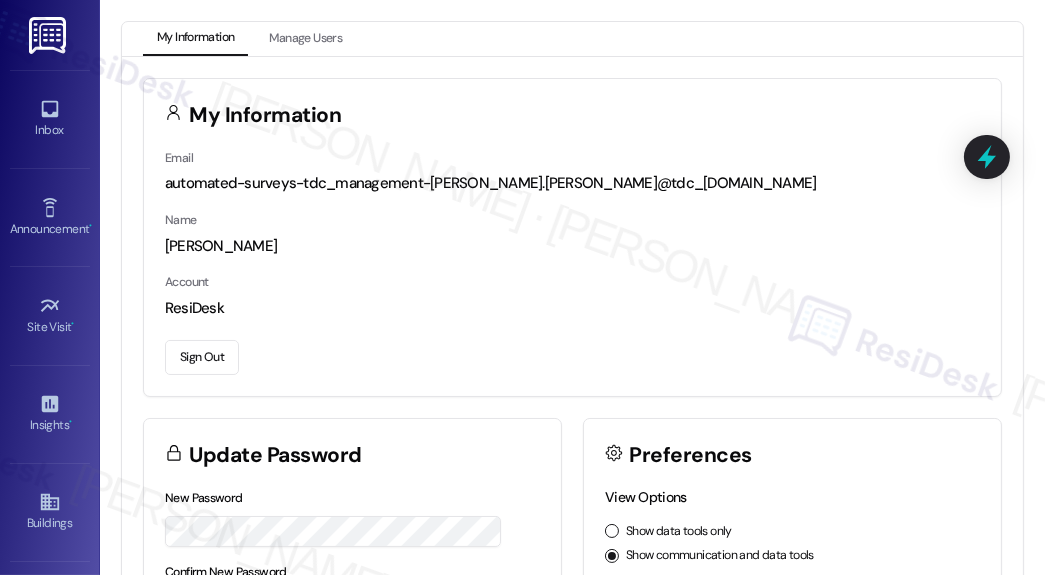 click on "Sign Out" at bounding box center (202, 357) 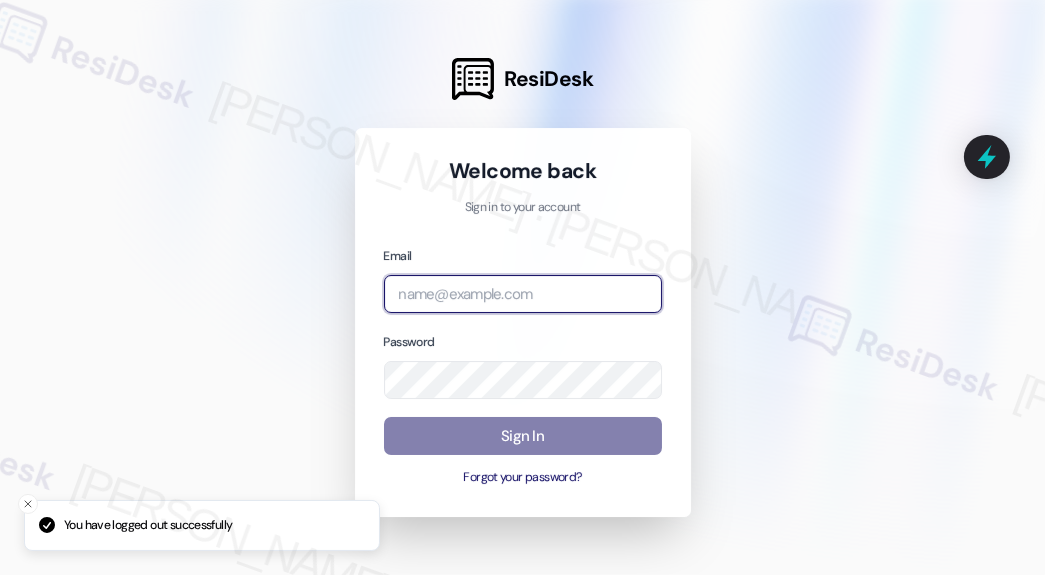 click at bounding box center [523, 294] 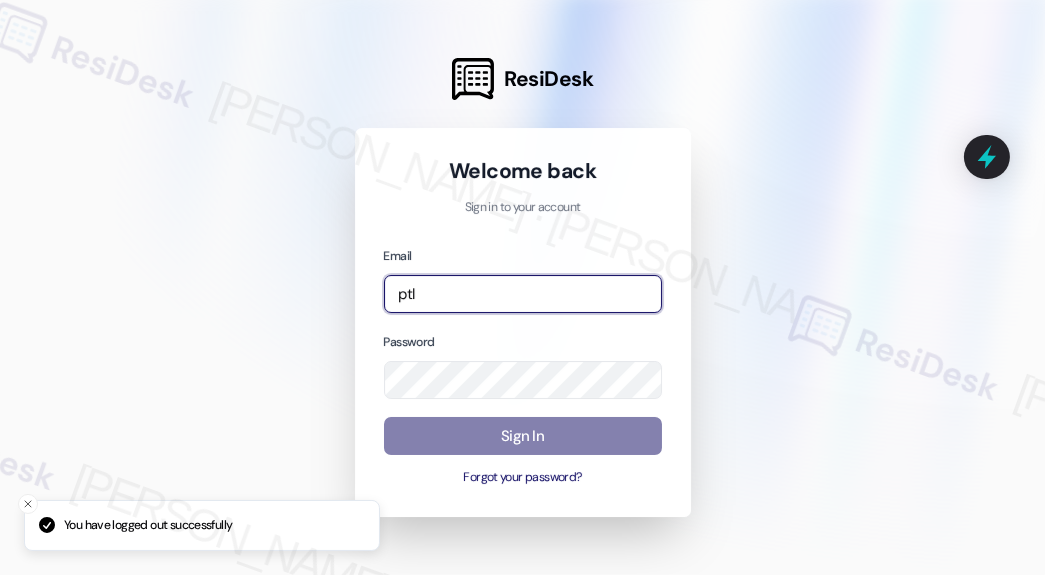 type on "[EMAIL_ADDRESS][PERSON_NAME][PERSON_NAME][DOMAIN_NAME]" 